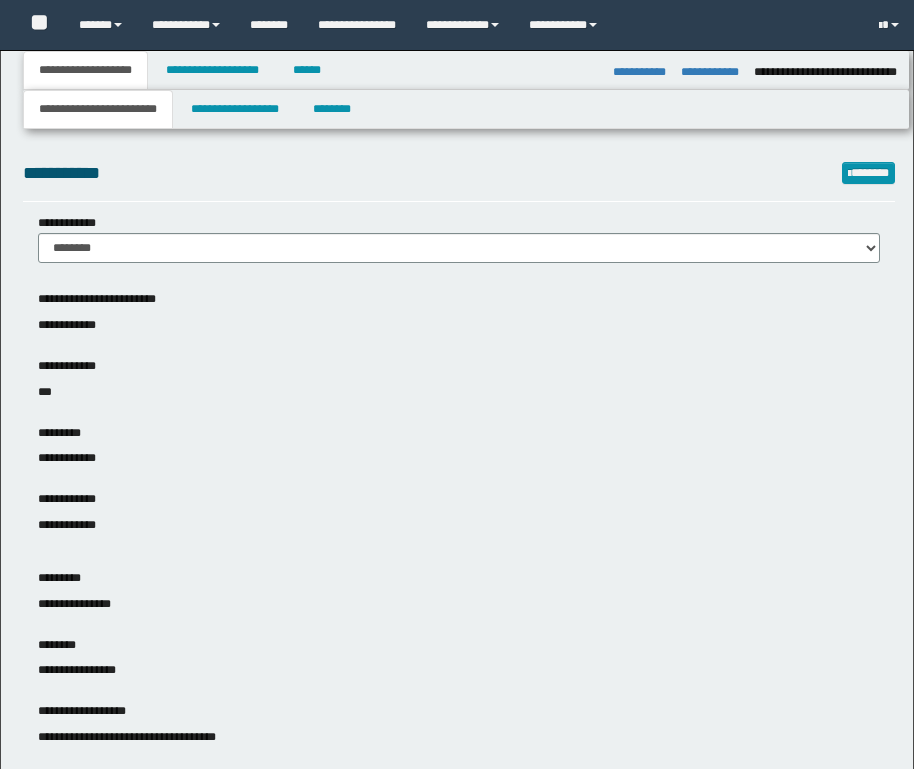 select on "*" 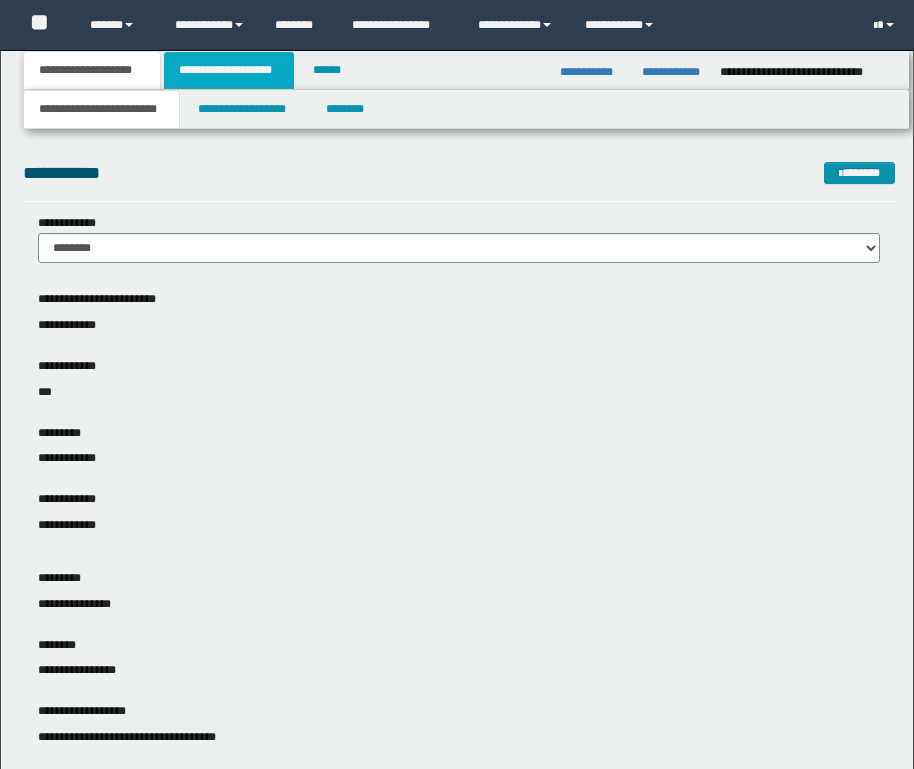 scroll, scrollTop: 0, scrollLeft: 0, axis: both 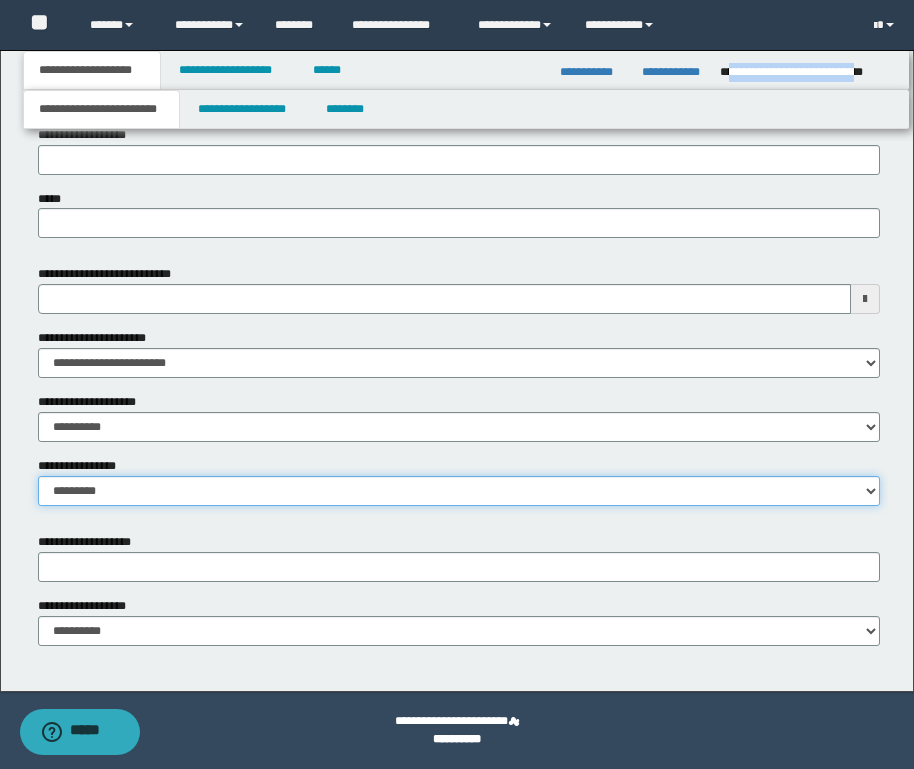 click on "**********" at bounding box center [459, 491] 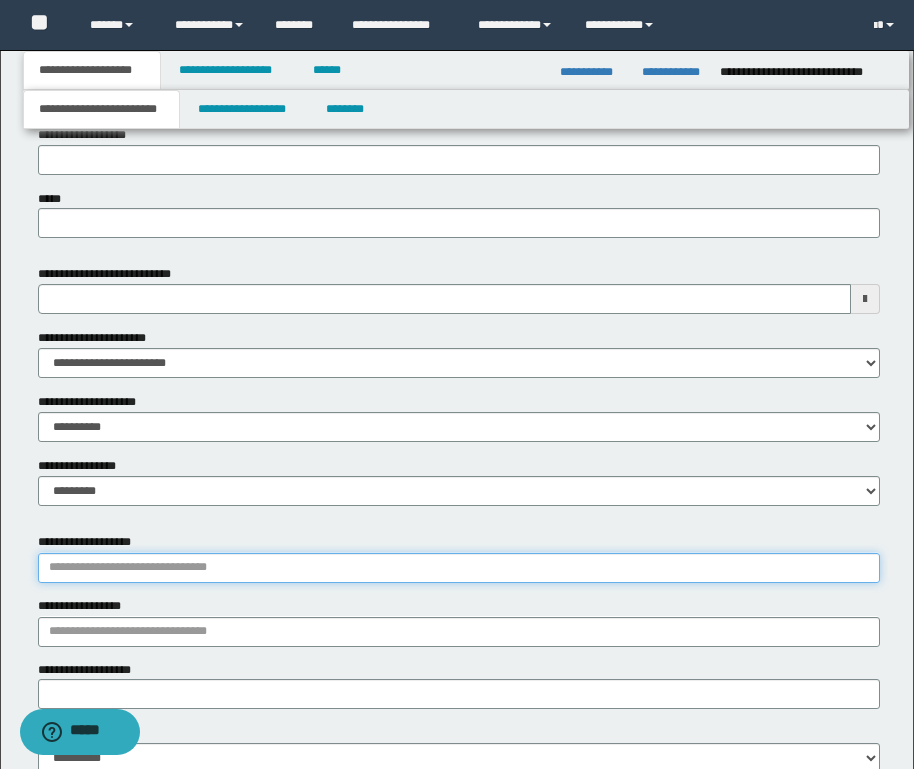 click on "**********" at bounding box center (459, 568) 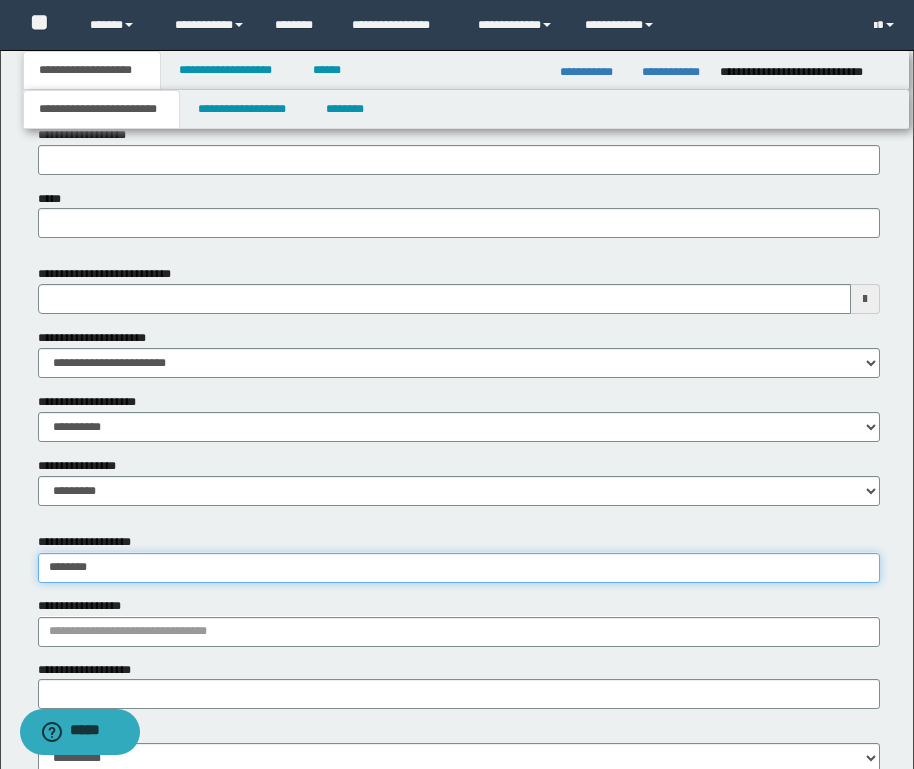 type on "**********" 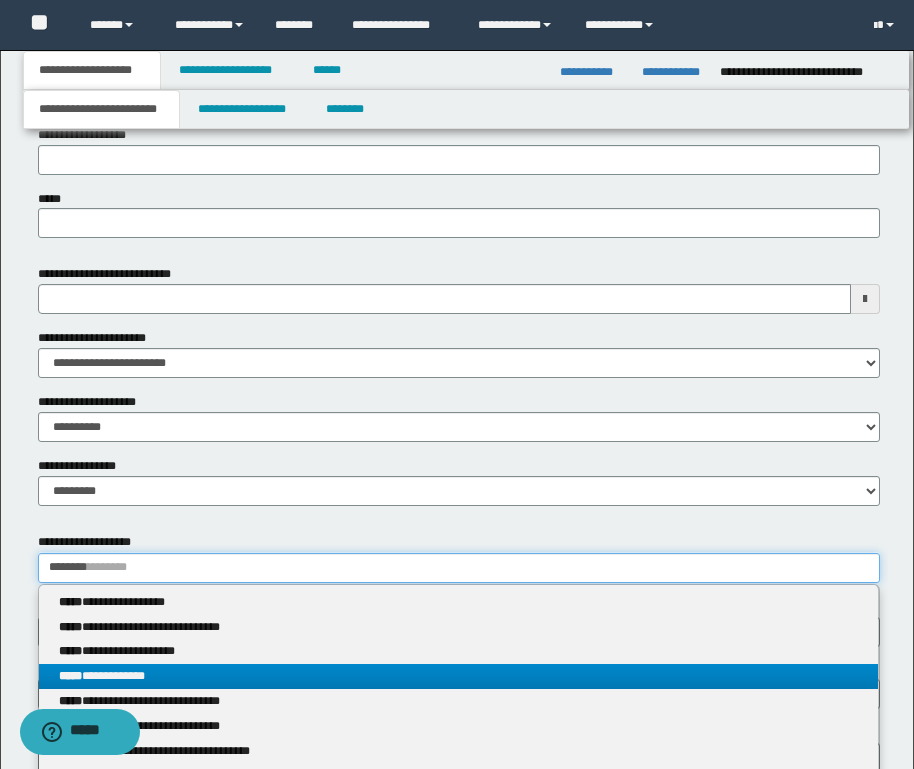 type on "*******" 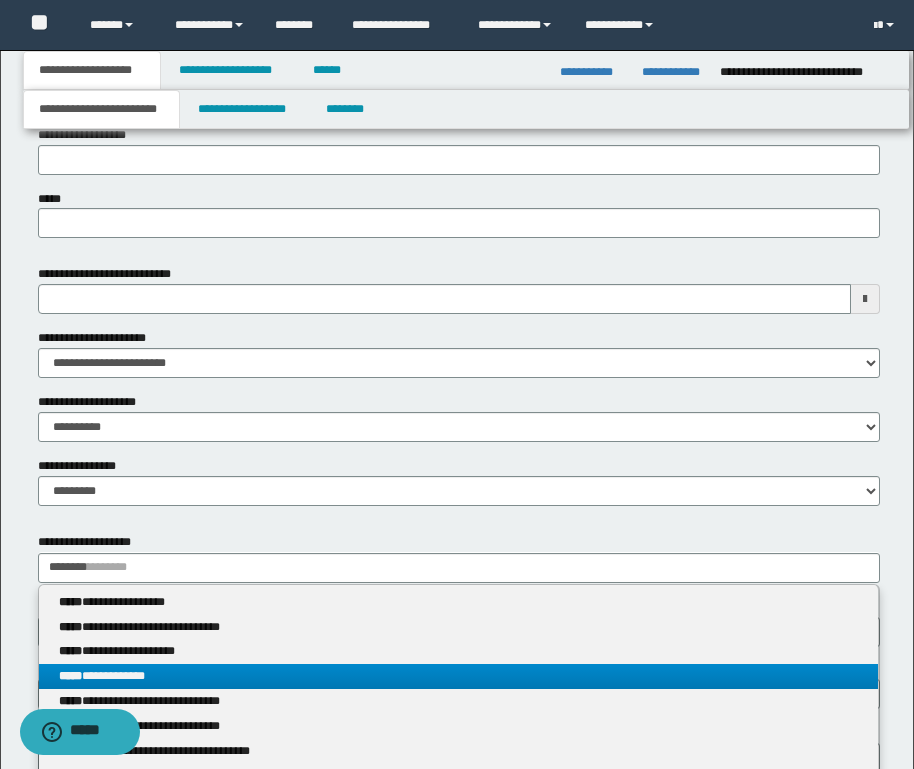 click on "**********" at bounding box center [458, 676] 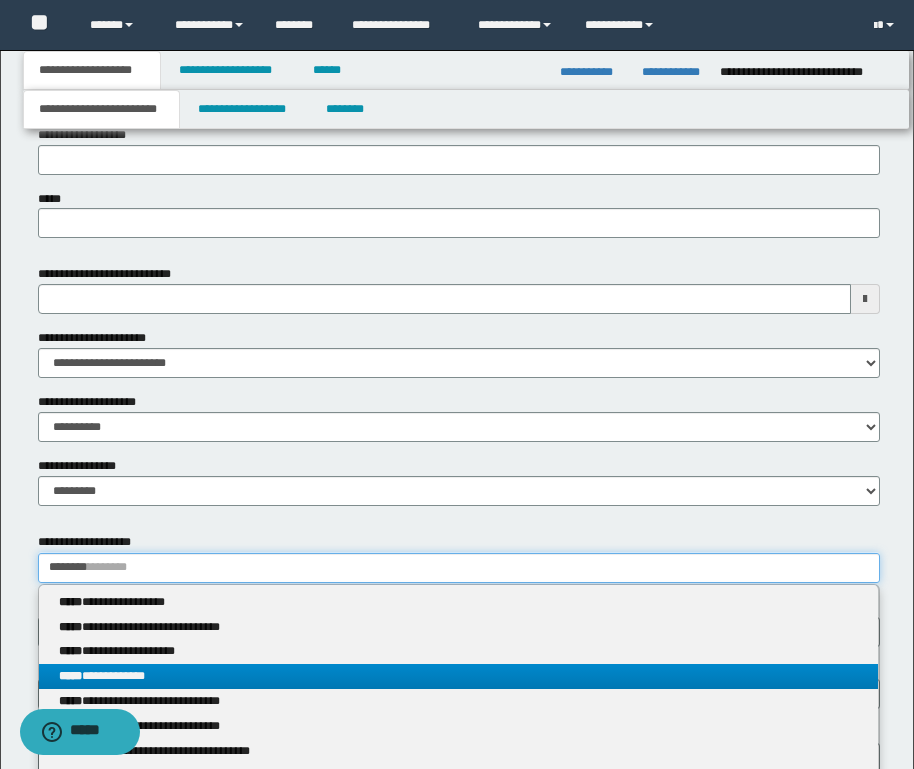 type 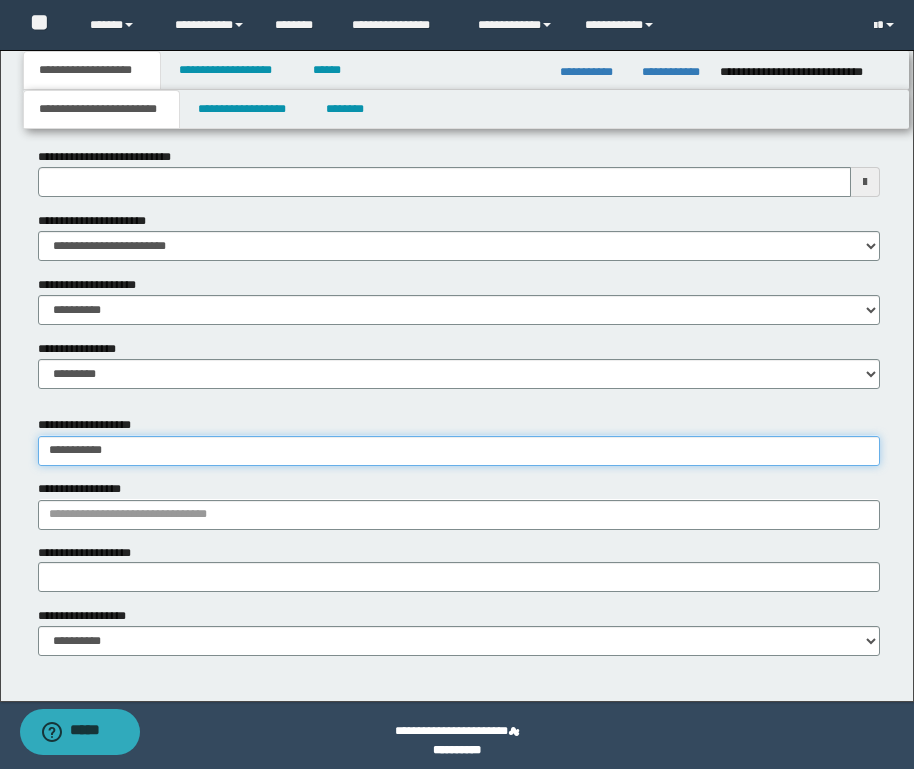 scroll, scrollTop: 1023, scrollLeft: 0, axis: vertical 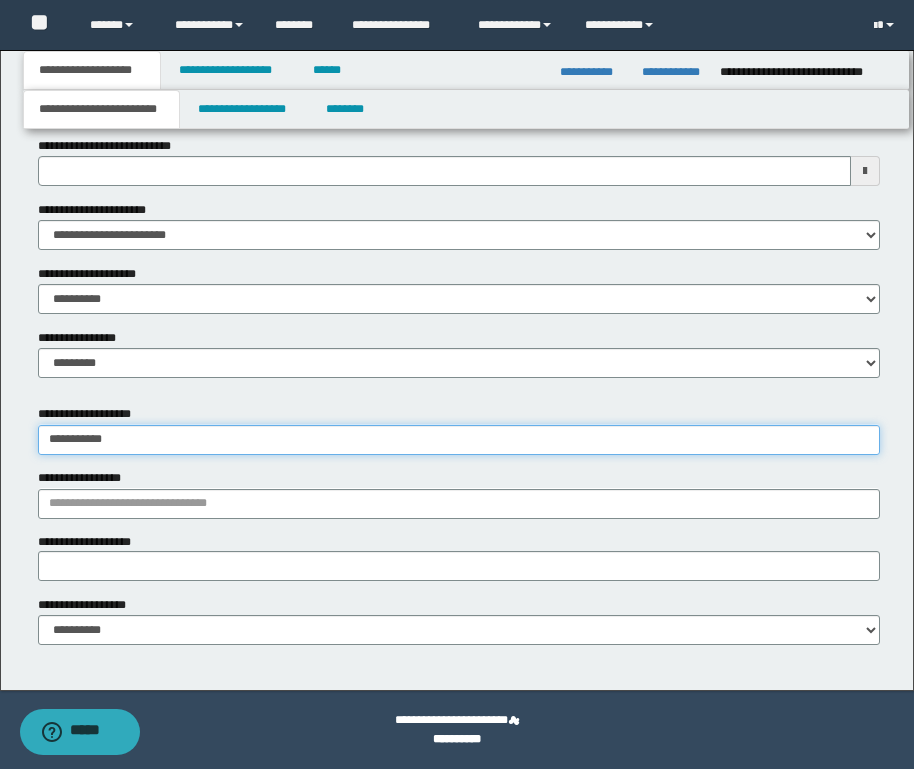 type on "**********" 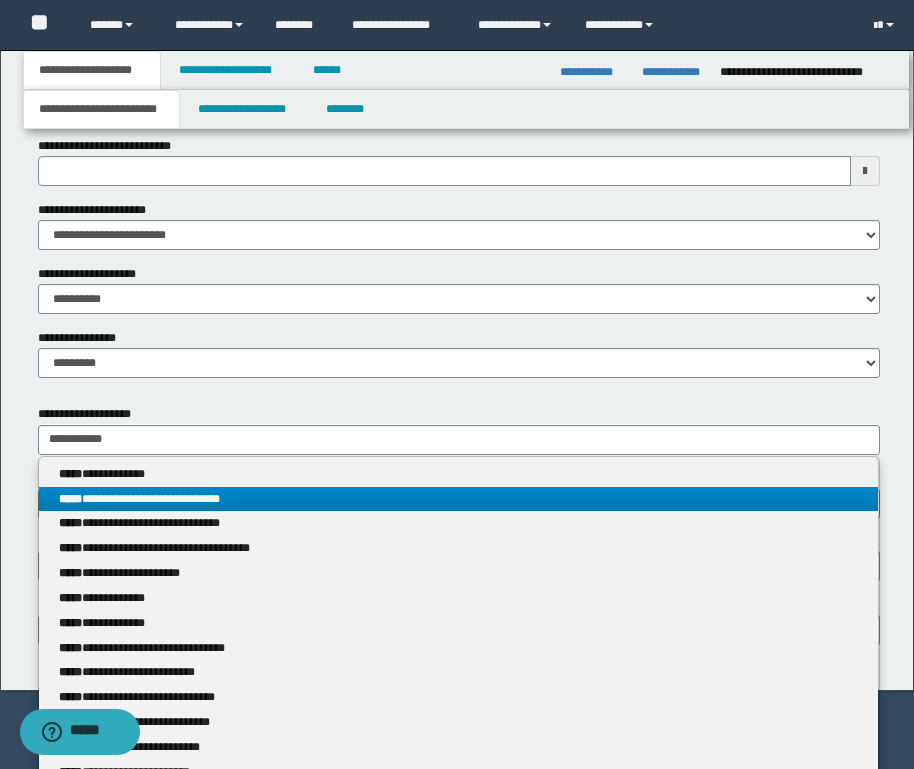 click on "**********" at bounding box center (458, 499) 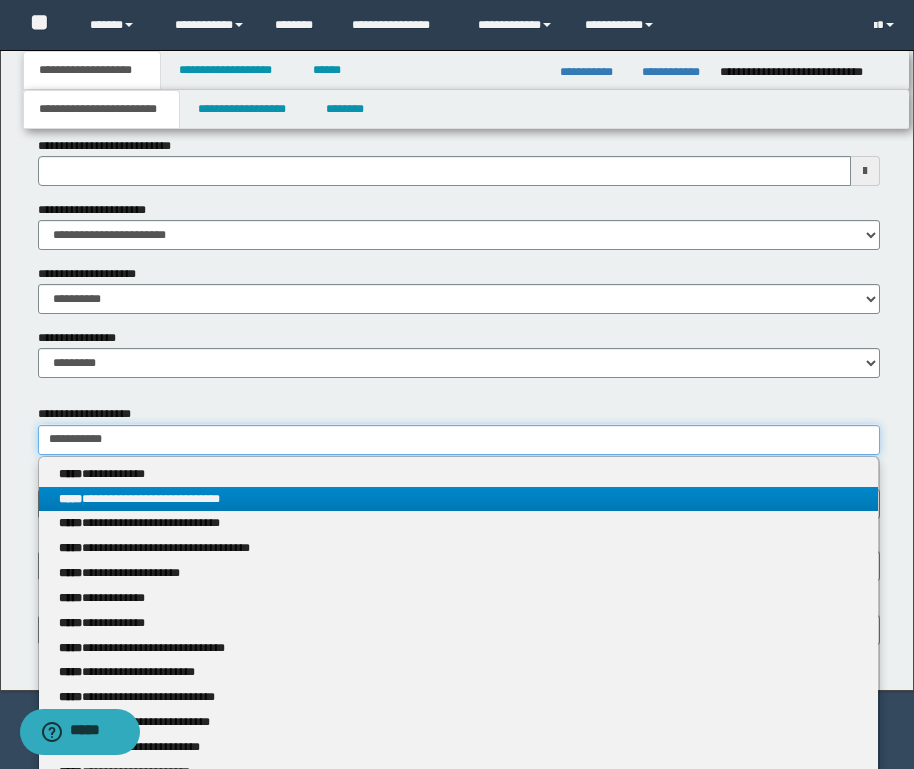 type 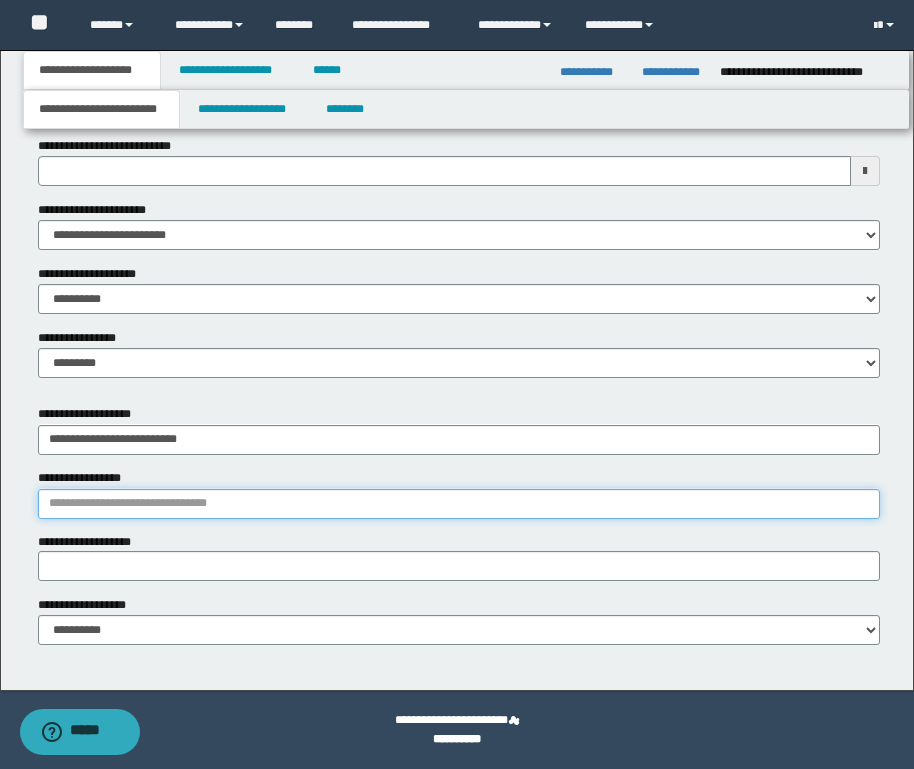 click on "**********" at bounding box center (459, 504) 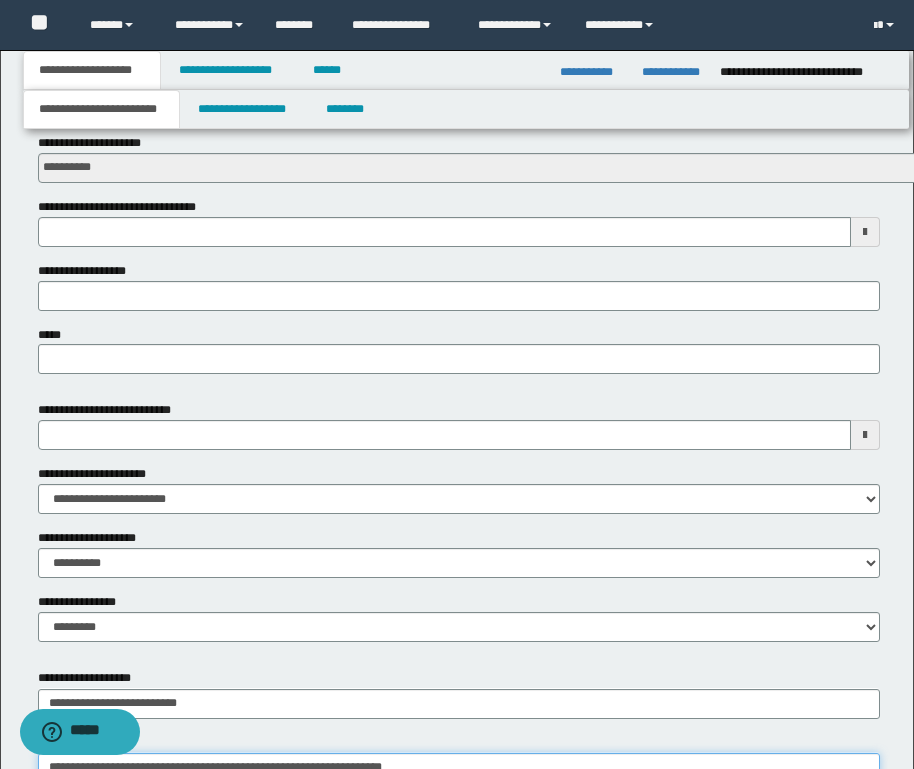 scroll, scrollTop: 723, scrollLeft: 0, axis: vertical 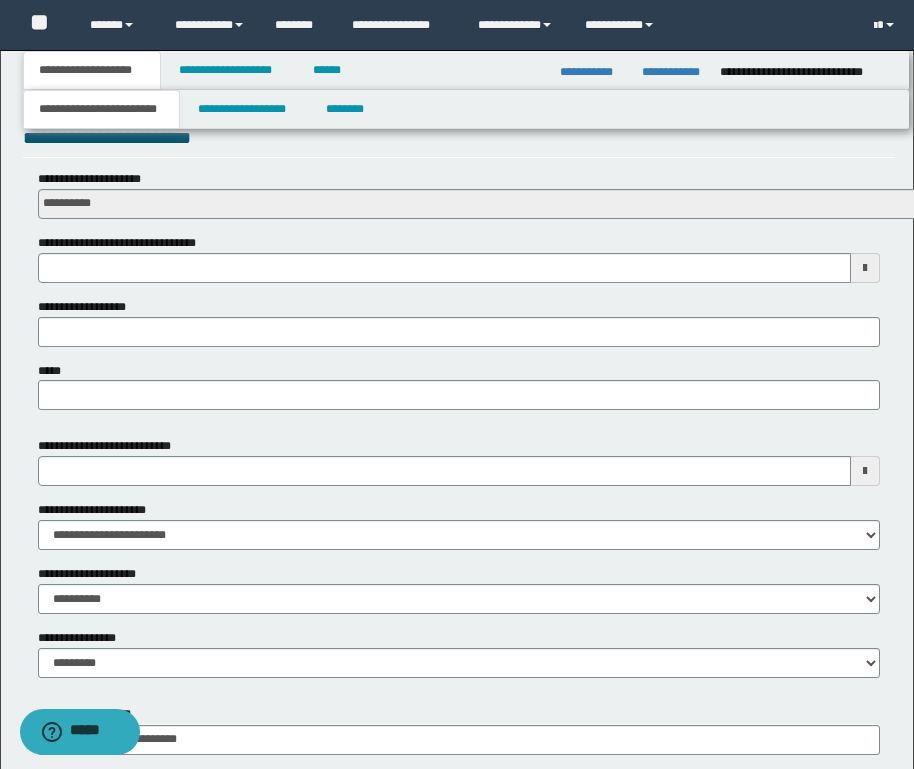 type on "**********" 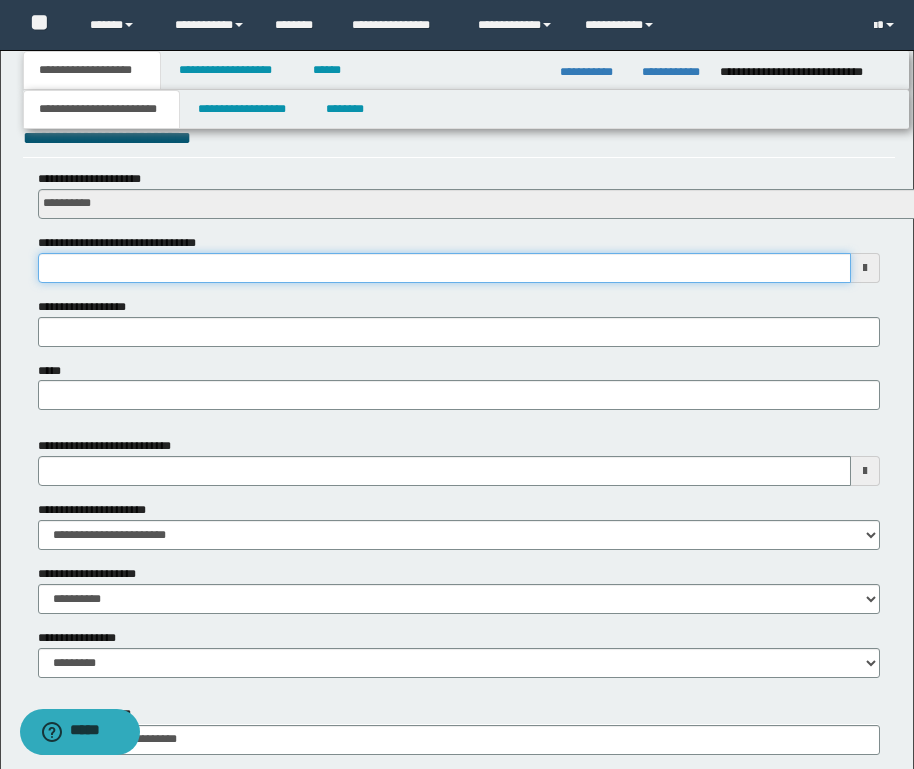 click on "**********" at bounding box center [444, 268] 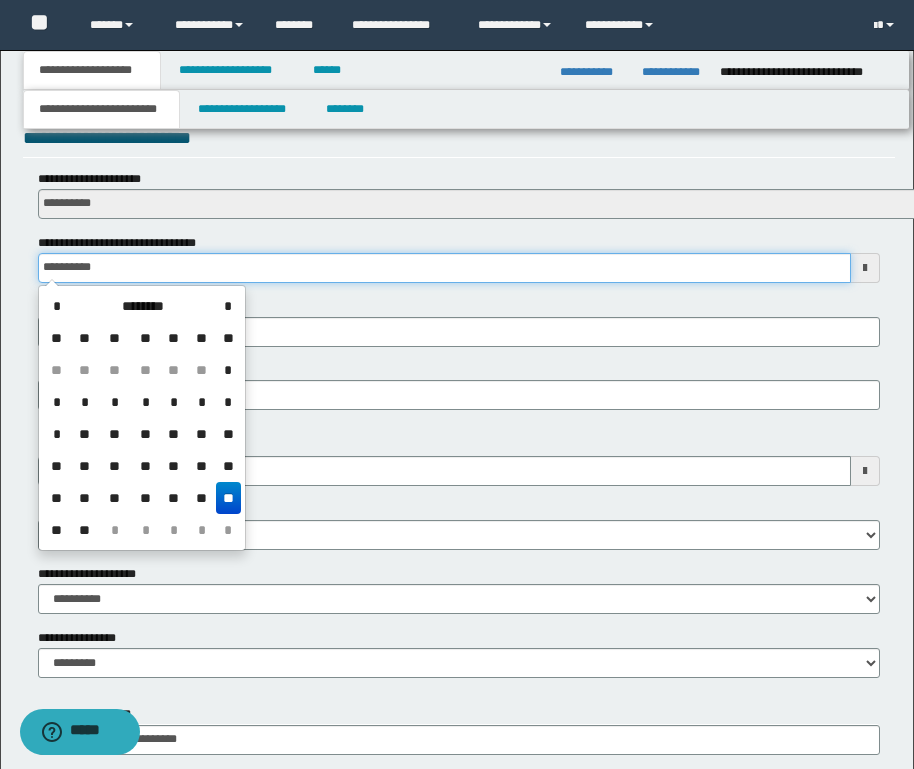 type on "**********" 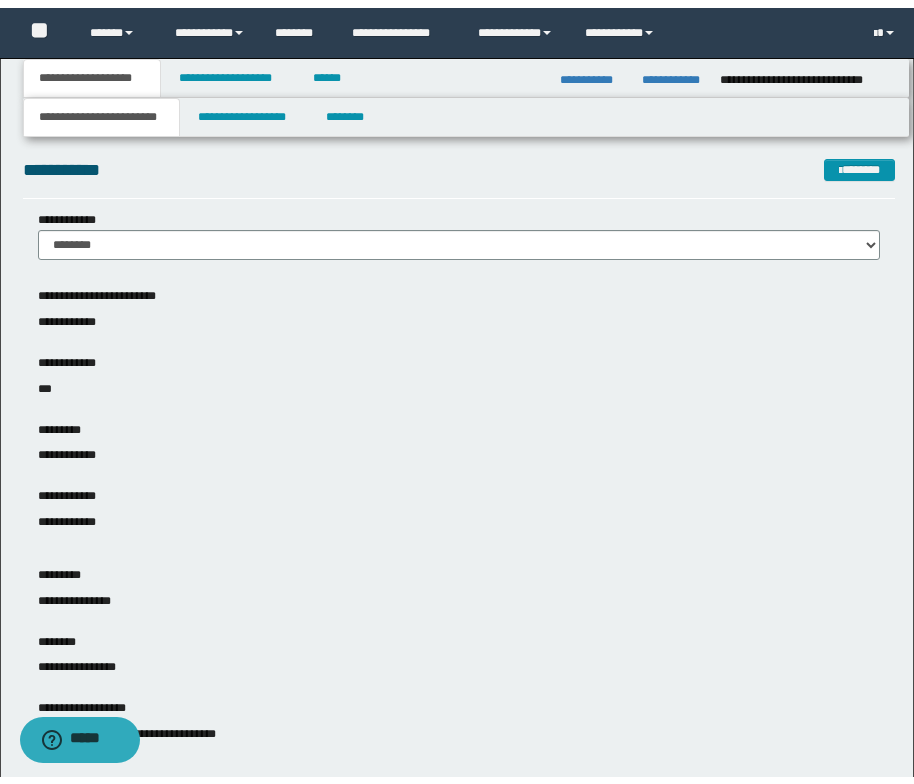 scroll, scrollTop: 0, scrollLeft: 0, axis: both 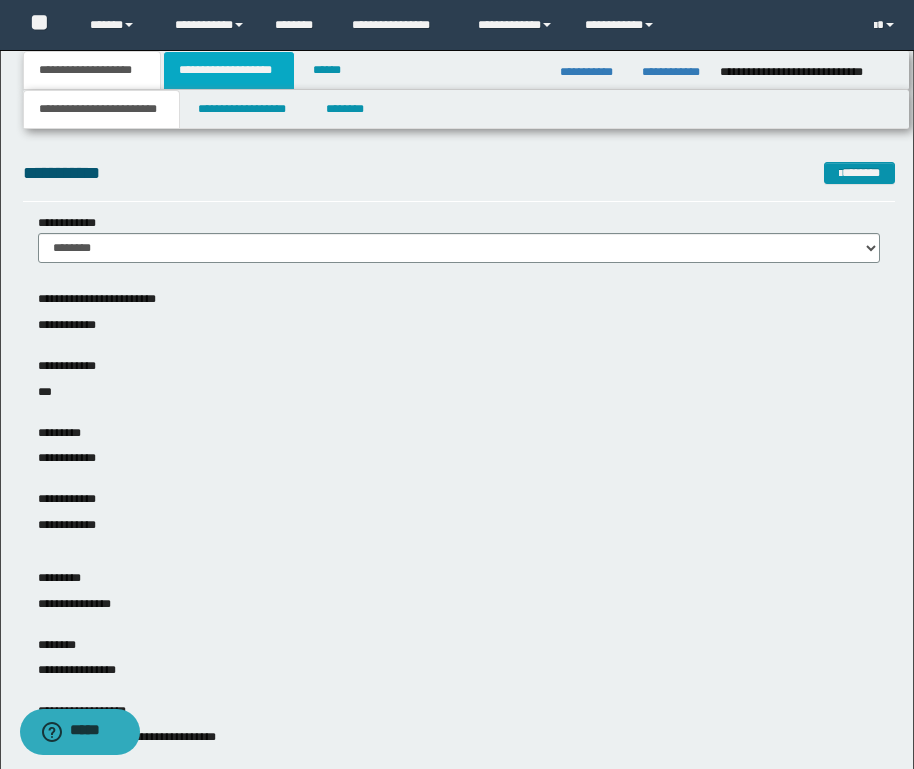 click on "**********" at bounding box center [229, 70] 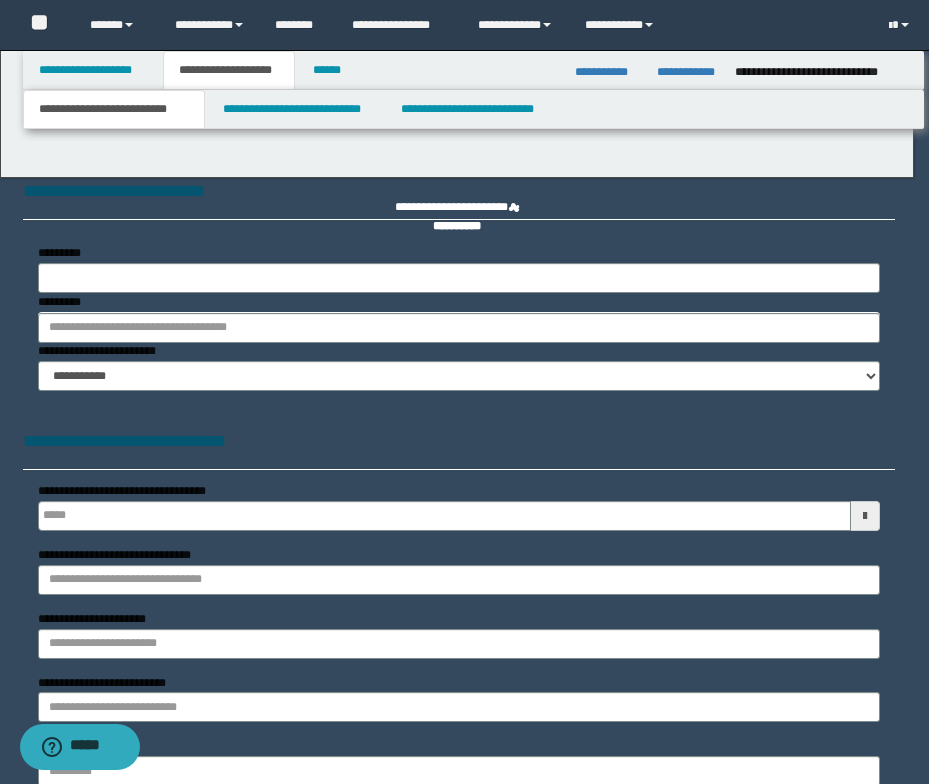type 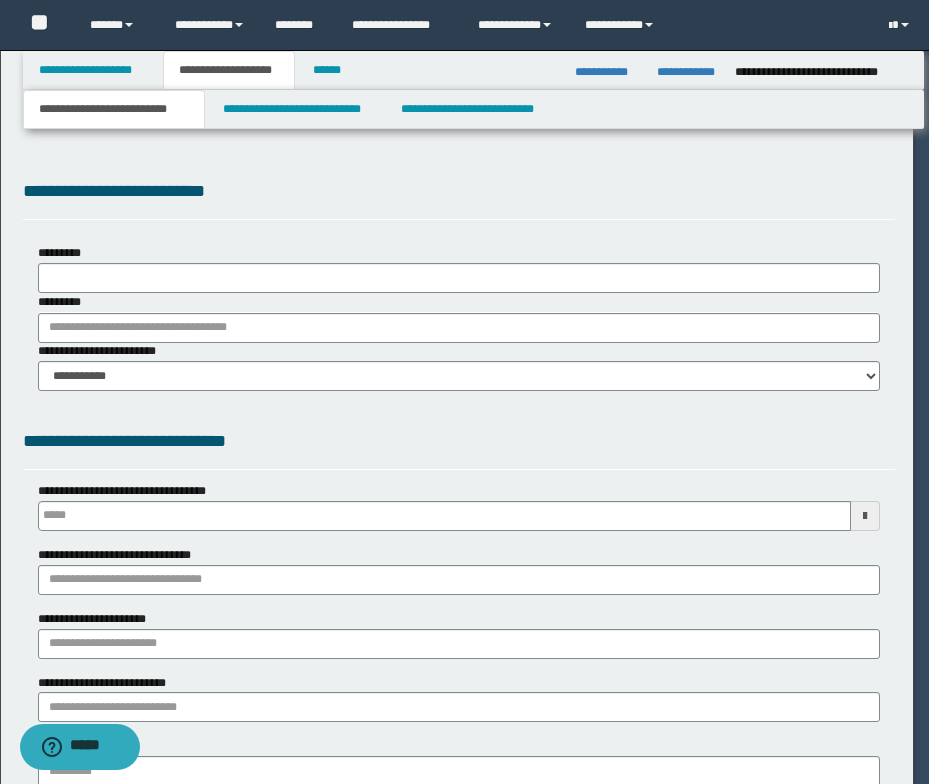 type on "**********" 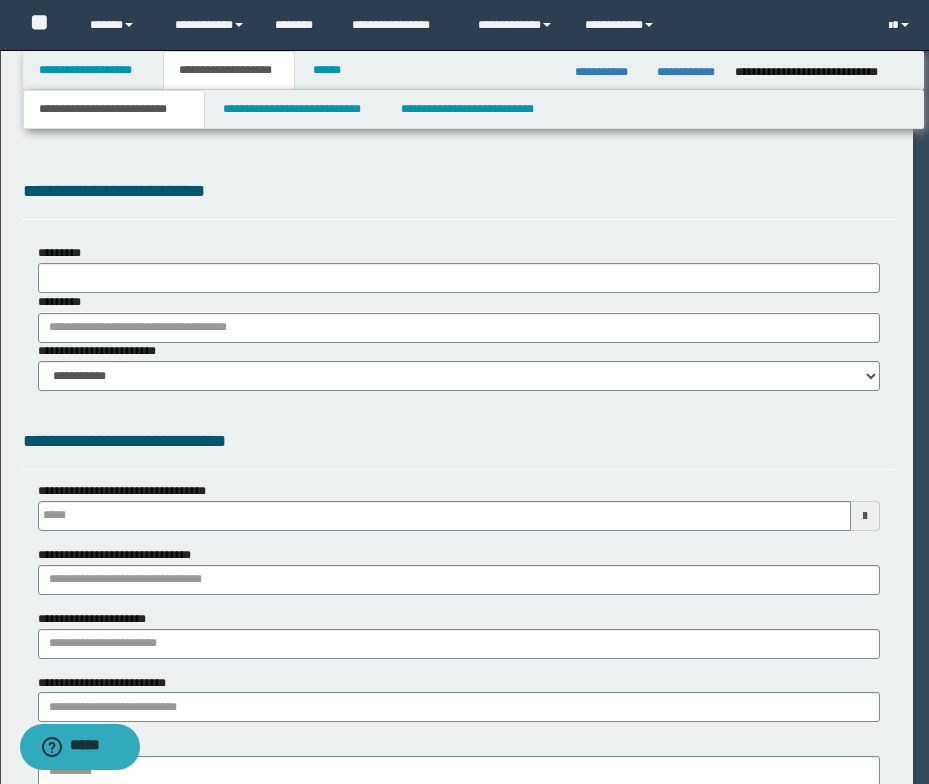 select on "*" 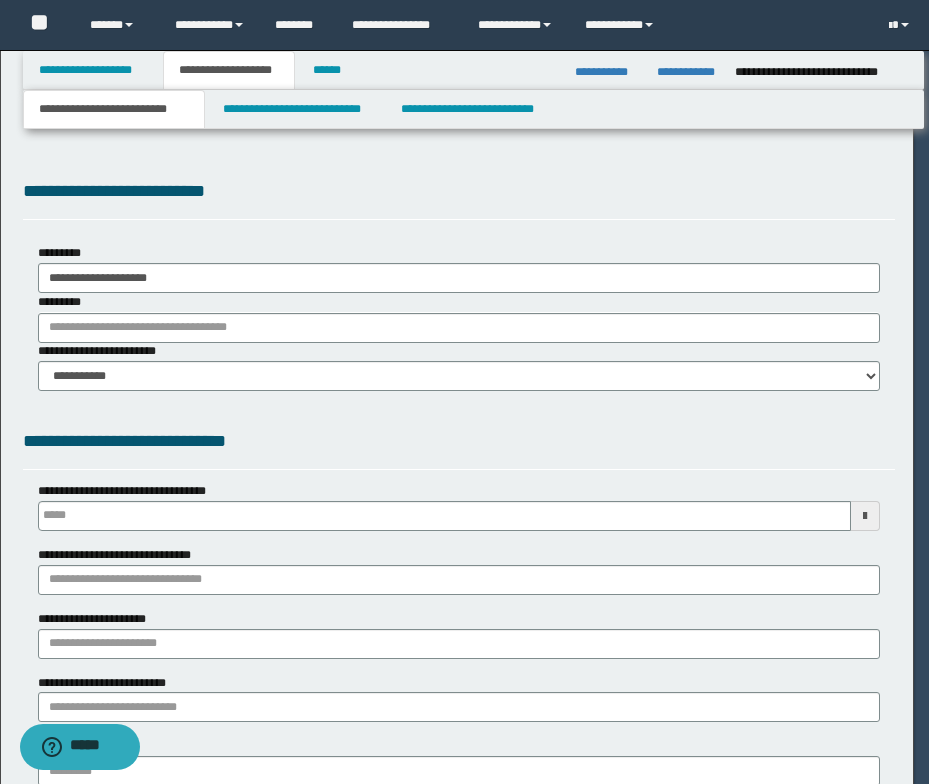 scroll, scrollTop: 0, scrollLeft: 0, axis: both 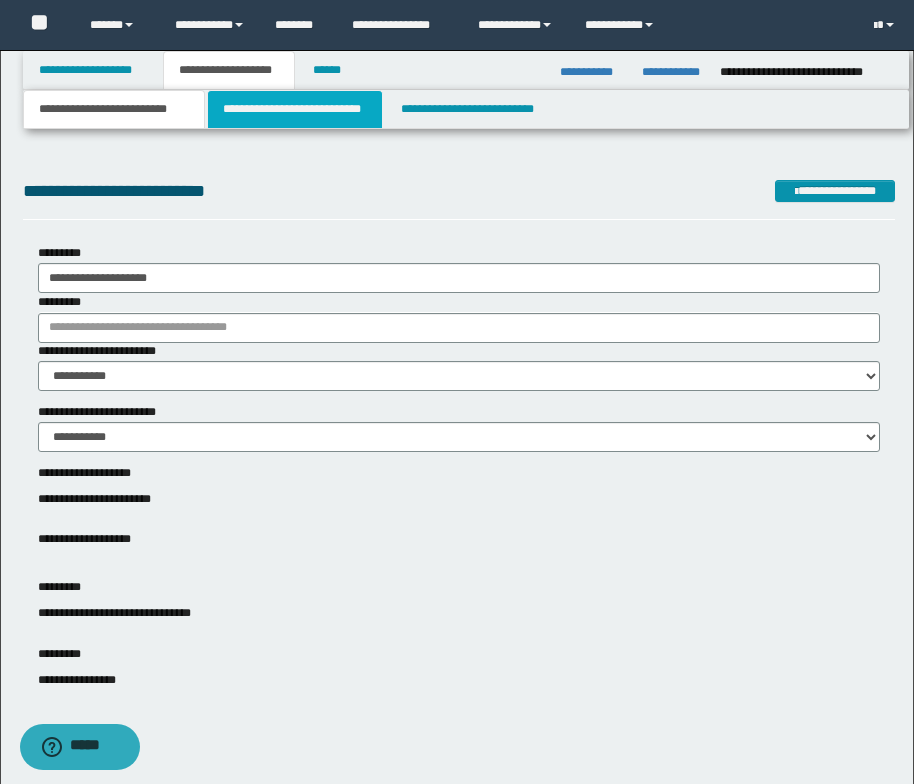 click on "**********" at bounding box center [295, 109] 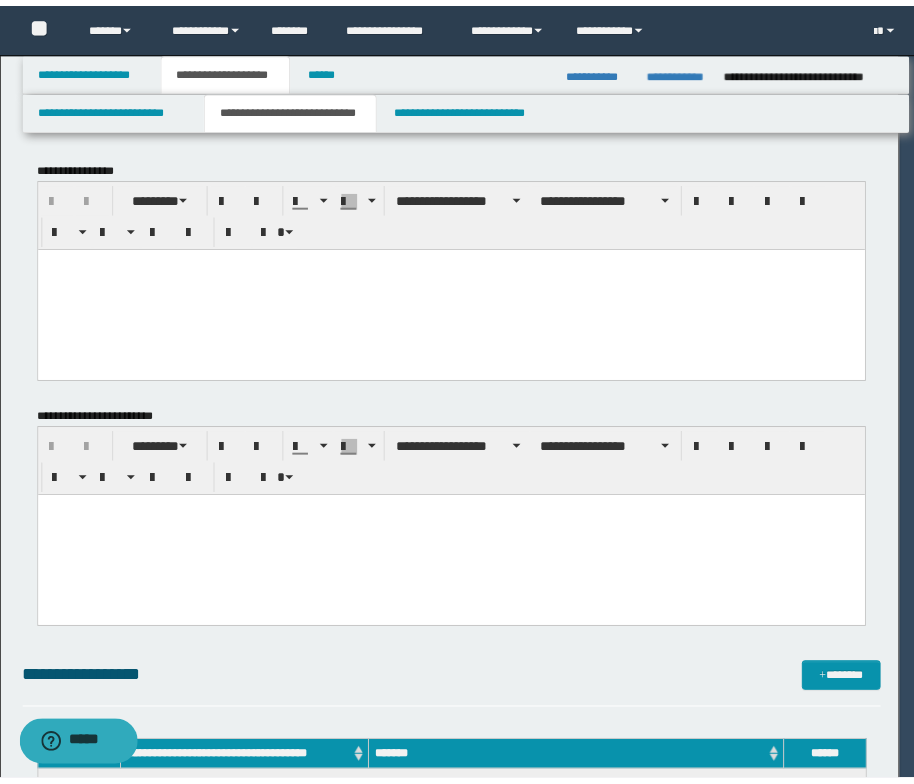 scroll, scrollTop: 0, scrollLeft: 0, axis: both 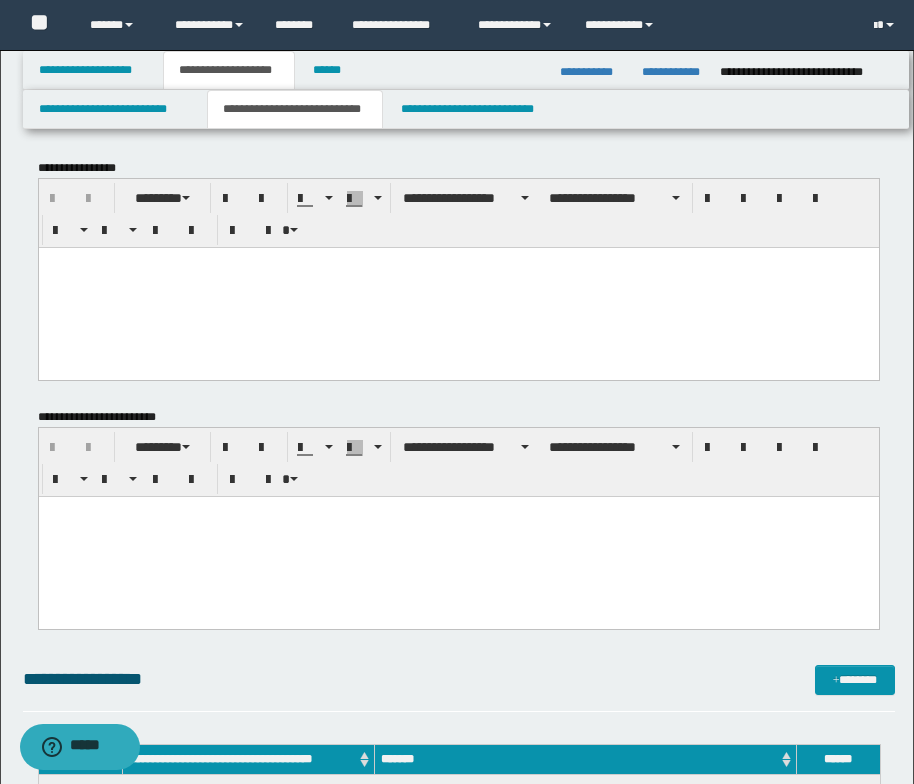 click at bounding box center (458, 262) 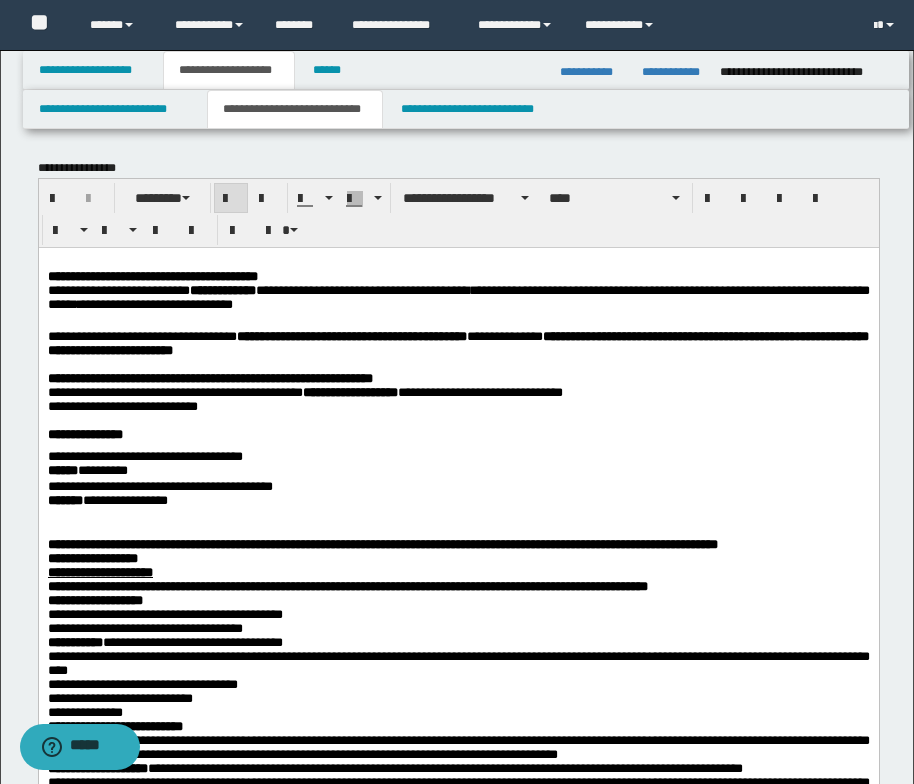 click on "**********" at bounding box center [137, 275] 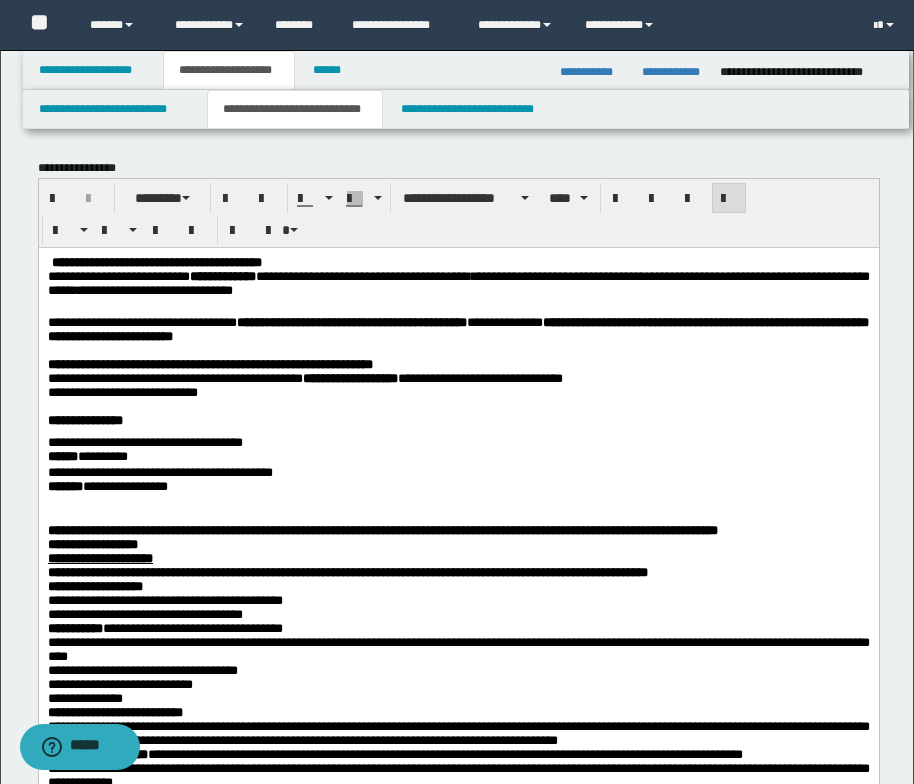 click on "**********" at bounding box center [141, 321] 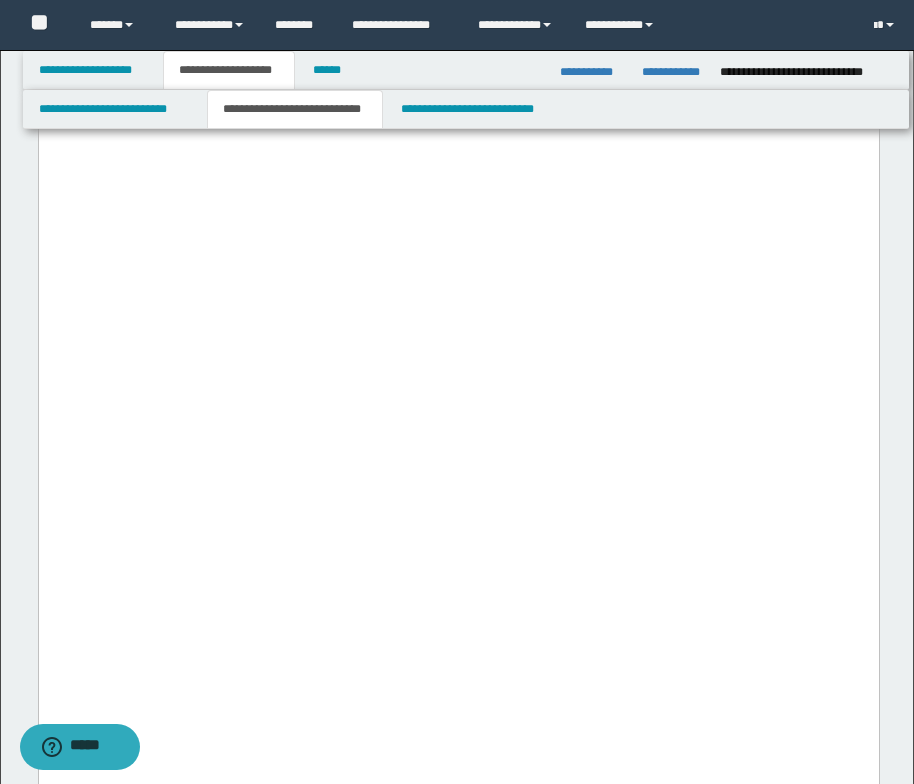 scroll, scrollTop: 3000, scrollLeft: 0, axis: vertical 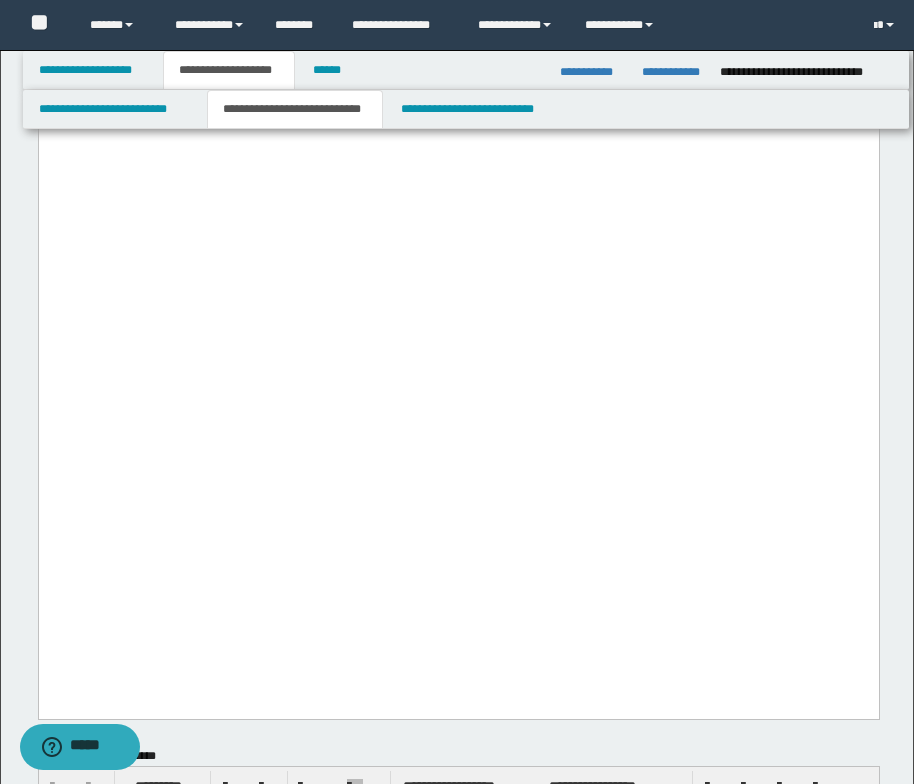 drag, startPoint x: 48, startPoint y: -2738, endPoint x: 728, endPoint y: 674, distance: 3479.101 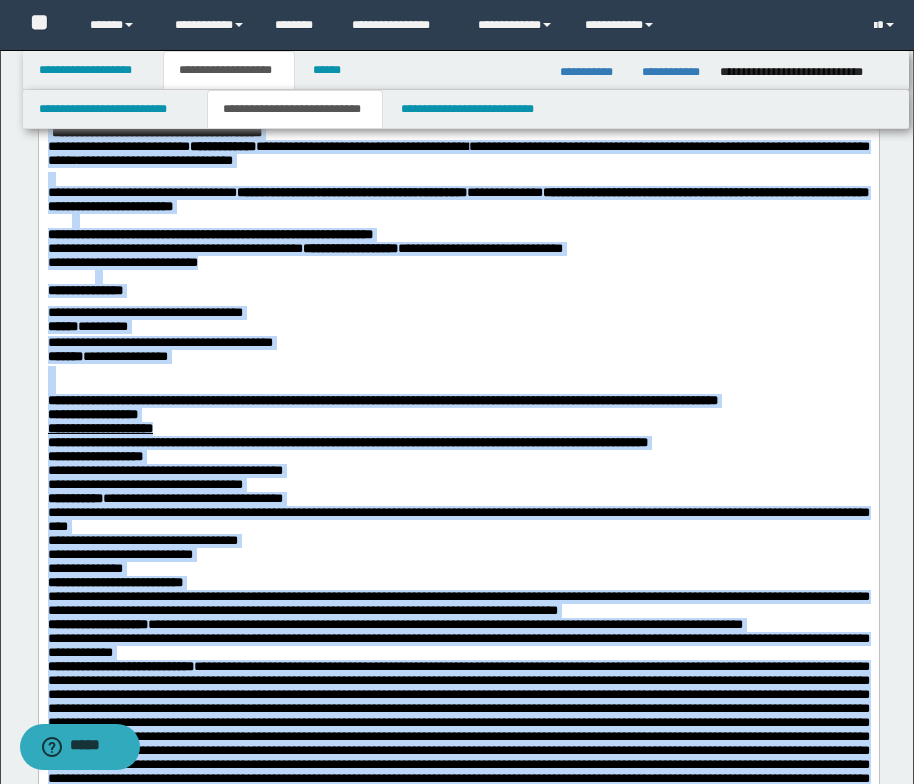 scroll, scrollTop: 0, scrollLeft: 0, axis: both 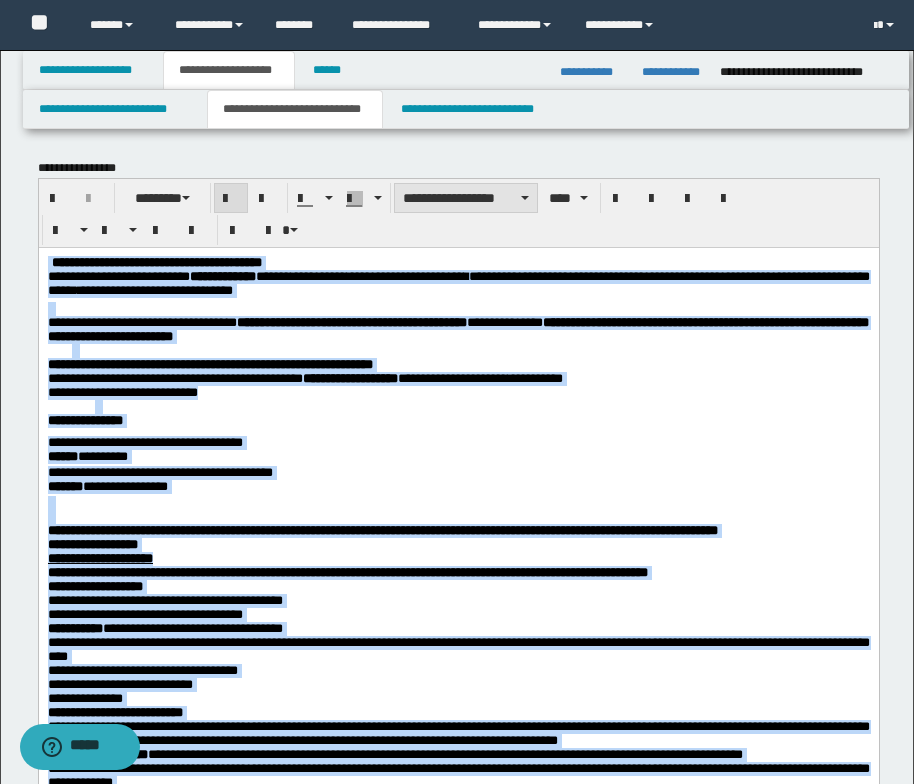 click at bounding box center [525, 198] 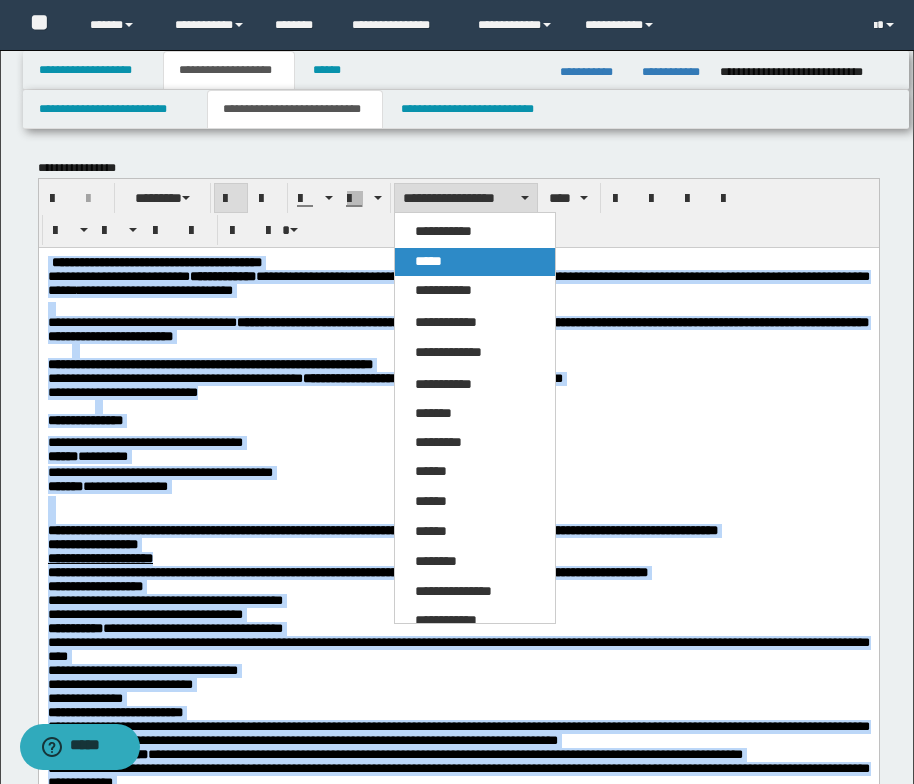 click on "*****" at bounding box center (475, 262) 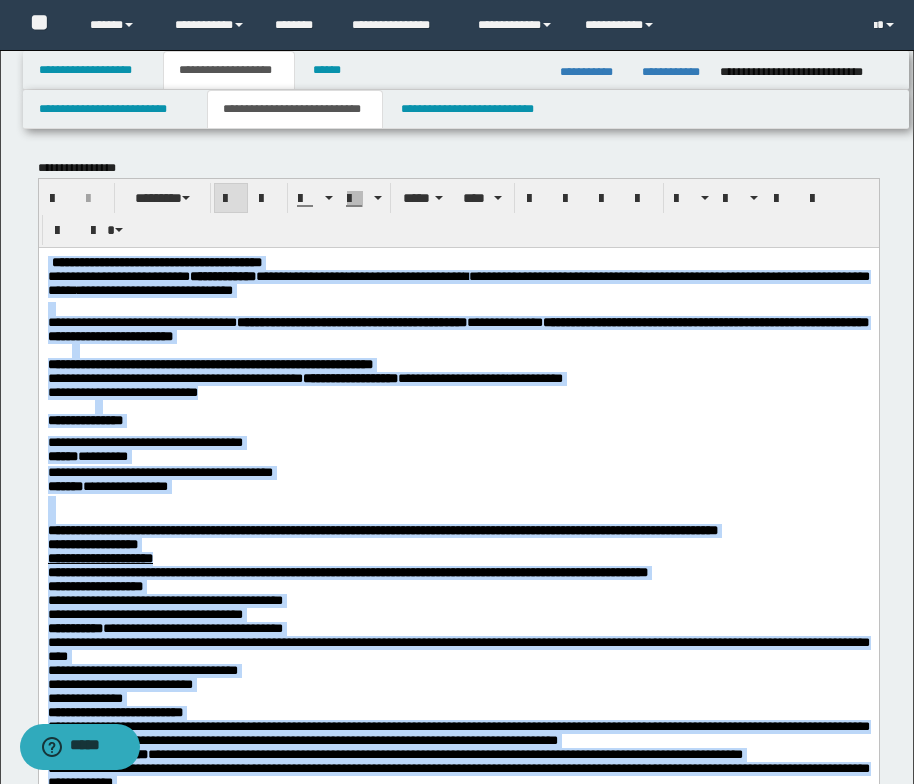 click on "**********" at bounding box center (458, 329) 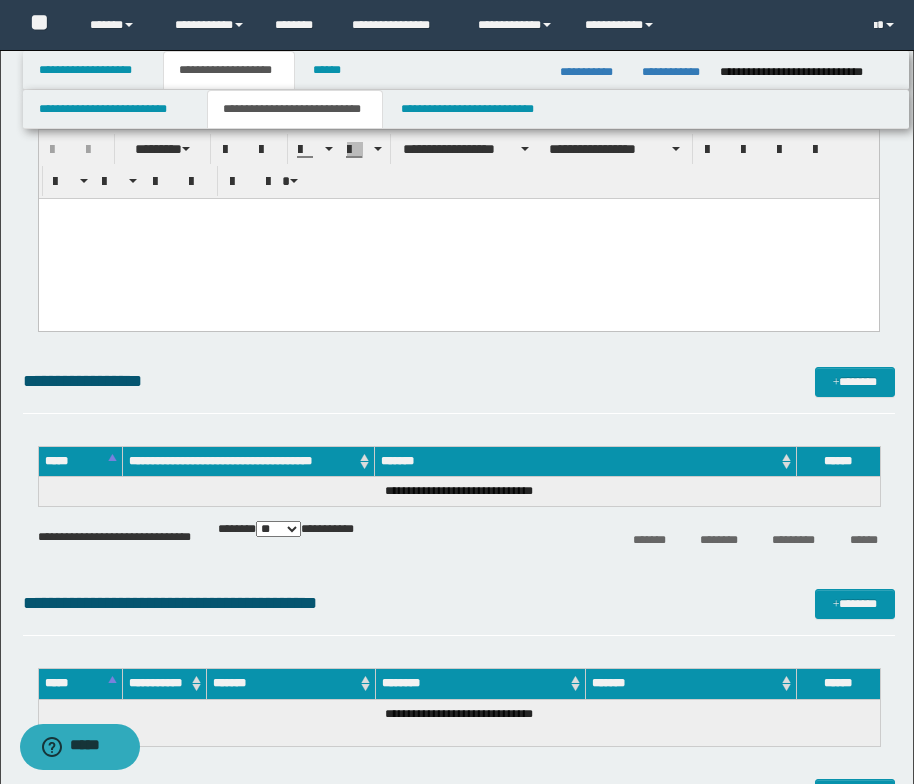 scroll, scrollTop: 3800, scrollLeft: 0, axis: vertical 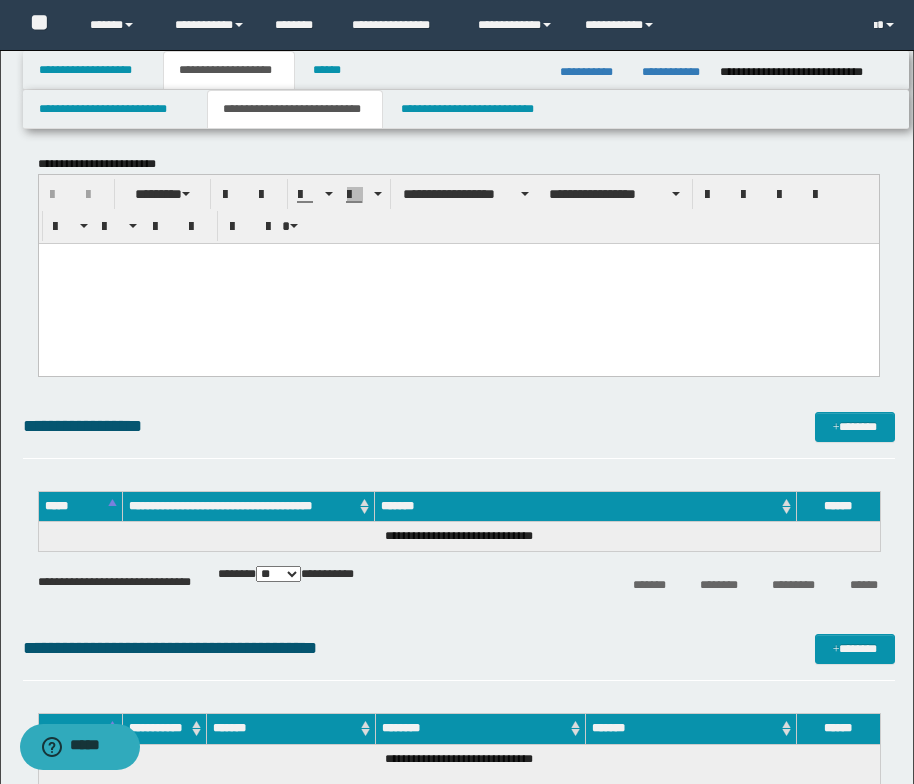 click at bounding box center (458, 258) 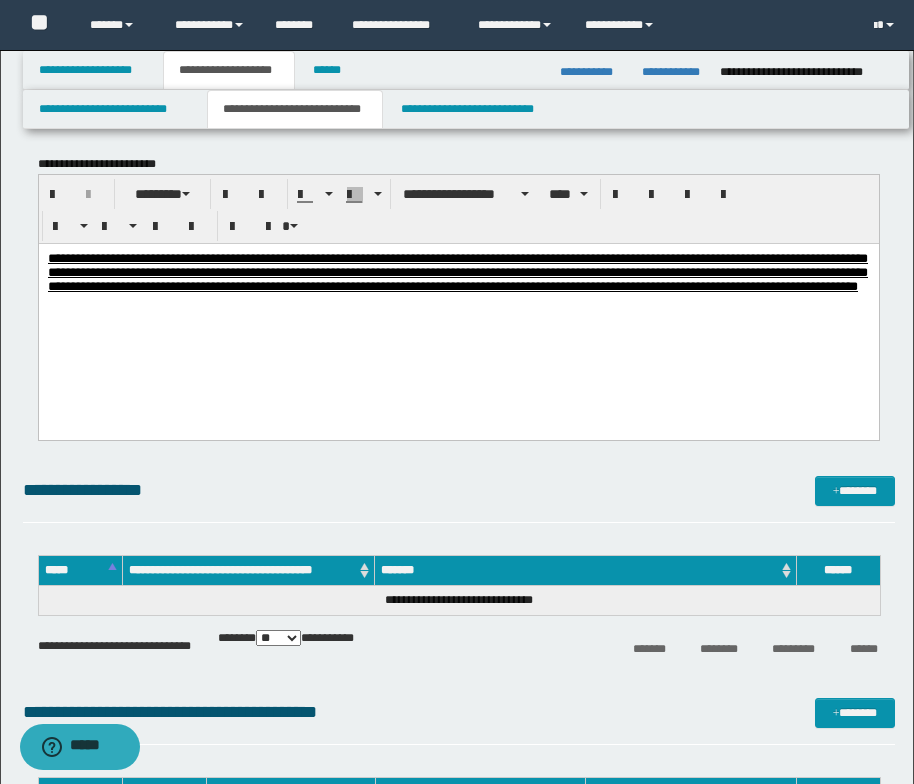 drag, startPoint x: 263, startPoint y: 314, endPoint x: 74, endPoint y: 264, distance: 195.50192 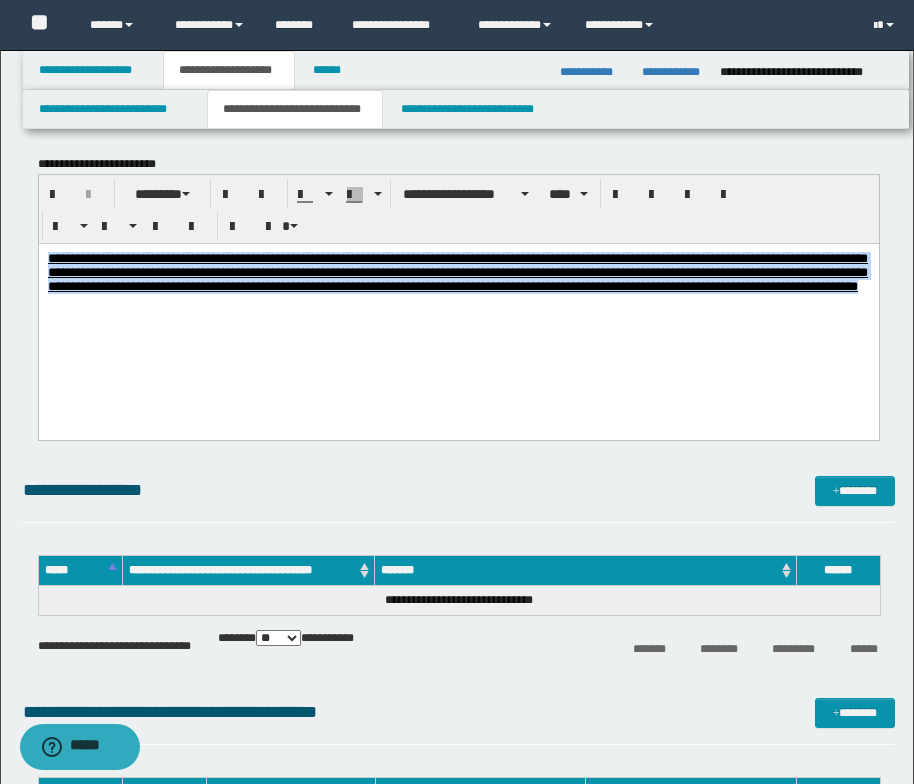 drag, startPoint x: 259, startPoint y: 311, endPoint x: 20, endPoint y: 248, distance: 247.16391 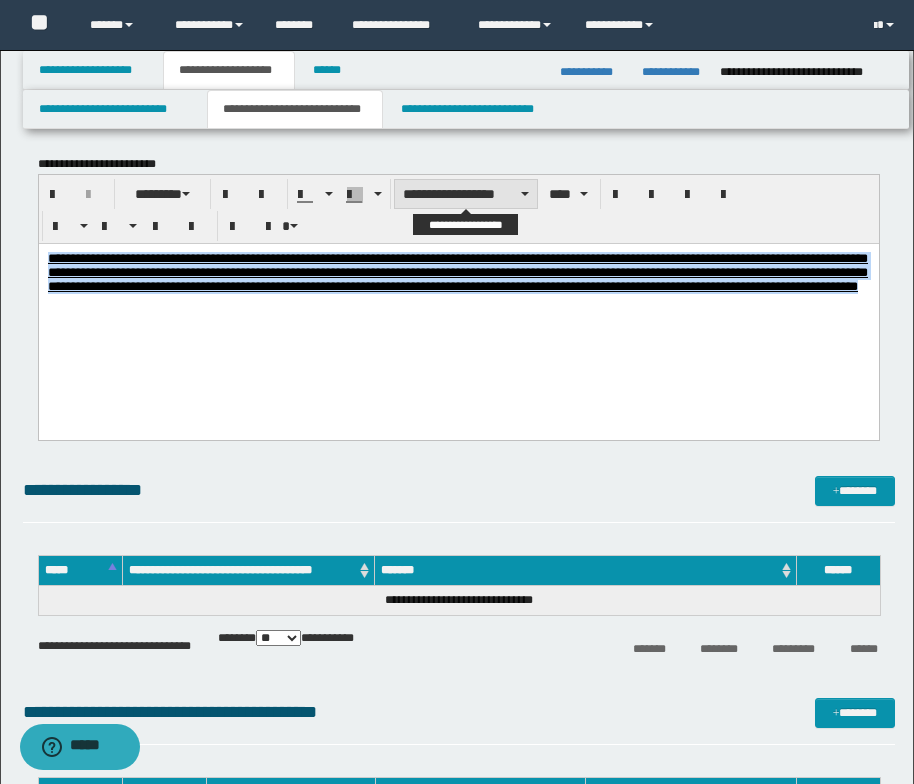 click on "**********" at bounding box center [466, 194] 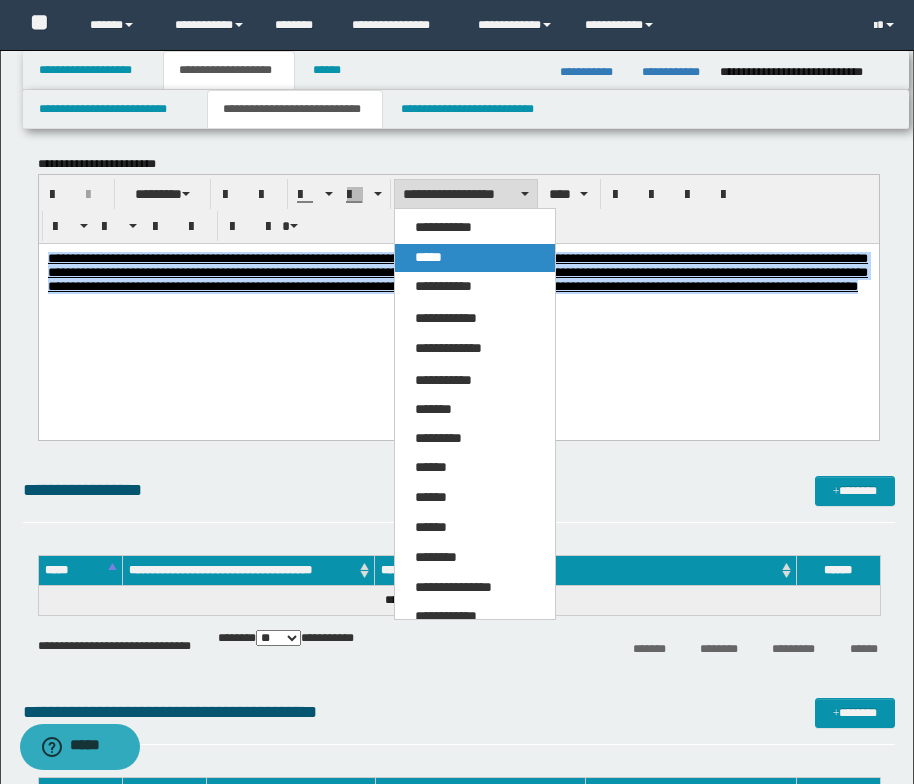 click on "*****" at bounding box center (475, 258) 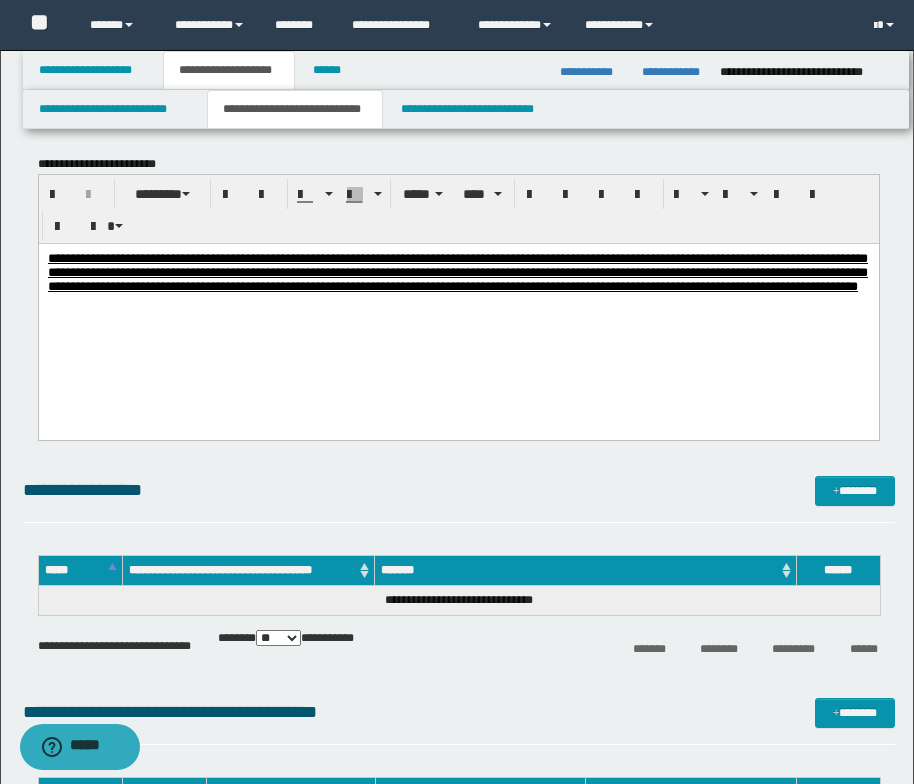 click on "**********" at bounding box center [458, 304] 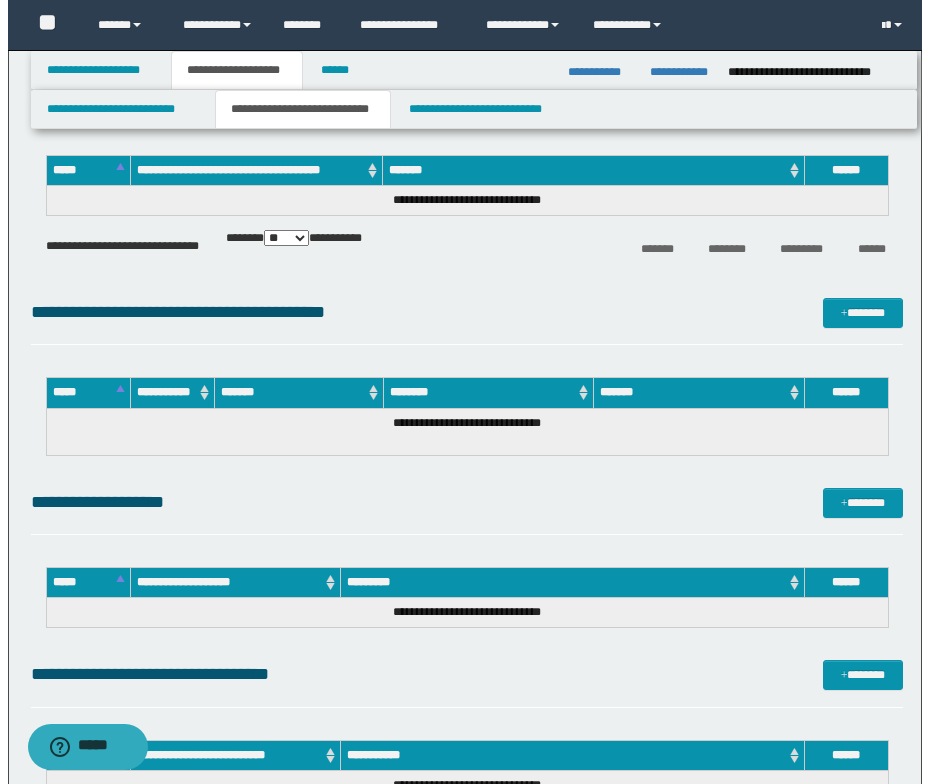 scroll, scrollTop: 4100, scrollLeft: 0, axis: vertical 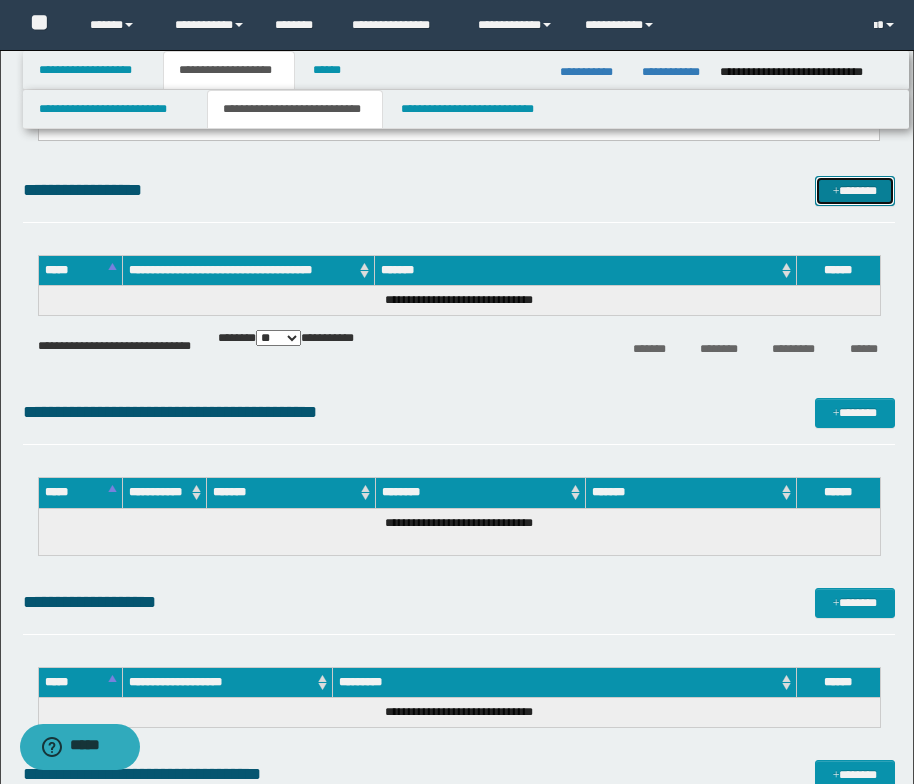 click at bounding box center [836, 192] 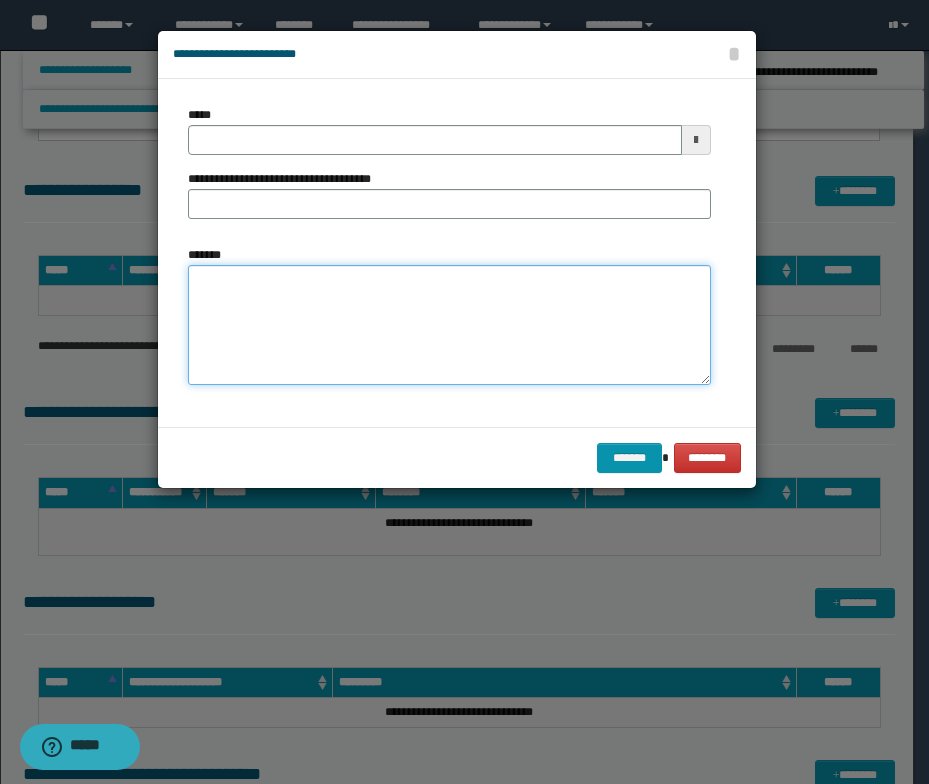click on "*******" at bounding box center [449, 325] 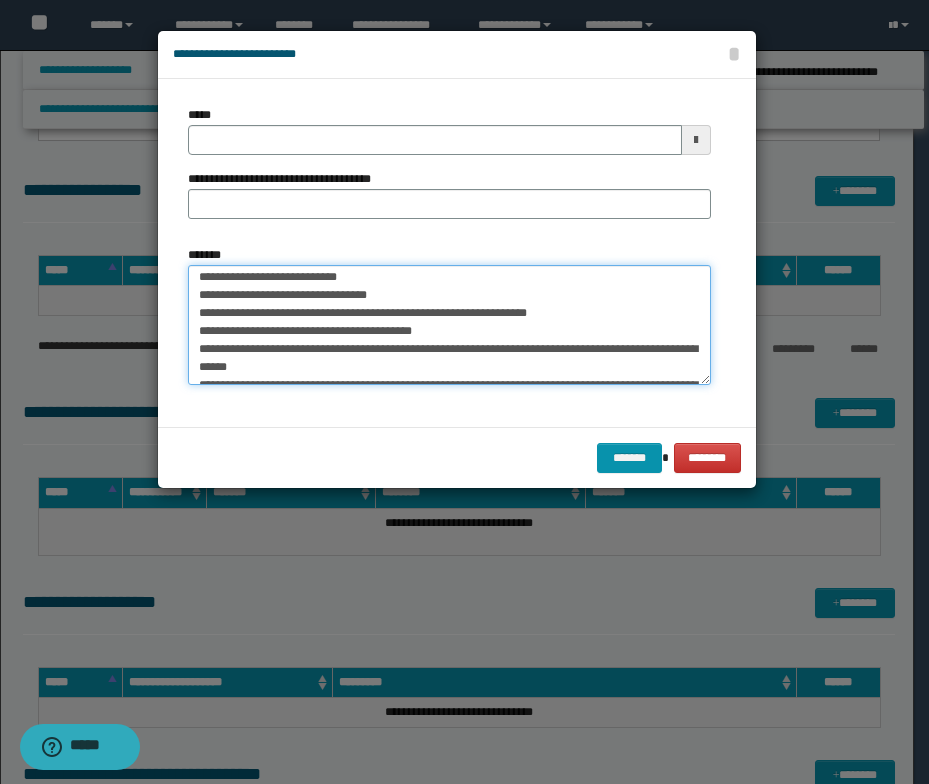 scroll, scrollTop: 0, scrollLeft: 0, axis: both 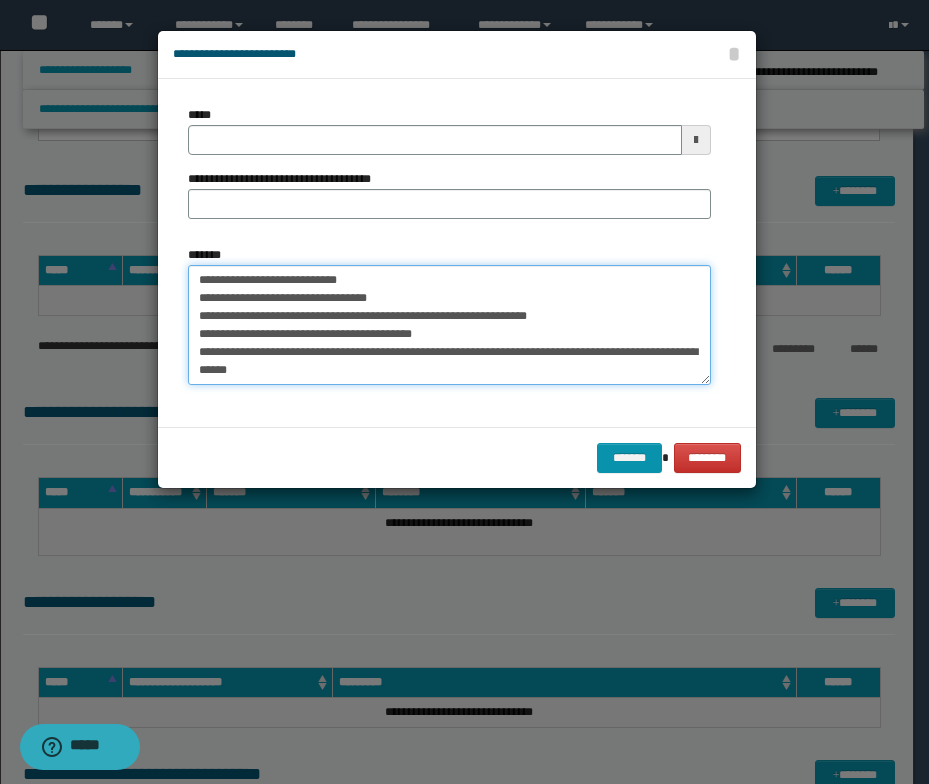 drag, startPoint x: 361, startPoint y: 277, endPoint x: 187, endPoint y: 279, distance: 174.01149 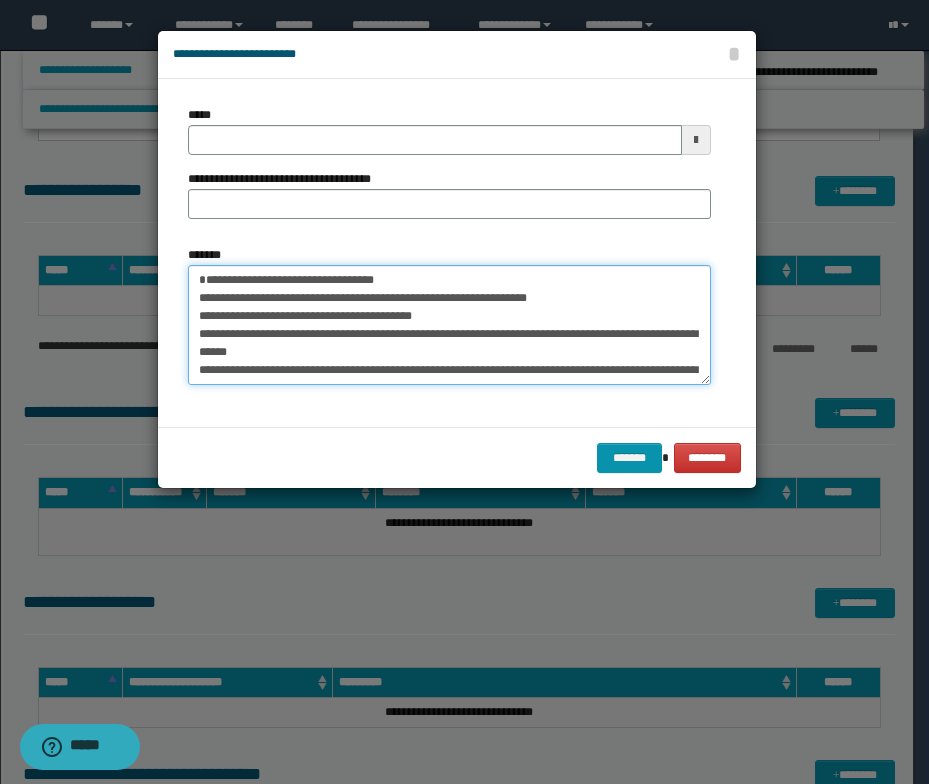 type on "**********" 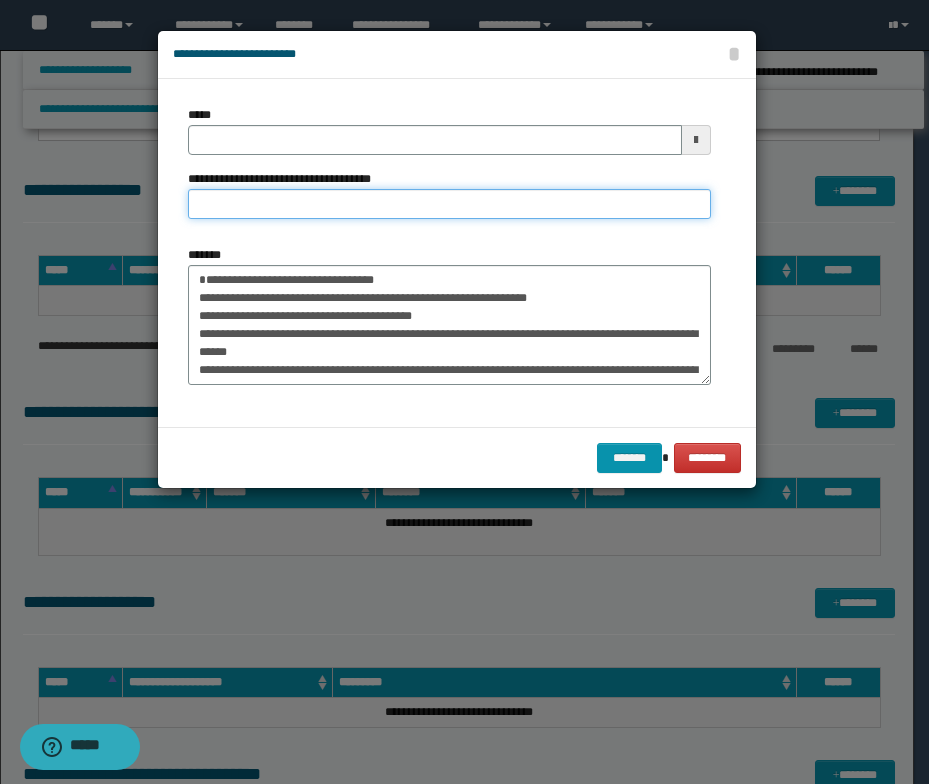 click on "**********" at bounding box center [449, 204] 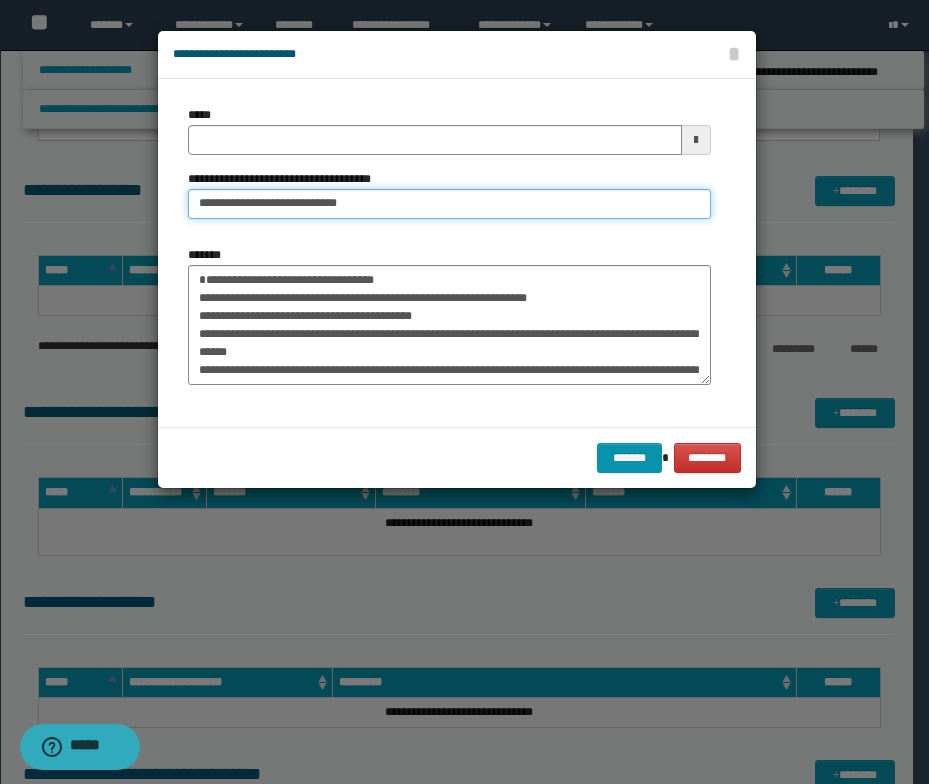drag, startPoint x: 261, startPoint y: 205, endPoint x: 183, endPoint y: 203, distance: 78.025635 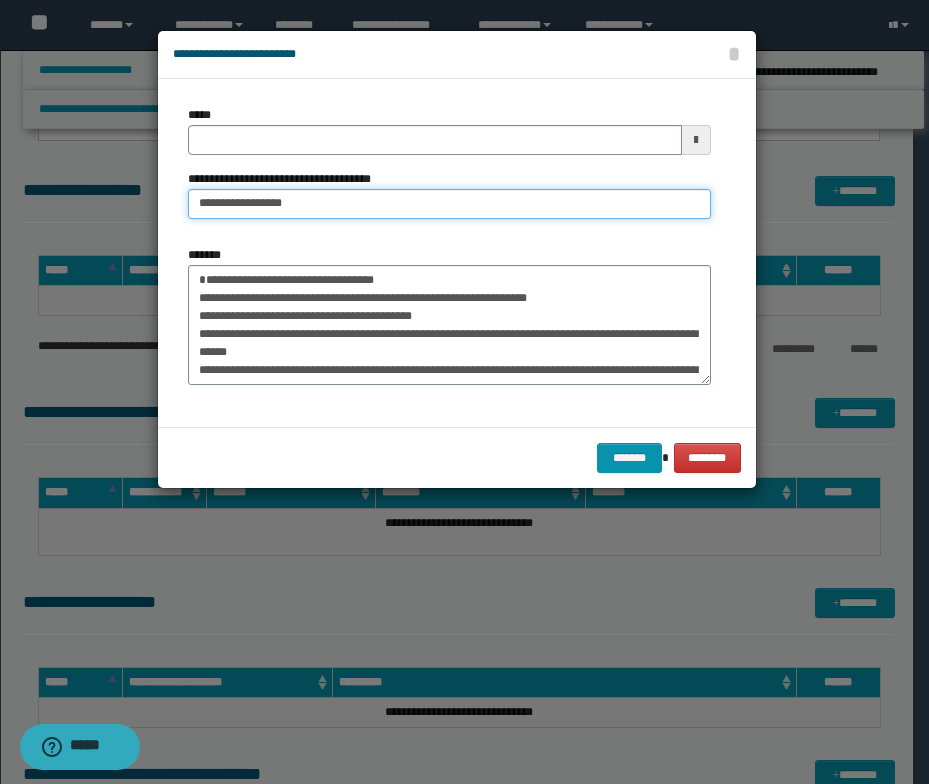 type 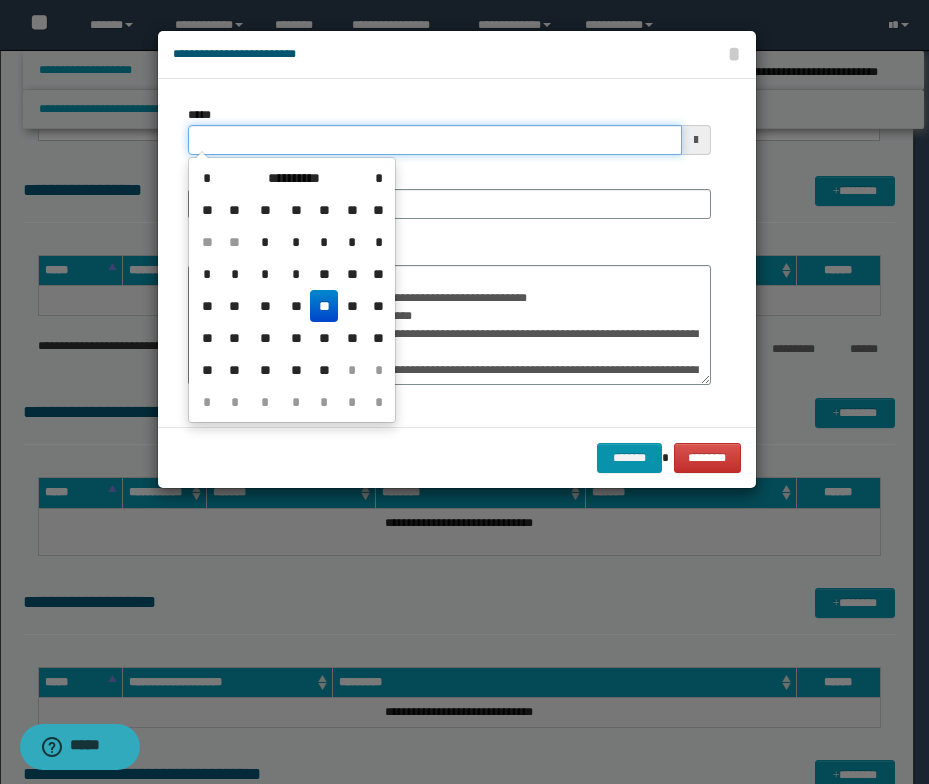 click on "*****" at bounding box center [435, 140] 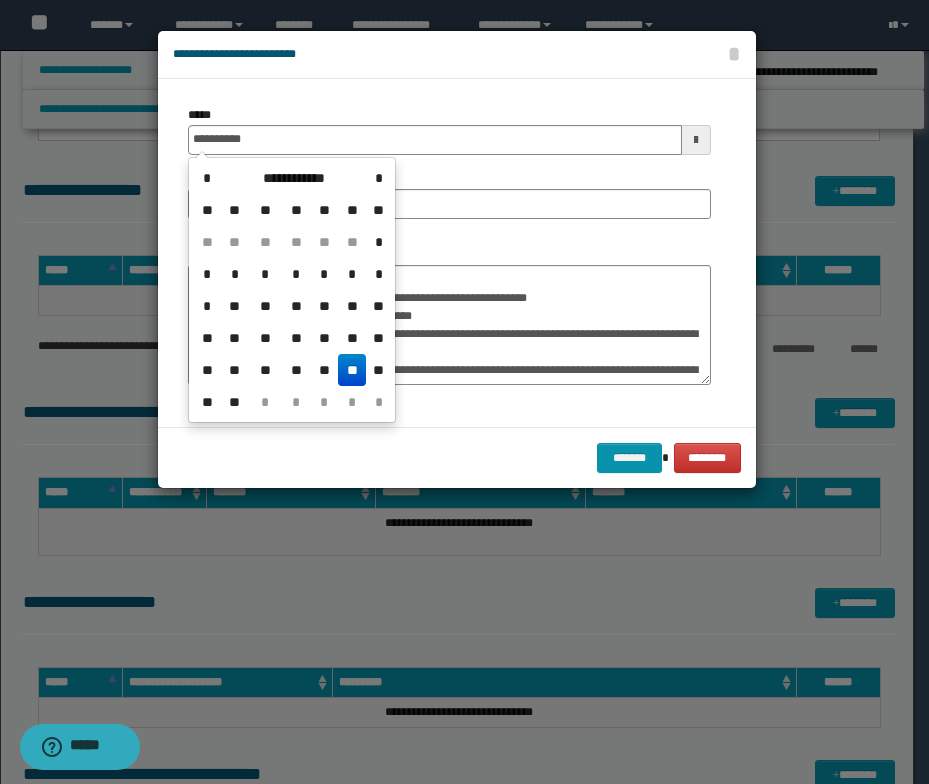 click on "**" at bounding box center [352, 370] 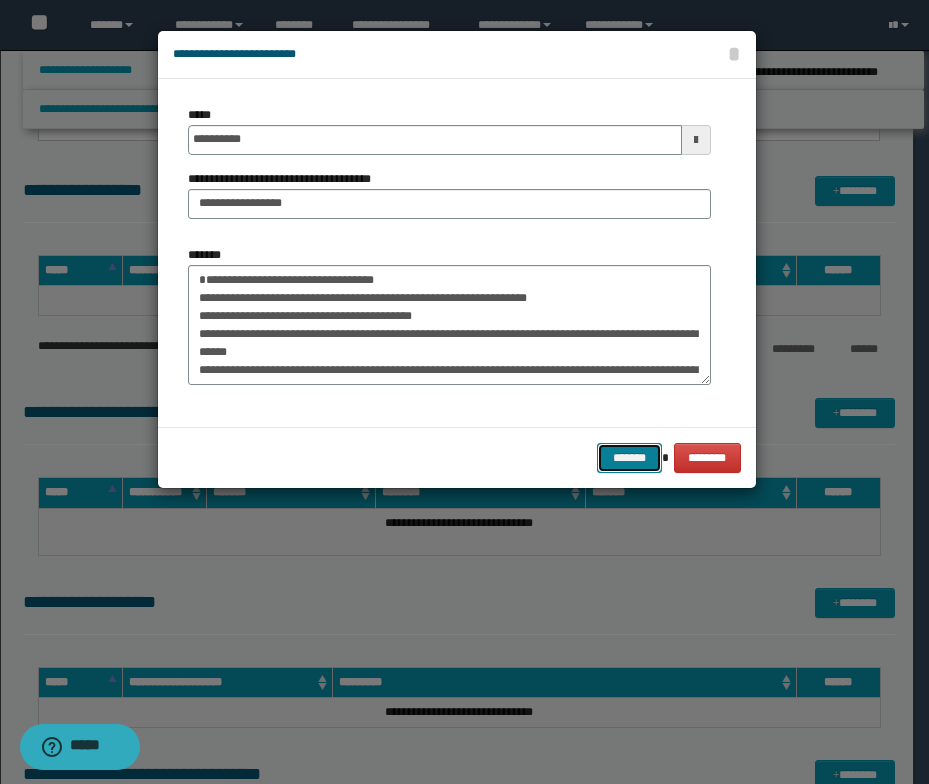 click on "*******" at bounding box center [629, 458] 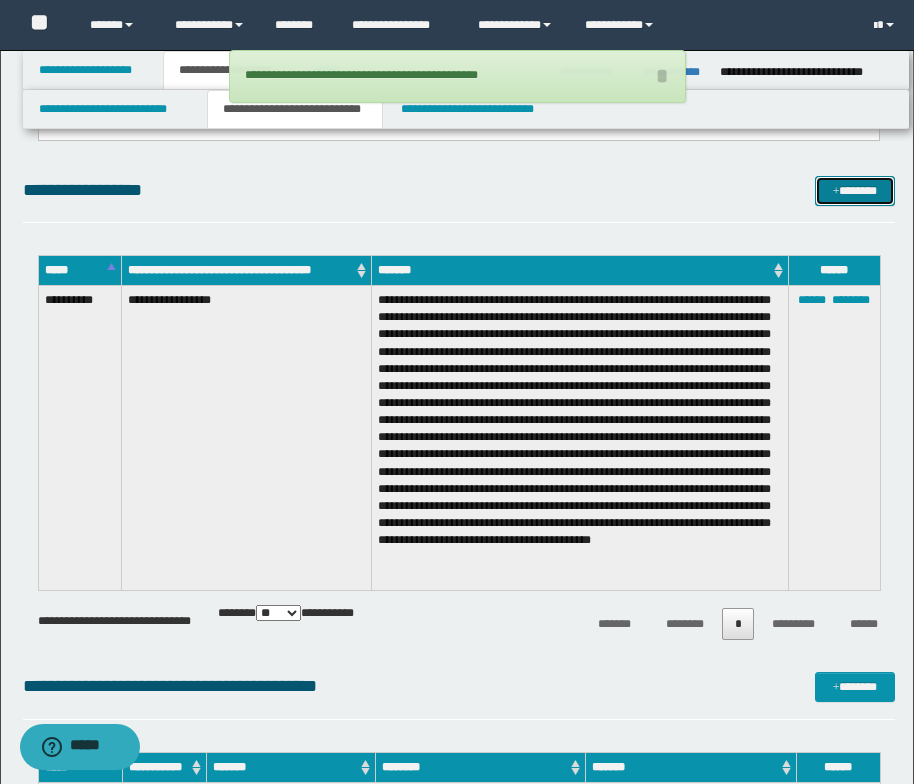 click at bounding box center (836, 192) 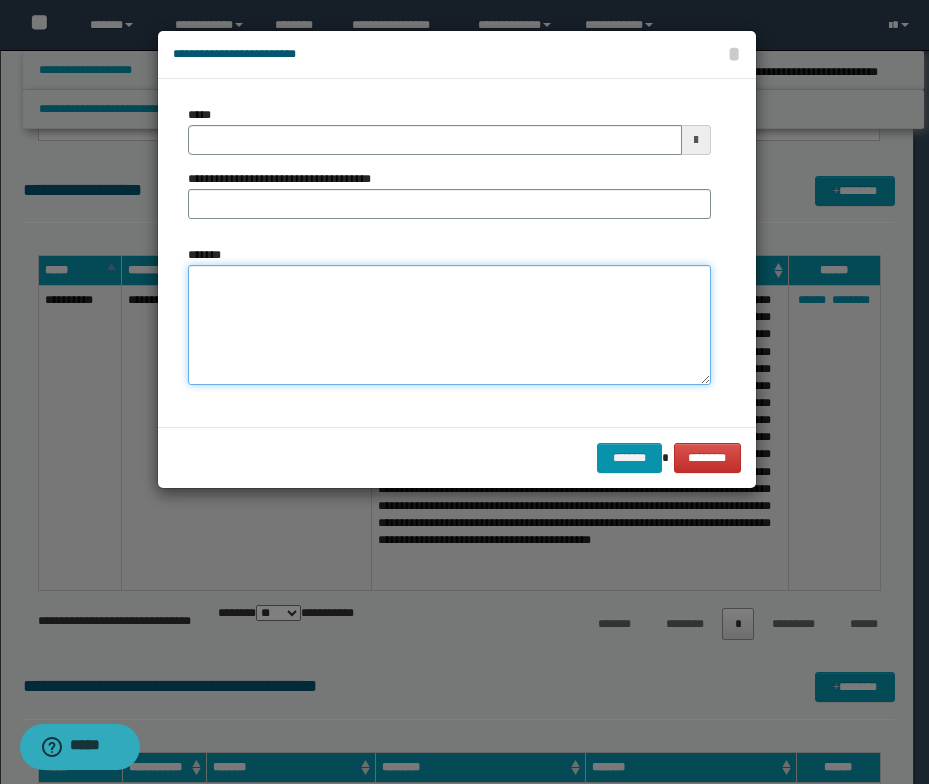 click on "*******" at bounding box center (449, 325) 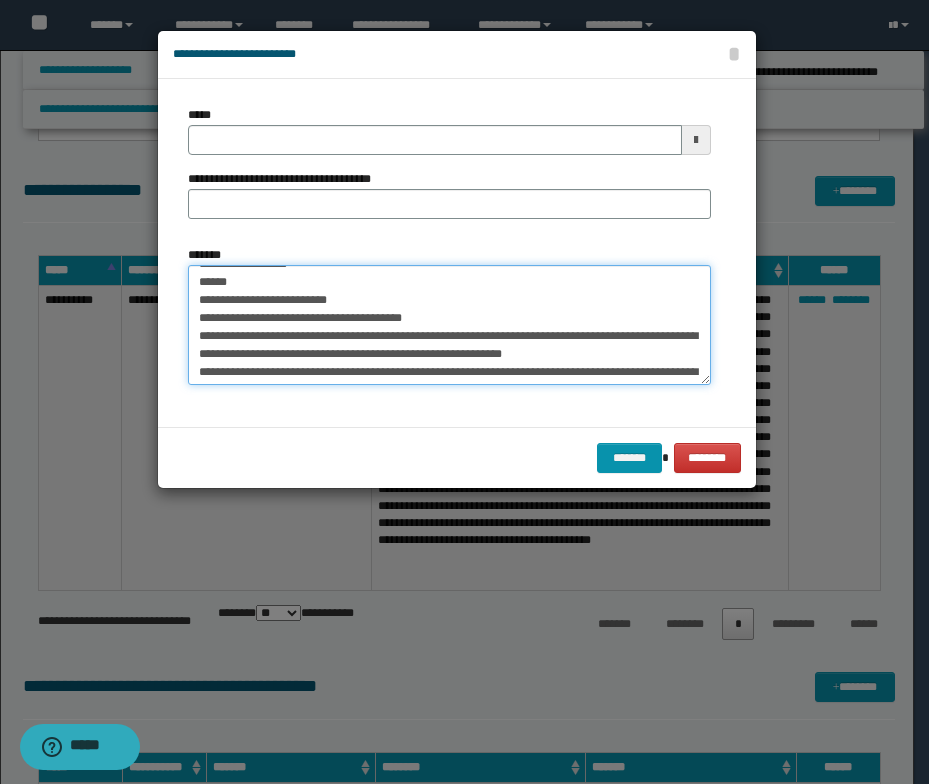scroll, scrollTop: 0, scrollLeft: 0, axis: both 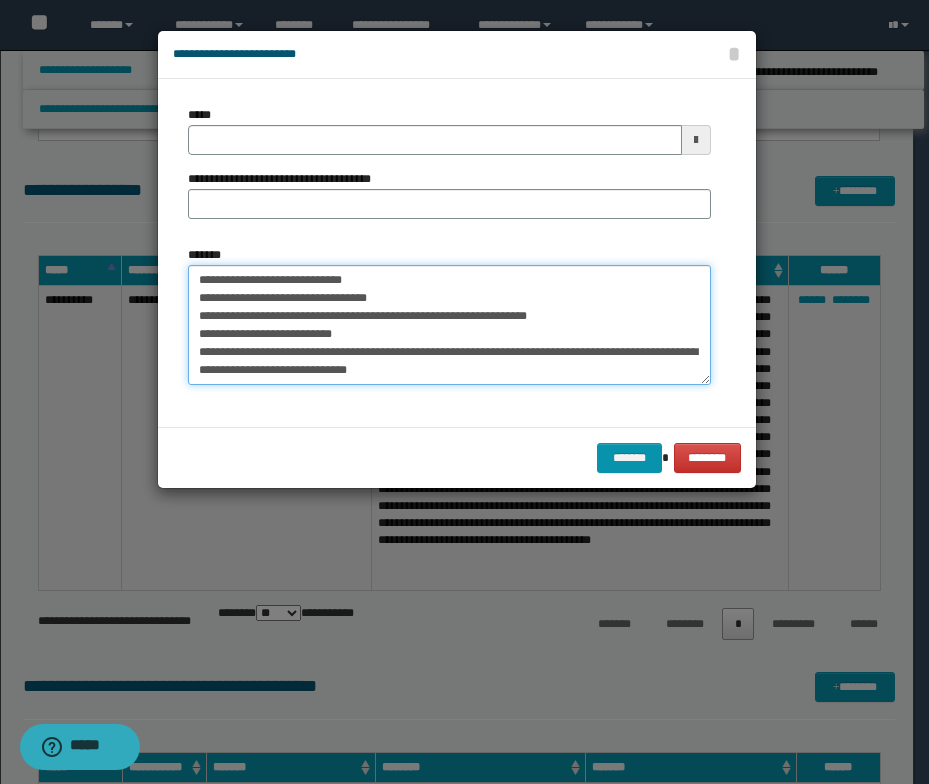 drag, startPoint x: 364, startPoint y: 279, endPoint x: 173, endPoint y: 287, distance: 191.16747 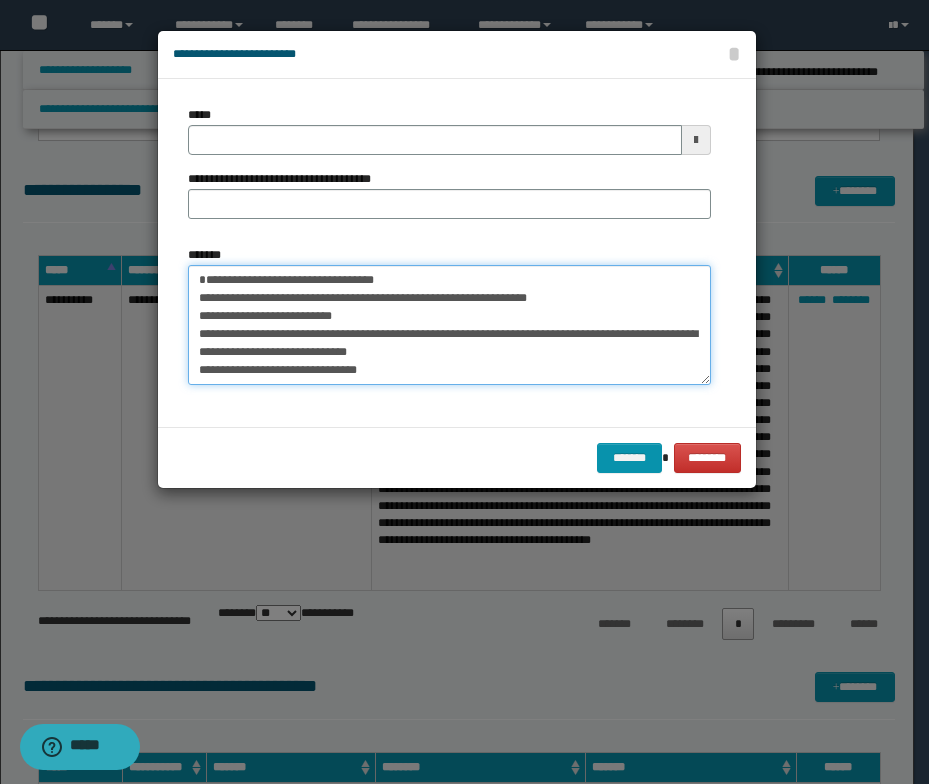 type on "**********" 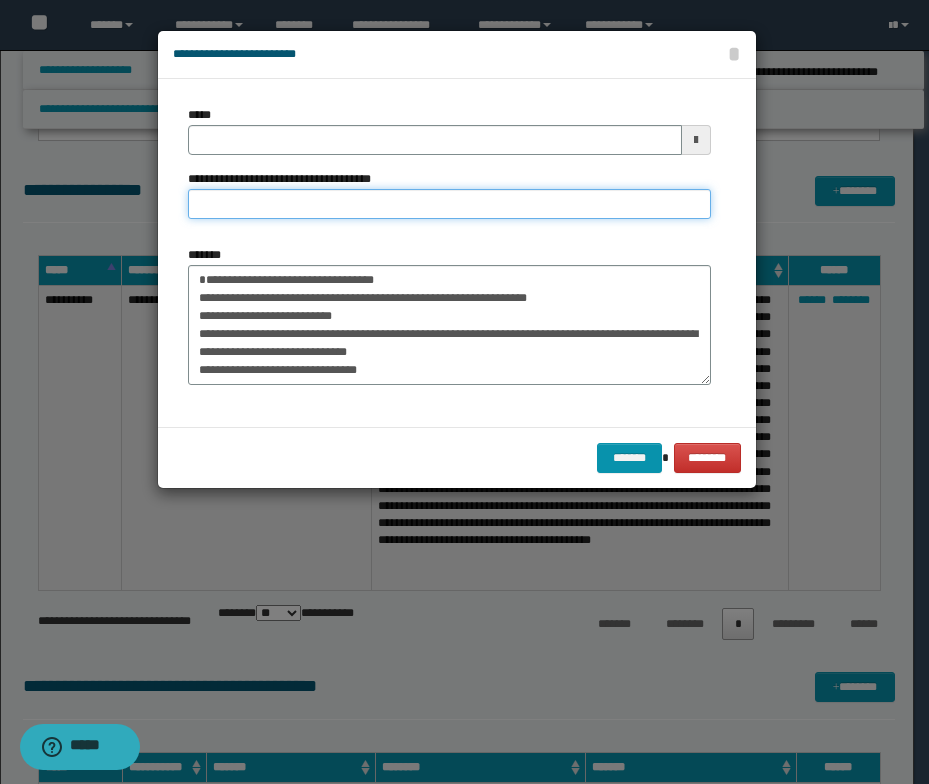 click on "**********" at bounding box center (449, 204) 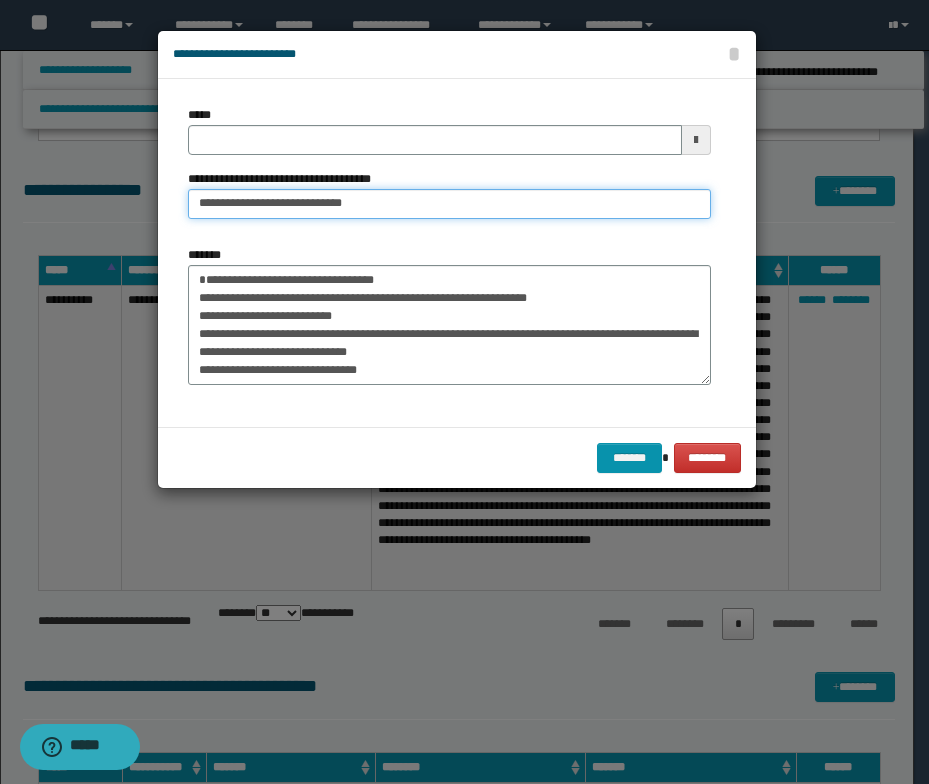 drag, startPoint x: 261, startPoint y: 205, endPoint x: 193, endPoint y: 202, distance: 68.06615 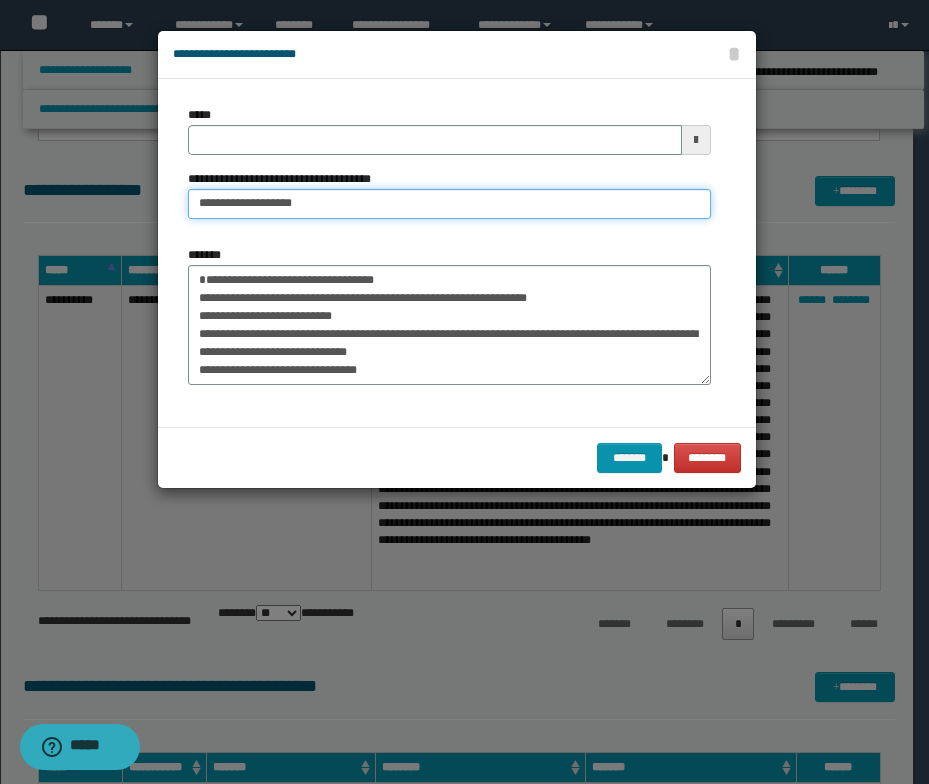 type 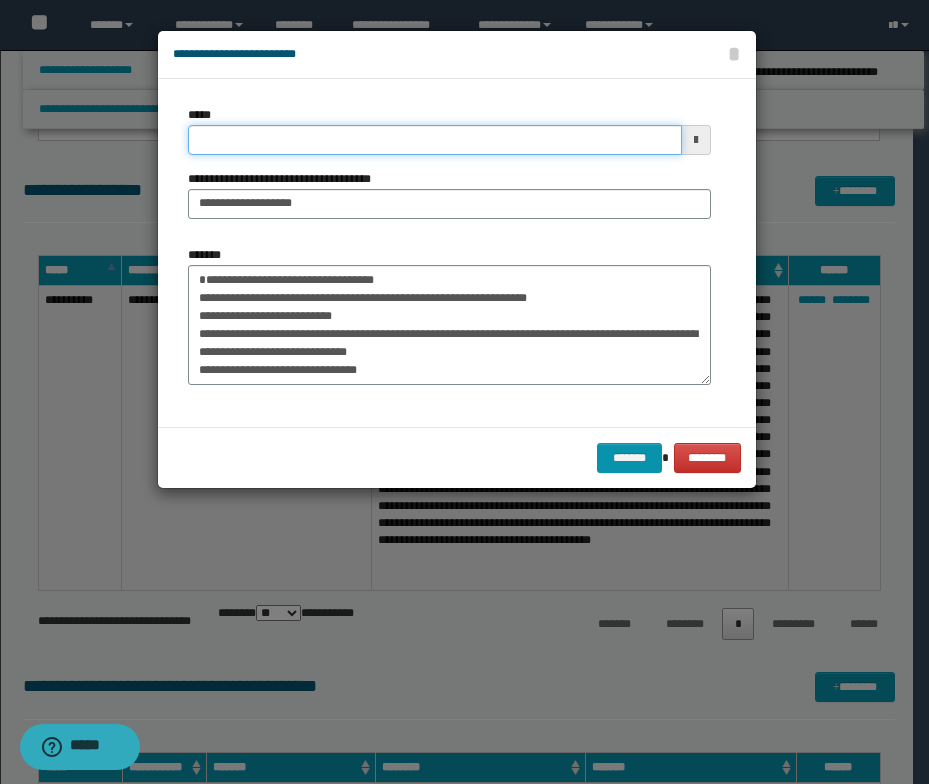 click on "*****" at bounding box center (435, 140) 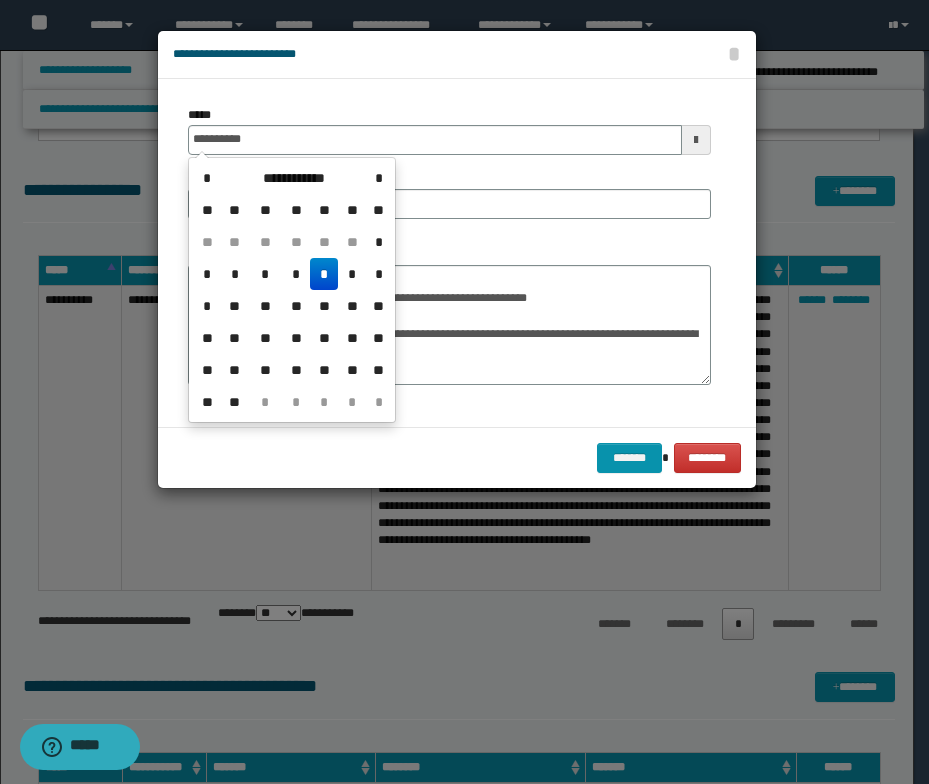 click on "*" at bounding box center (324, 274) 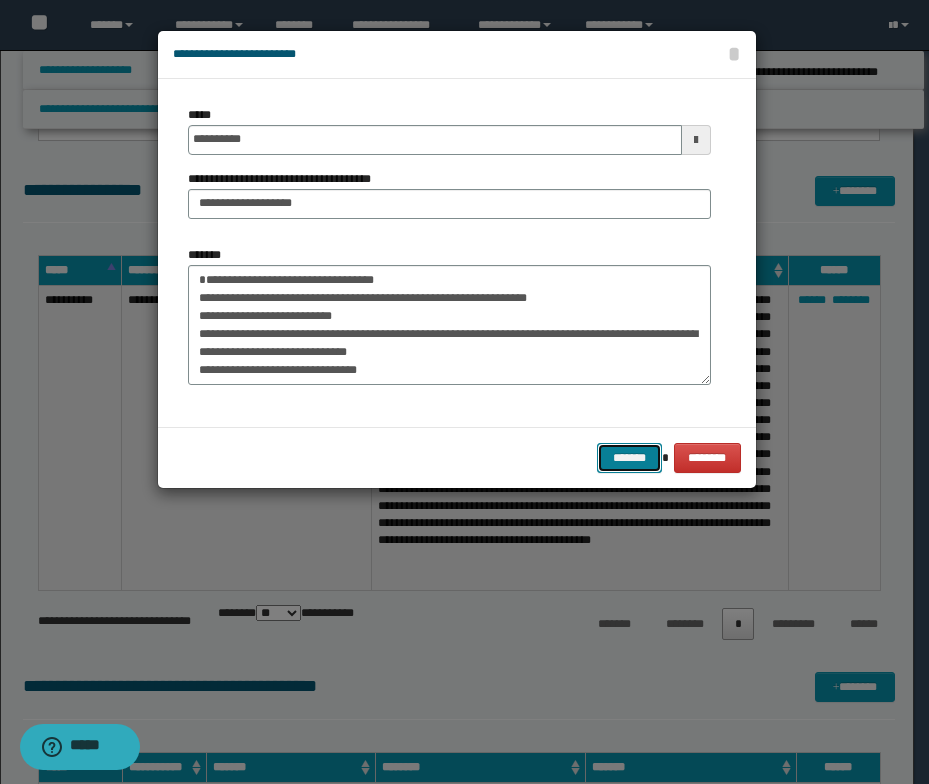 click on "*******" at bounding box center (629, 458) 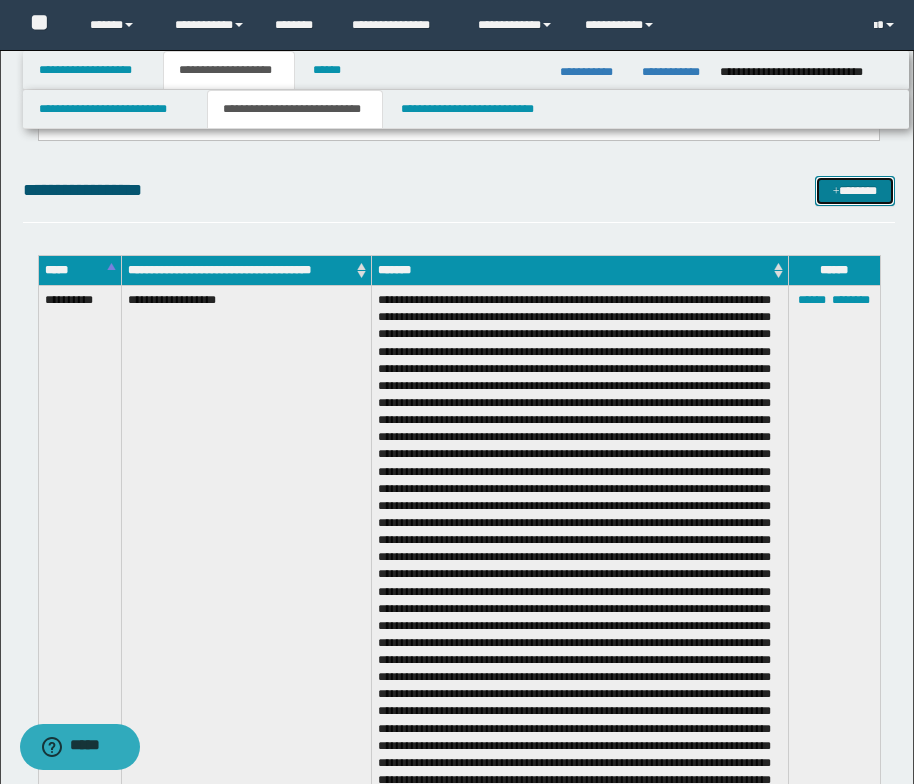 click at bounding box center (836, 192) 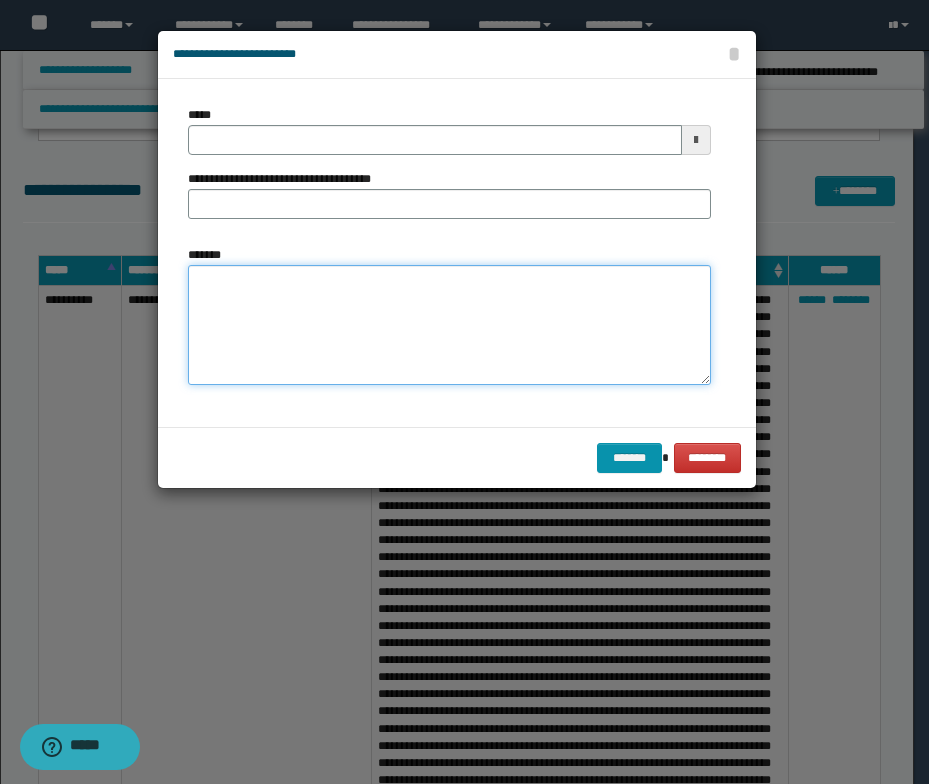 click on "*******" at bounding box center [449, 325] 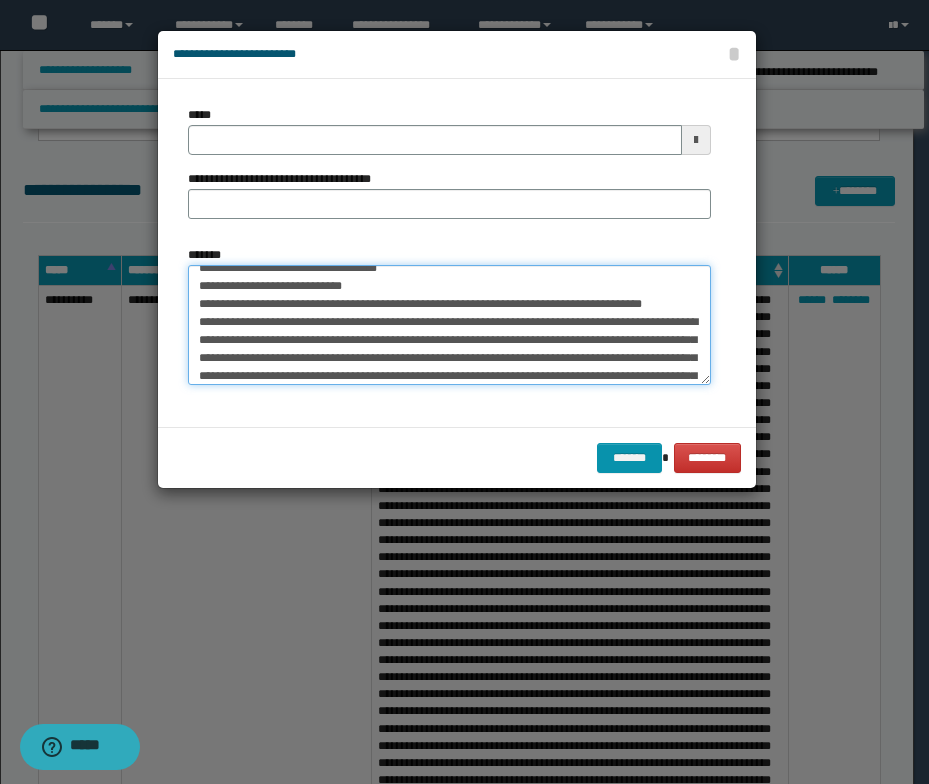scroll, scrollTop: 0, scrollLeft: 0, axis: both 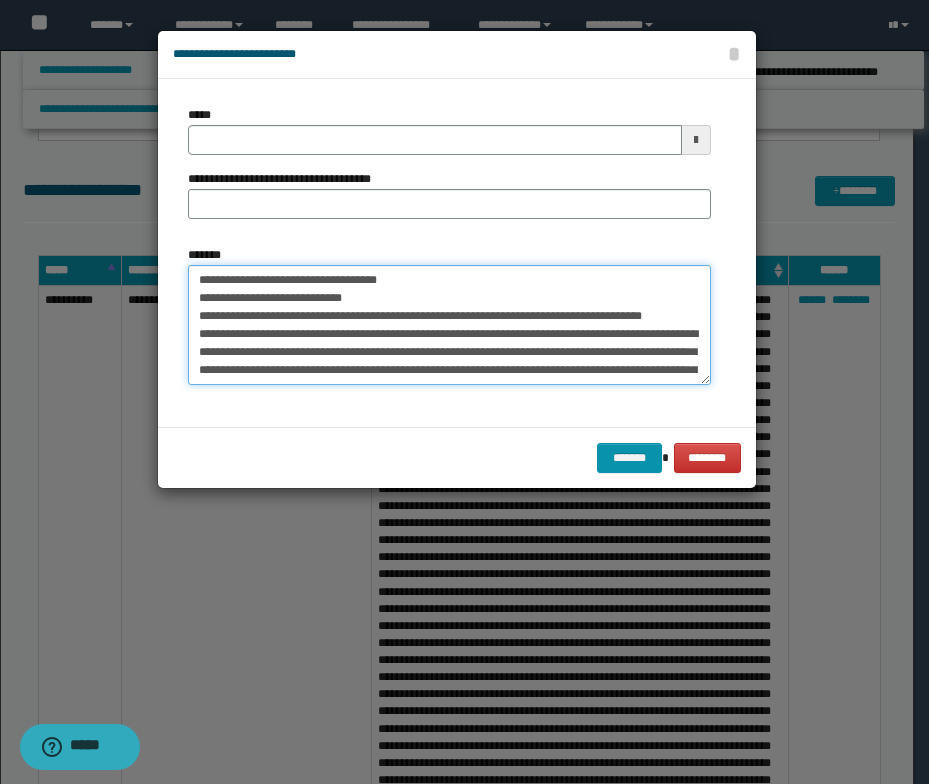 drag, startPoint x: 419, startPoint y: 280, endPoint x: 190, endPoint y: 287, distance: 229.10696 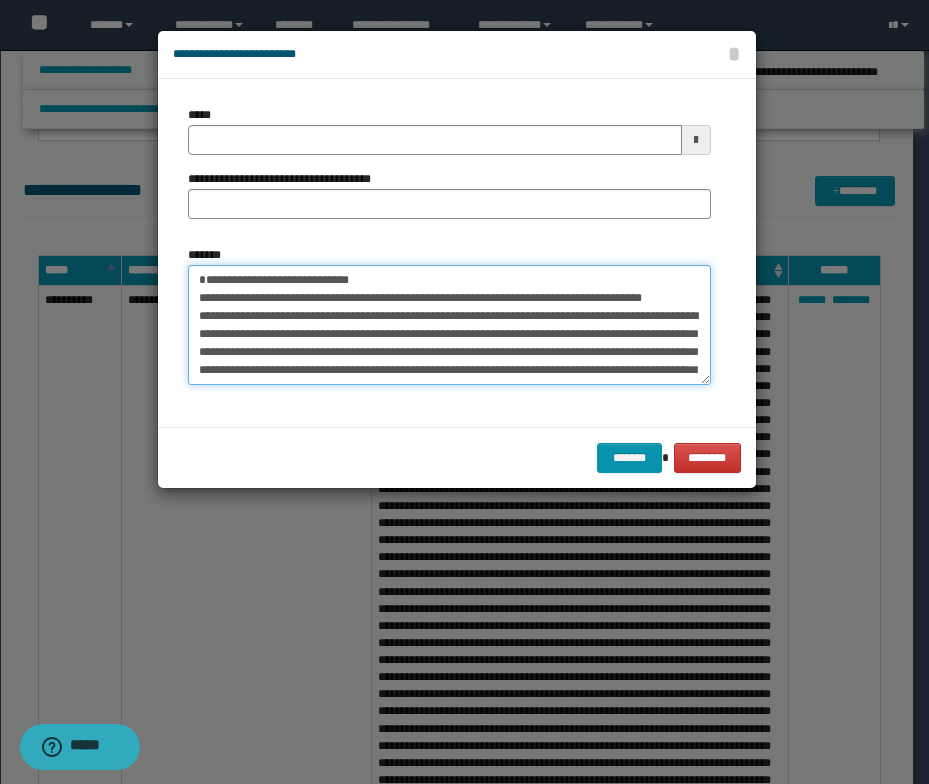 type on "**********" 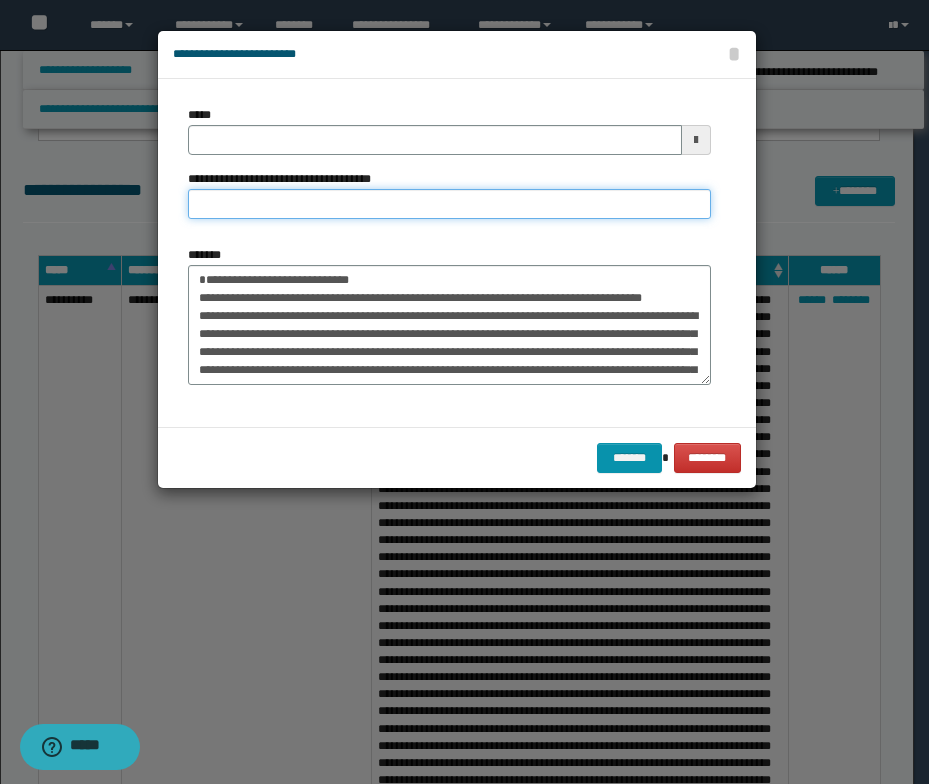 click on "**********" at bounding box center [449, 204] 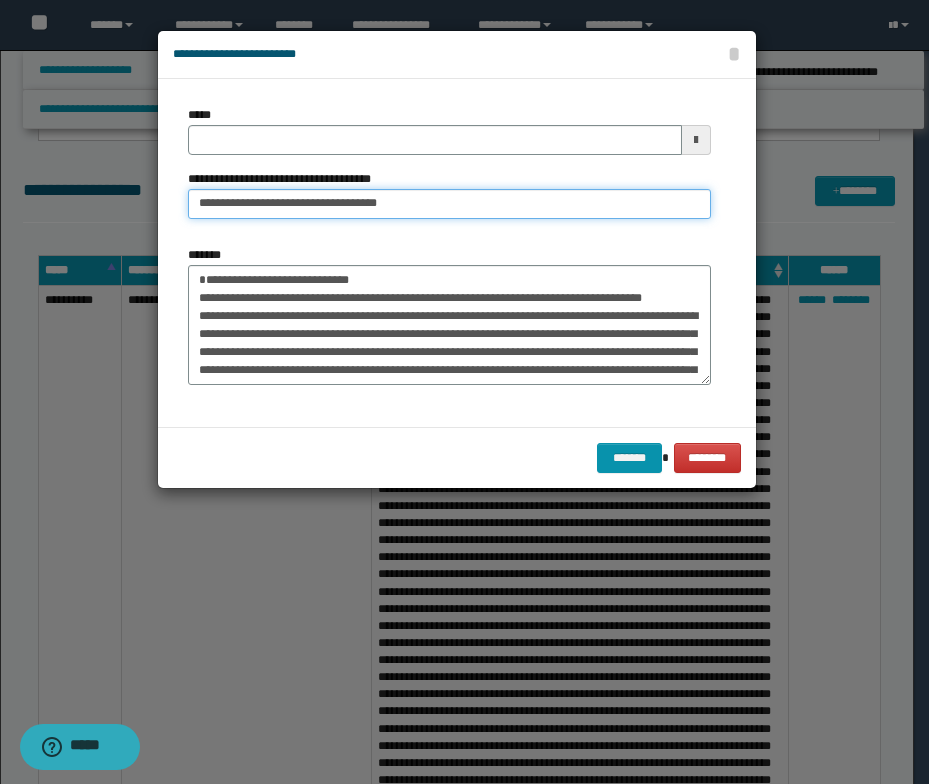 drag, startPoint x: 252, startPoint y: 205, endPoint x: 179, endPoint y: 207, distance: 73.02739 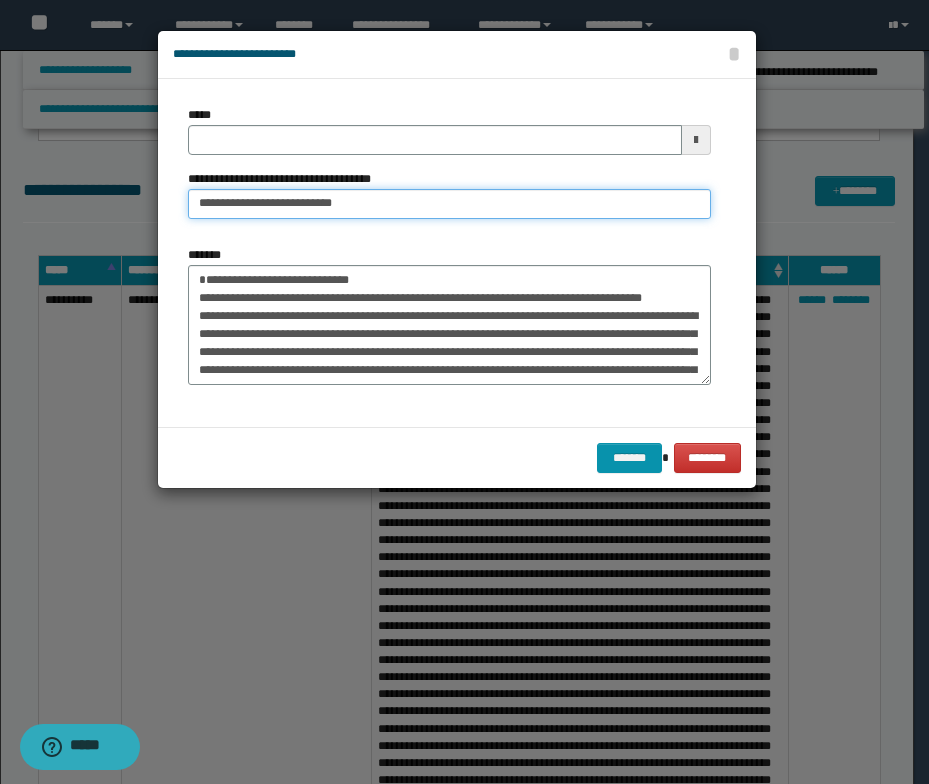 type 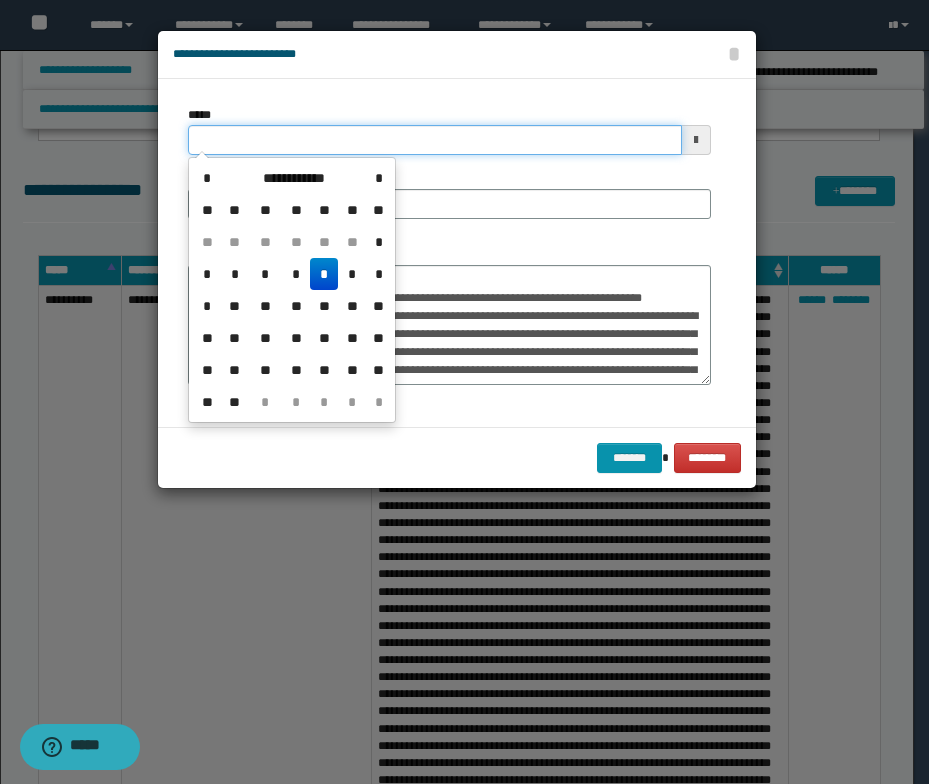 click on "*****" at bounding box center (435, 140) 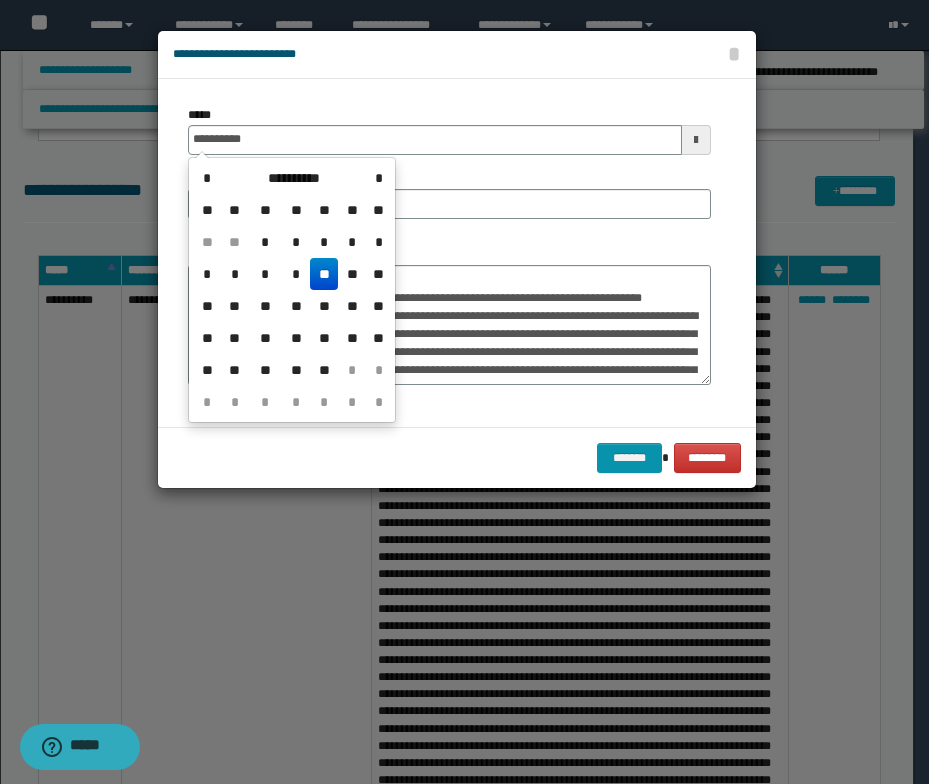 click on "**" at bounding box center (324, 274) 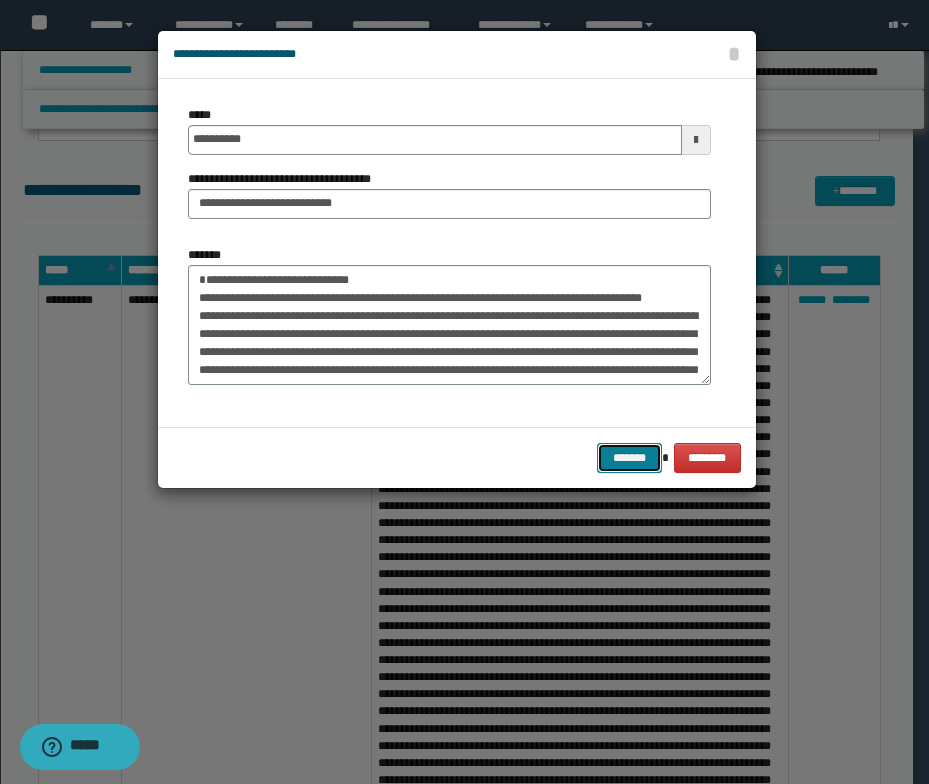 click on "*******" at bounding box center [629, 458] 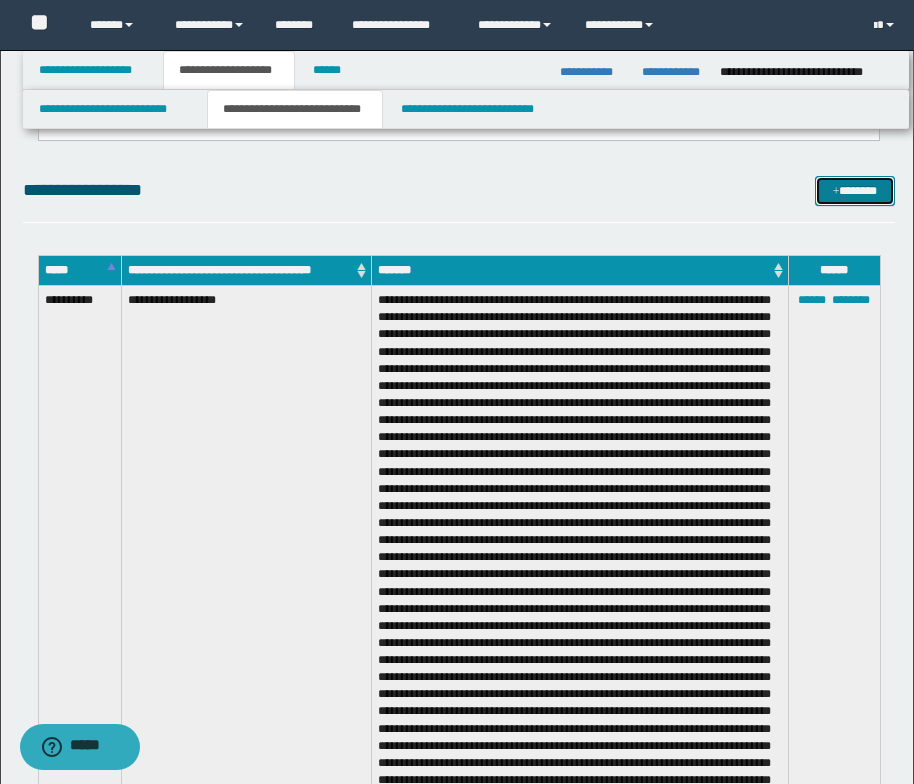 click at bounding box center [836, 192] 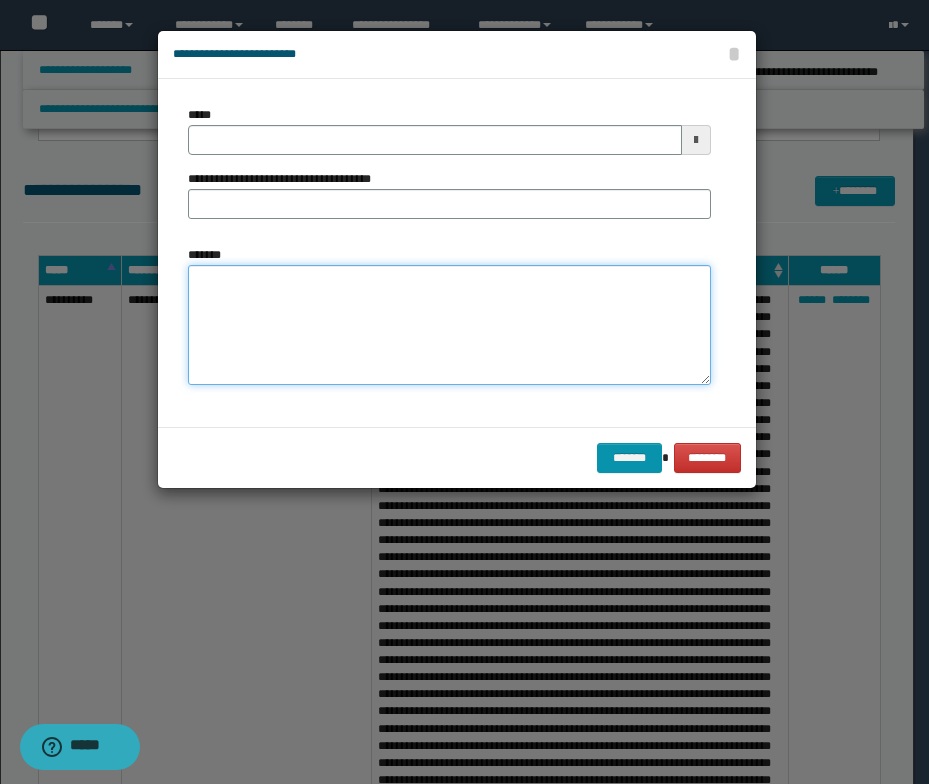 click on "*******" at bounding box center [449, 325] 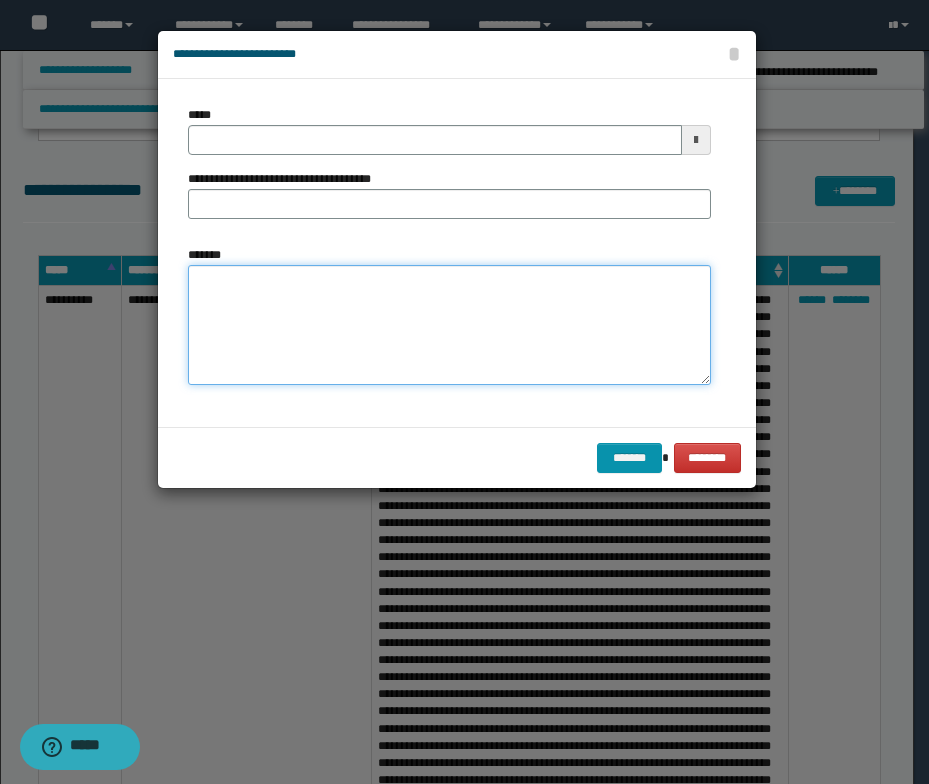 paste on "**********" 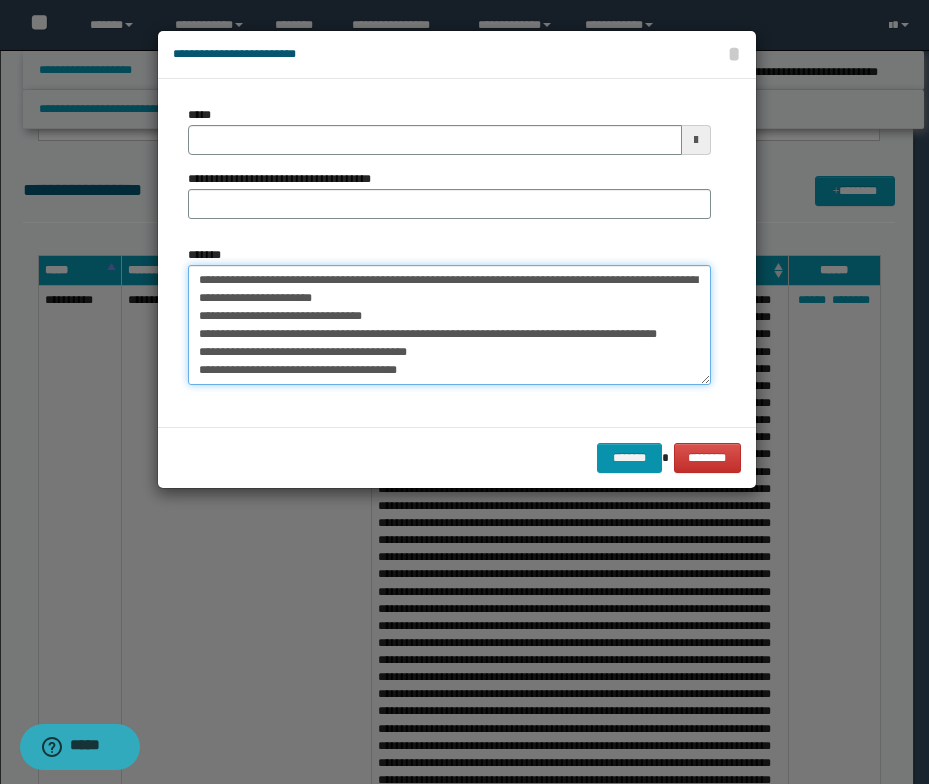 scroll, scrollTop: 0, scrollLeft: 0, axis: both 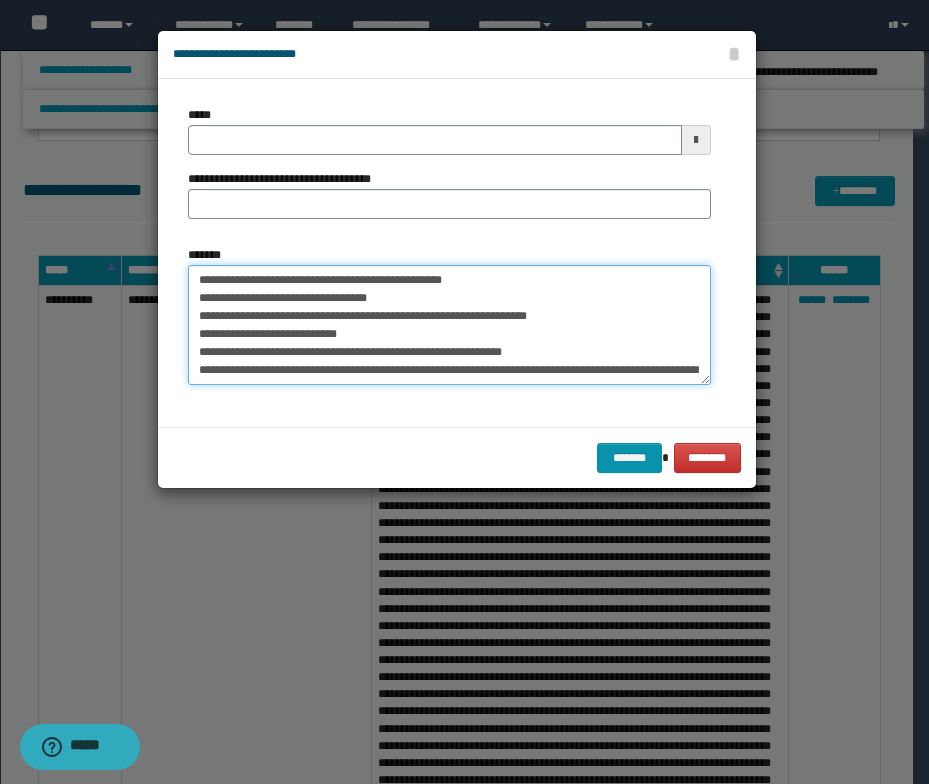 drag, startPoint x: 477, startPoint y: 283, endPoint x: 181, endPoint y: 286, distance: 296.0152 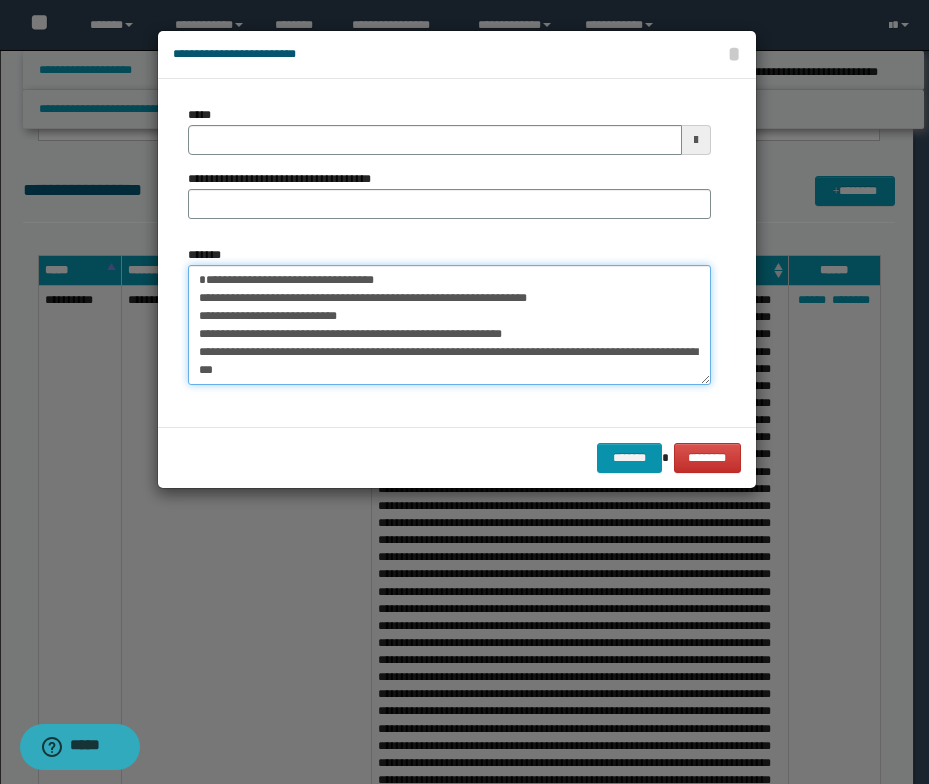 type on "**********" 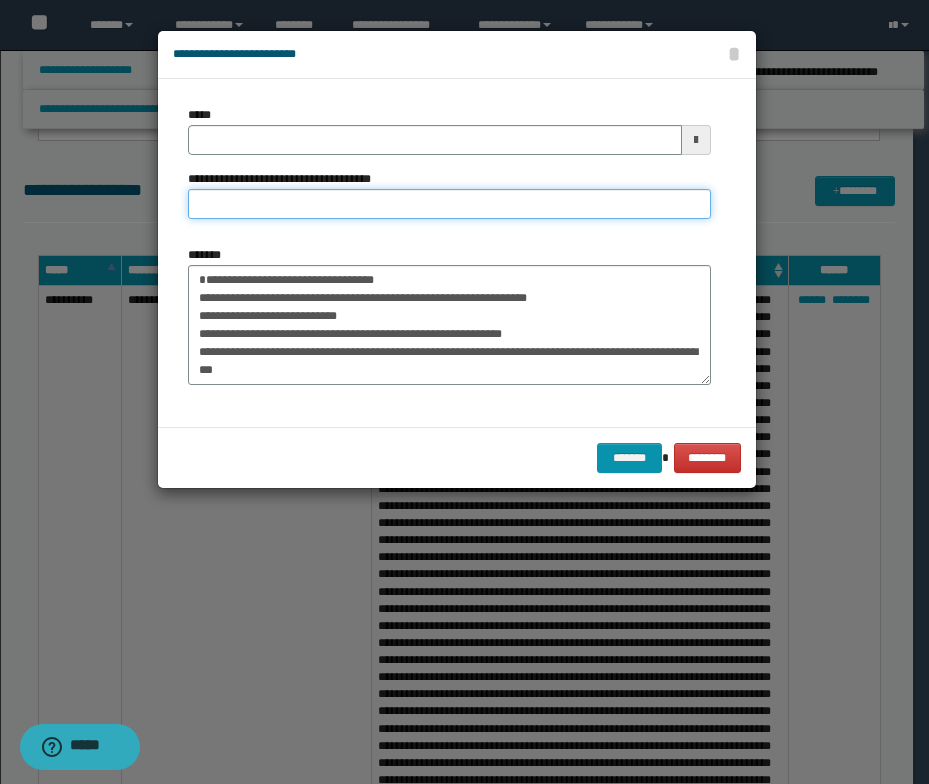 click on "**********" at bounding box center (449, 204) 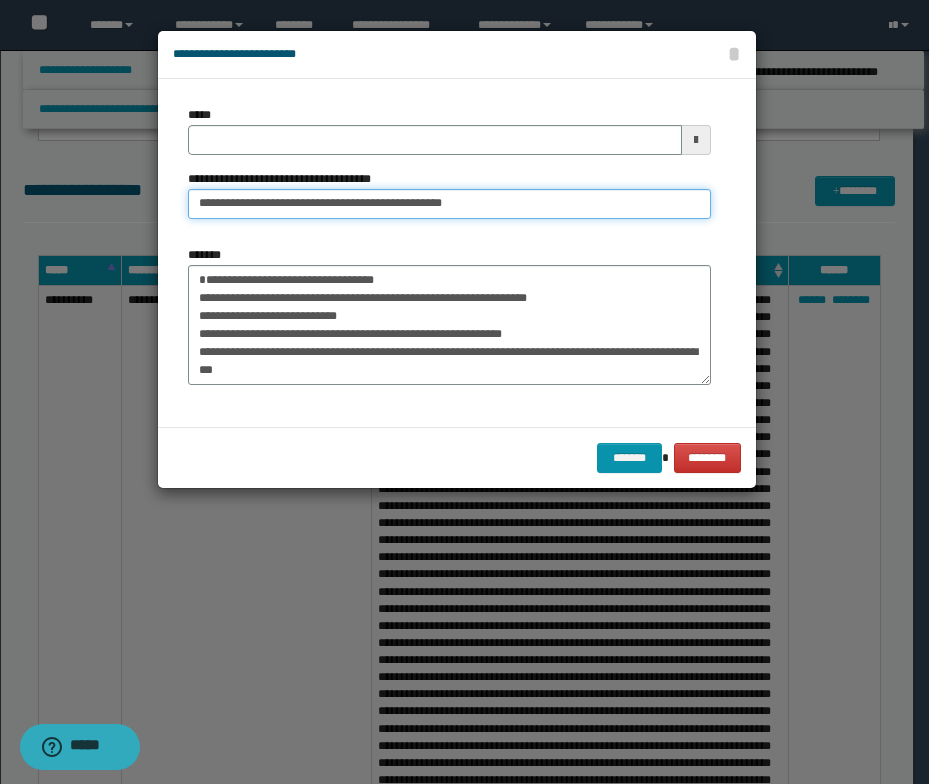 drag, startPoint x: 256, startPoint y: 205, endPoint x: 156, endPoint y: 202, distance: 100.04499 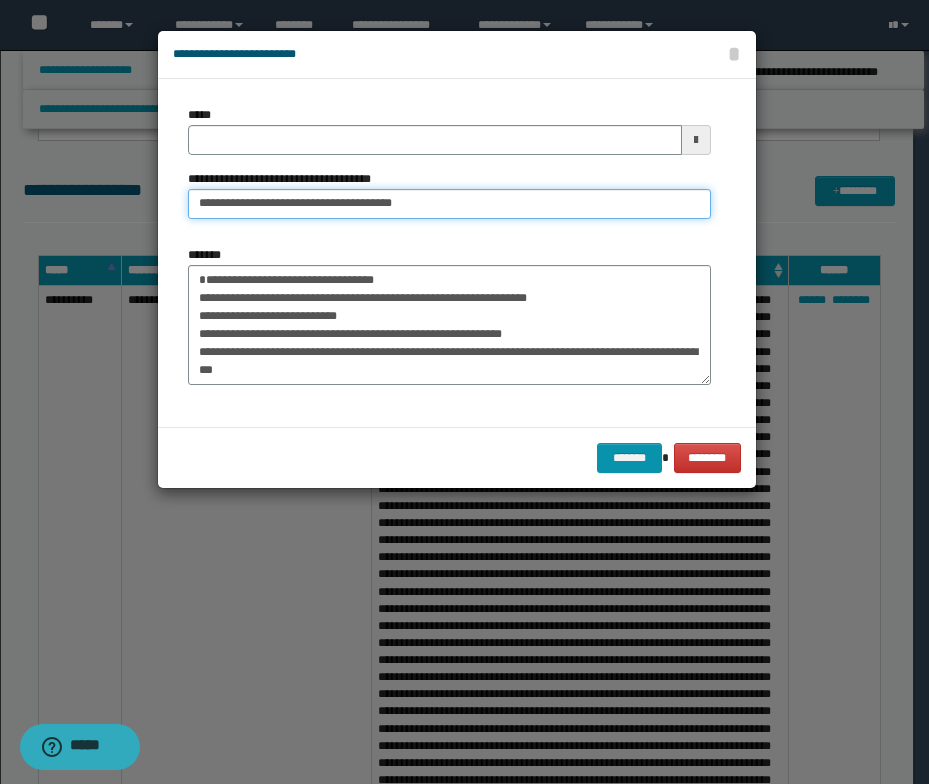 type 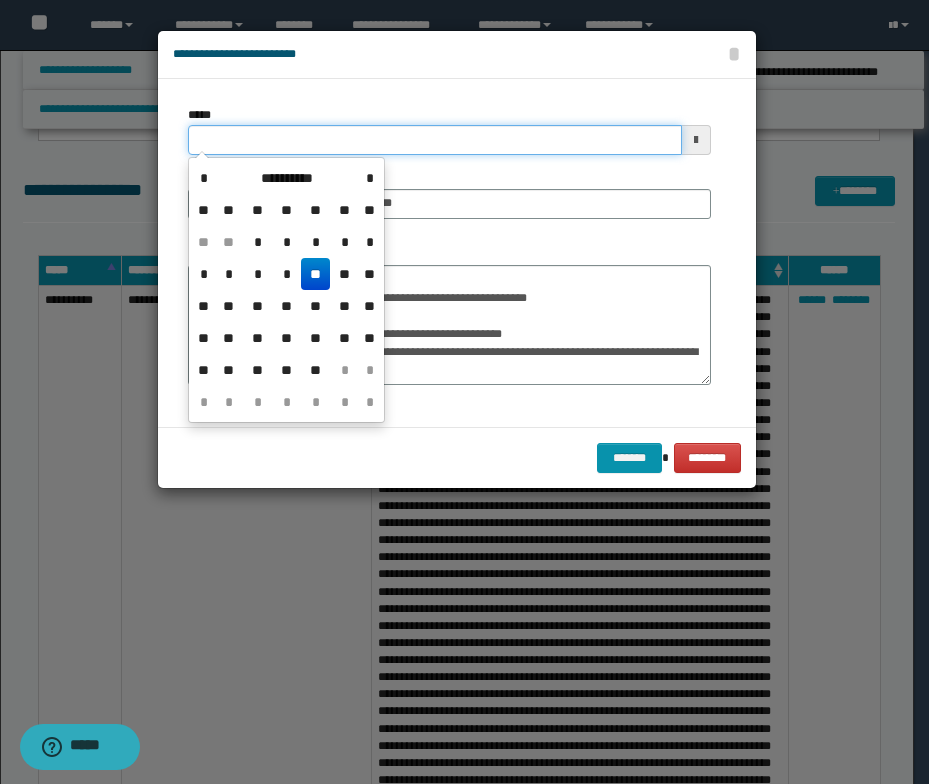 click on "*****" at bounding box center [435, 140] 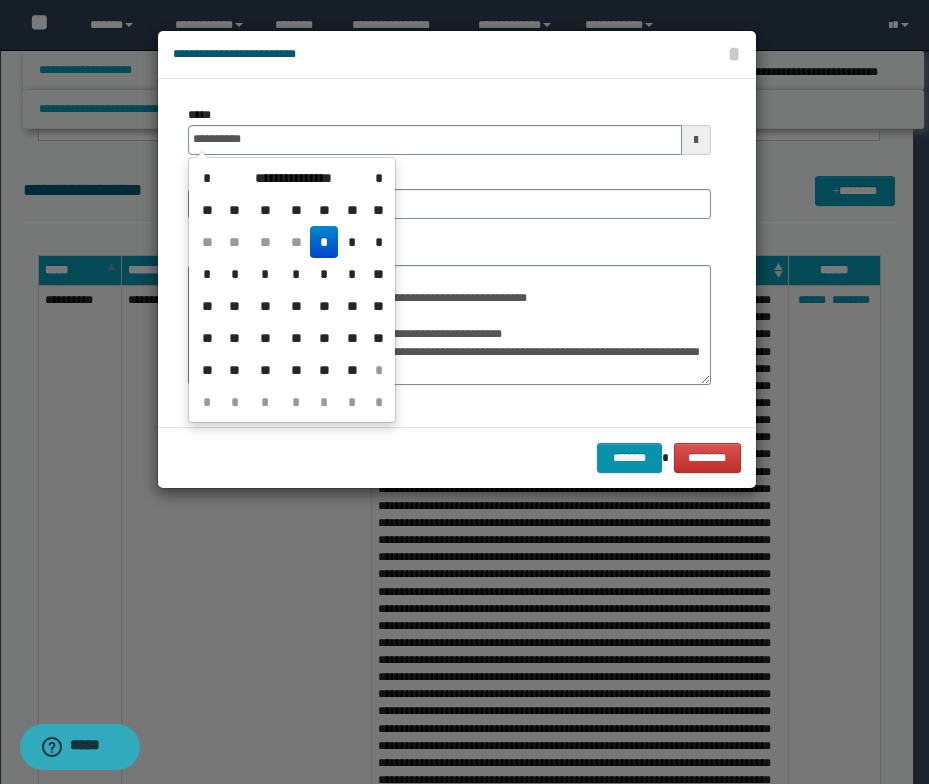 click on "*" at bounding box center [324, 242] 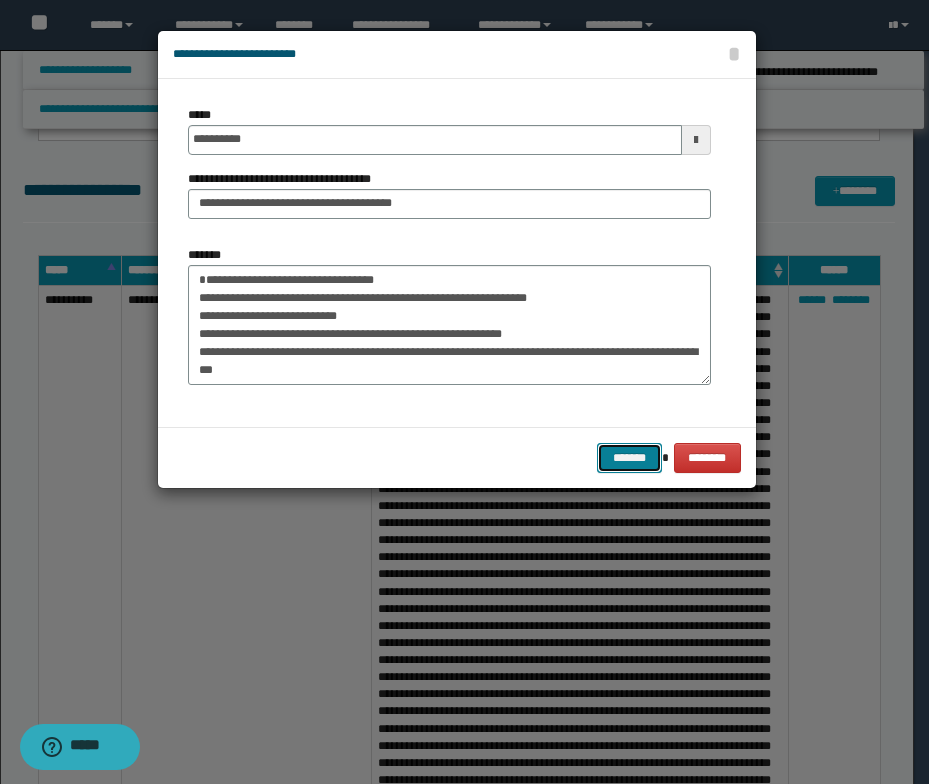 click on "*******" at bounding box center [629, 458] 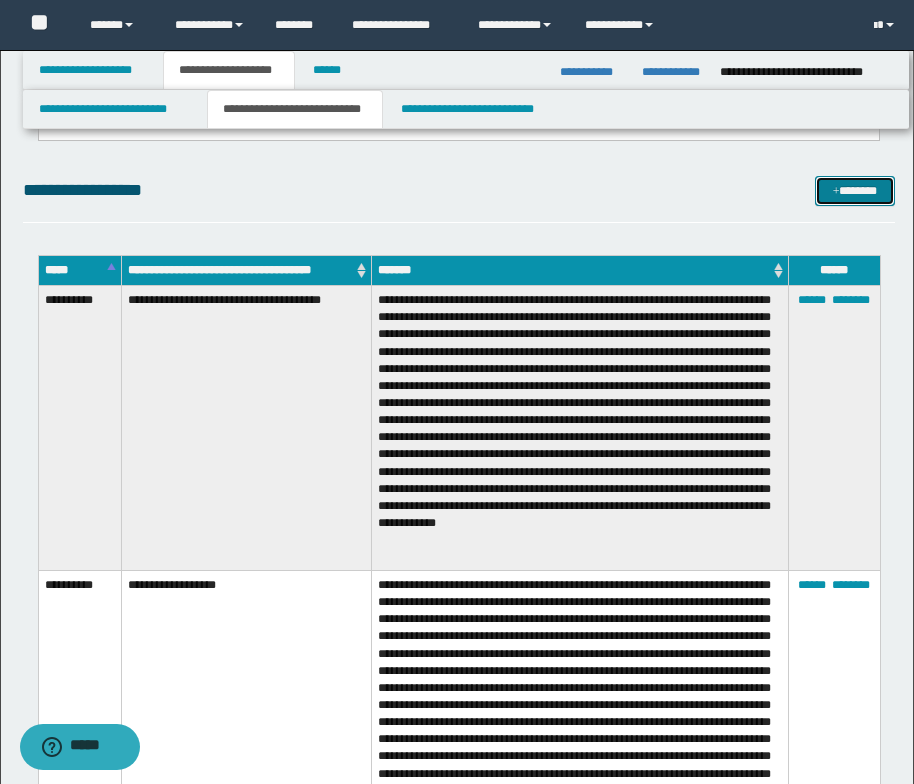 click on "*******" at bounding box center (855, 191) 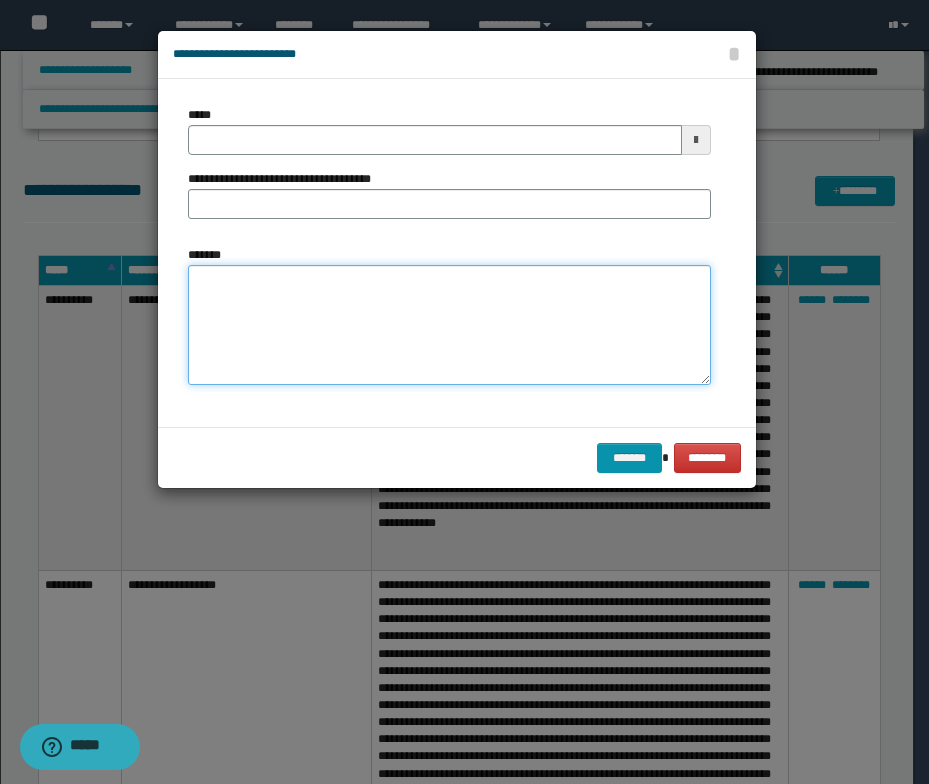 click on "*******" at bounding box center [449, 325] 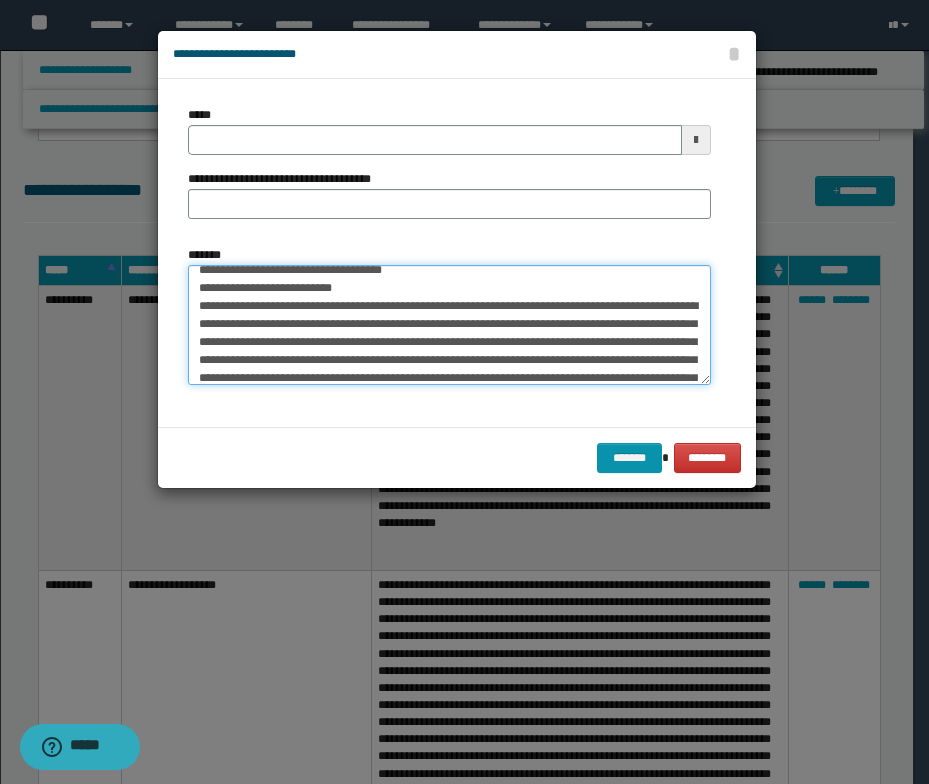 scroll, scrollTop: 0, scrollLeft: 0, axis: both 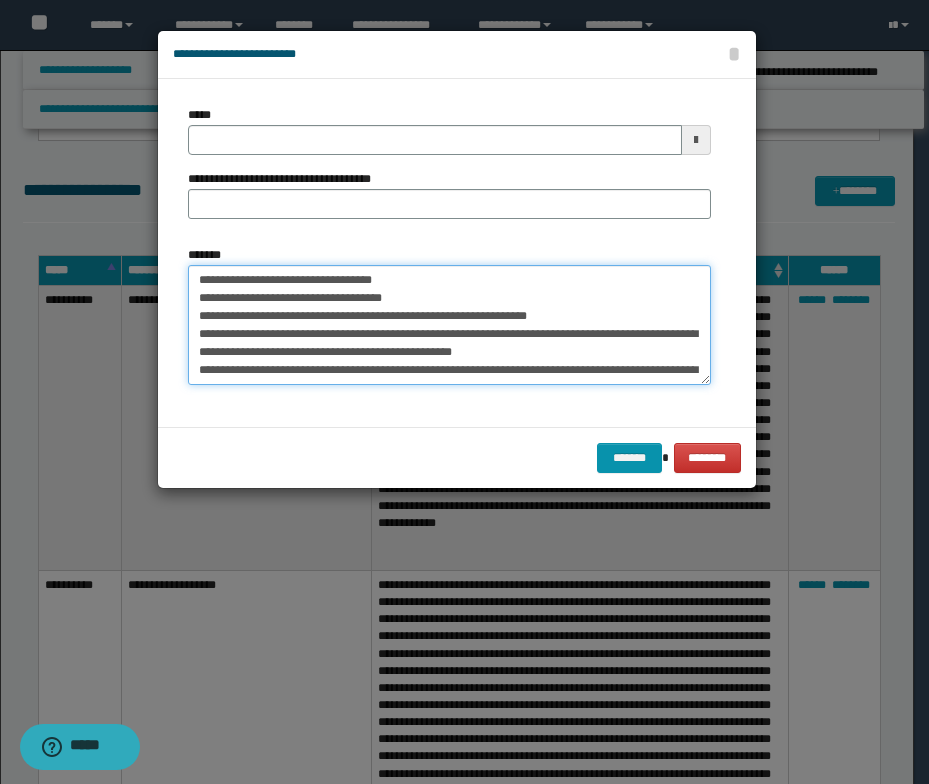 drag, startPoint x: 403, startPoint y: 282, endPoint x: 175, endPoint y: 260, distance: 229.05894 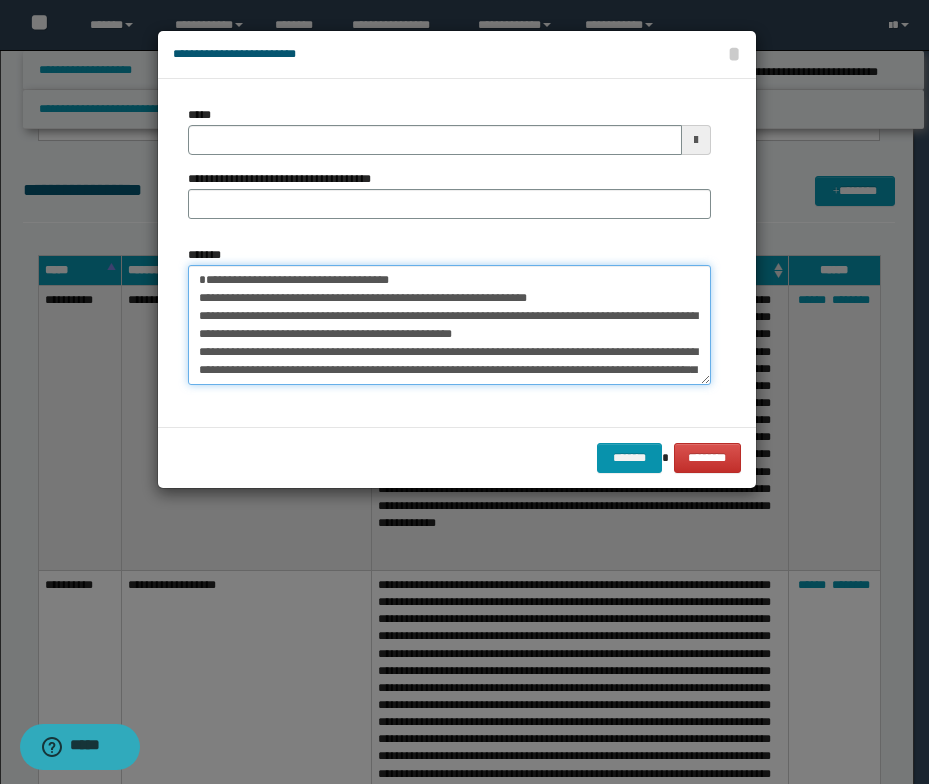 type on "**********" 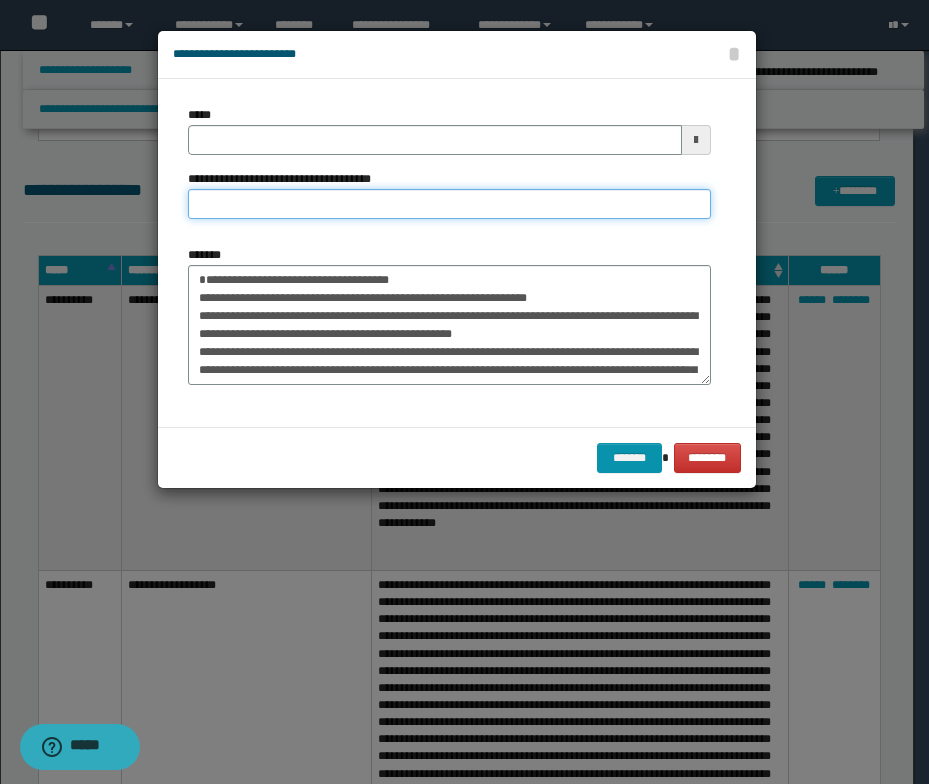 click on "**********" at bounding box center [449, 204] 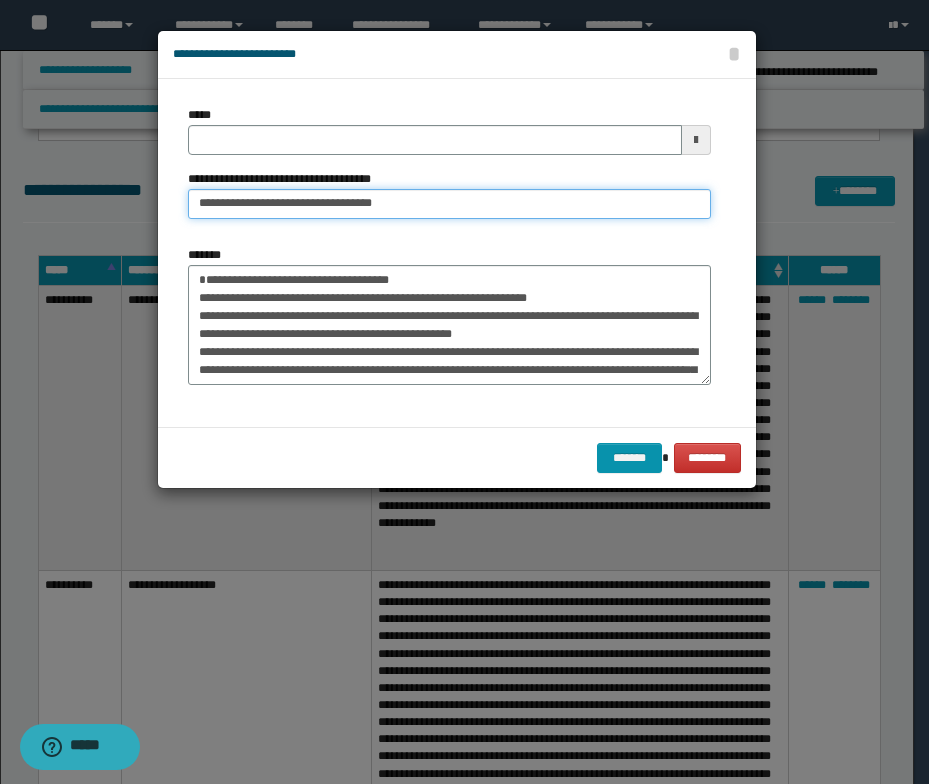 drag, startPoint x: 255, startPoint y: 202, endPoint x: 163, endPoint y: 197, distance: 92.13577 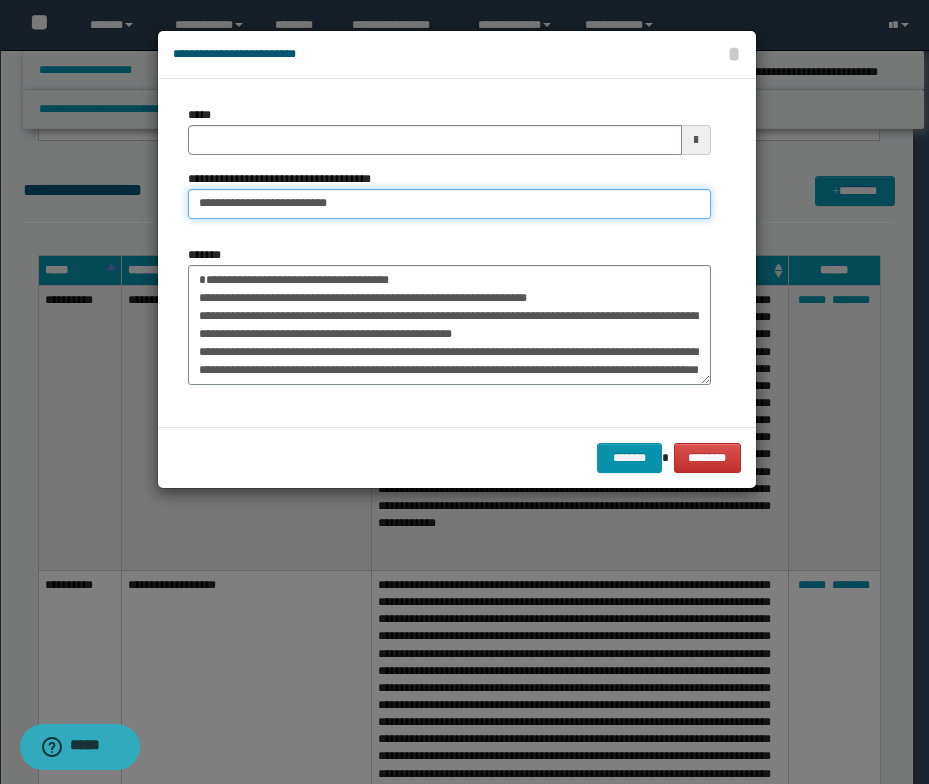 type 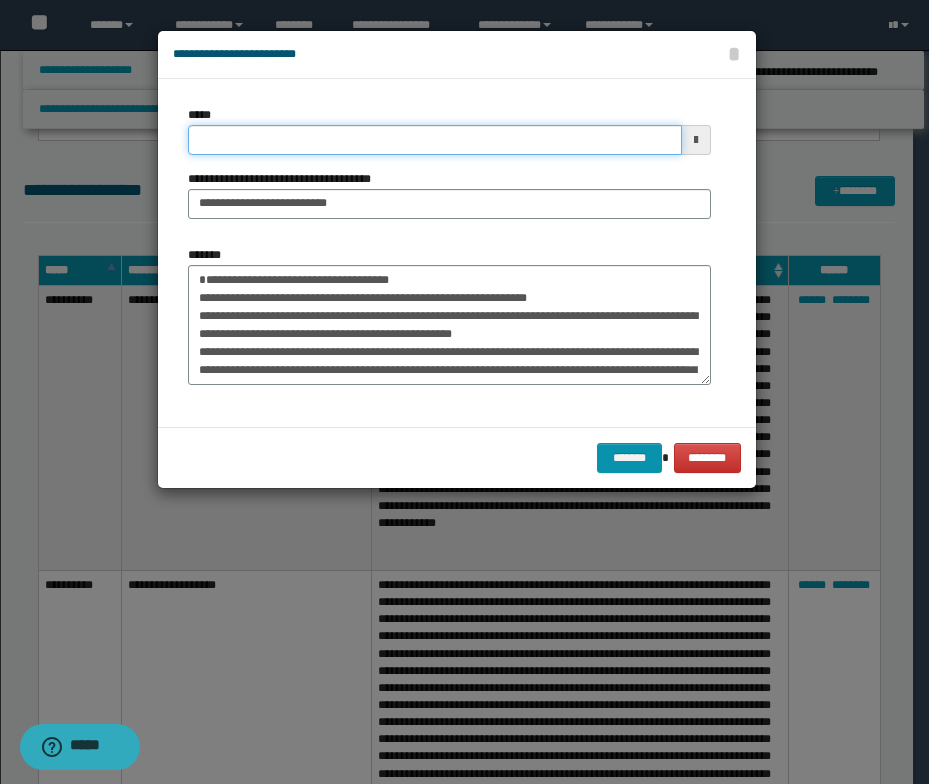 click on "*****" at bounding box center [435, 140] 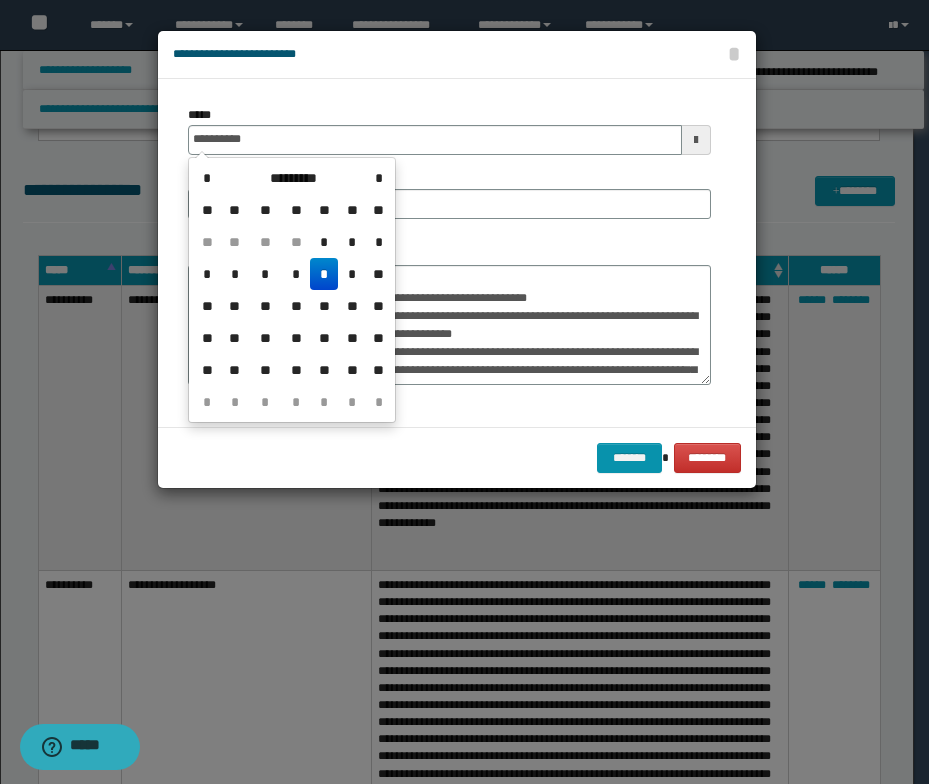 click on "*" at bounding box center (324, 274) 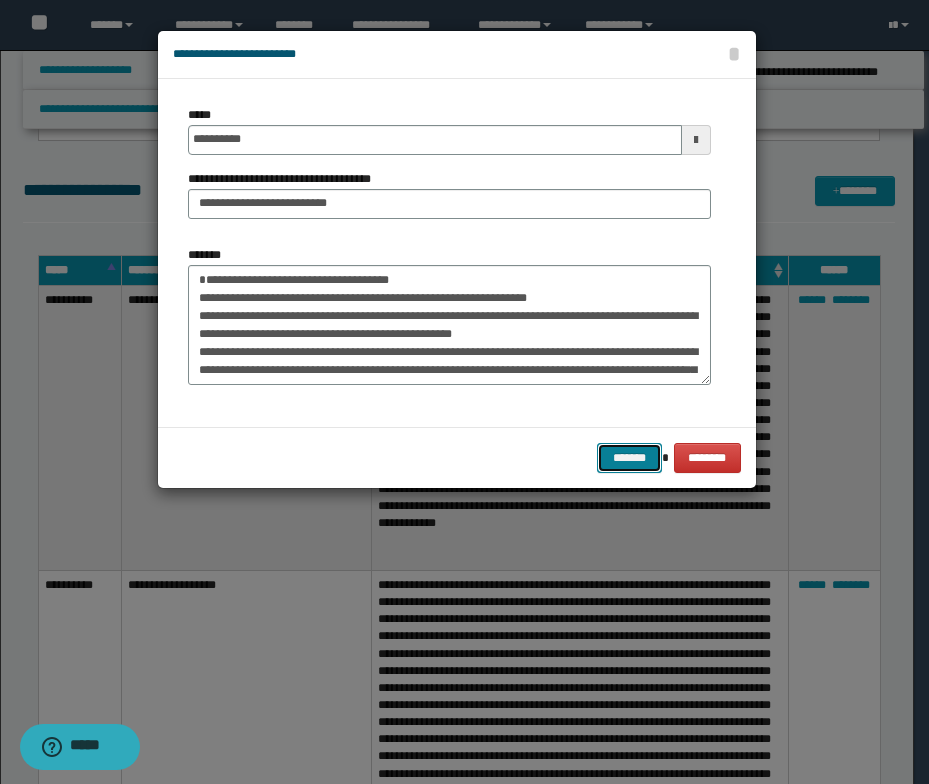 click on "*******" at bounding box center [629, 458] 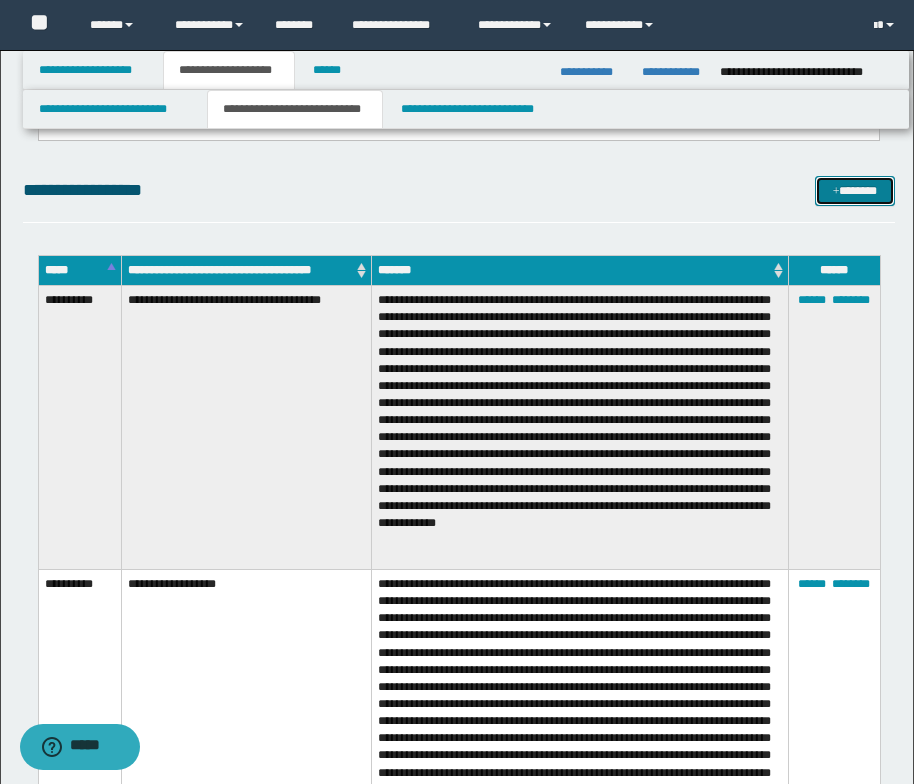 click on "*******" at bounding box center (855, 191) 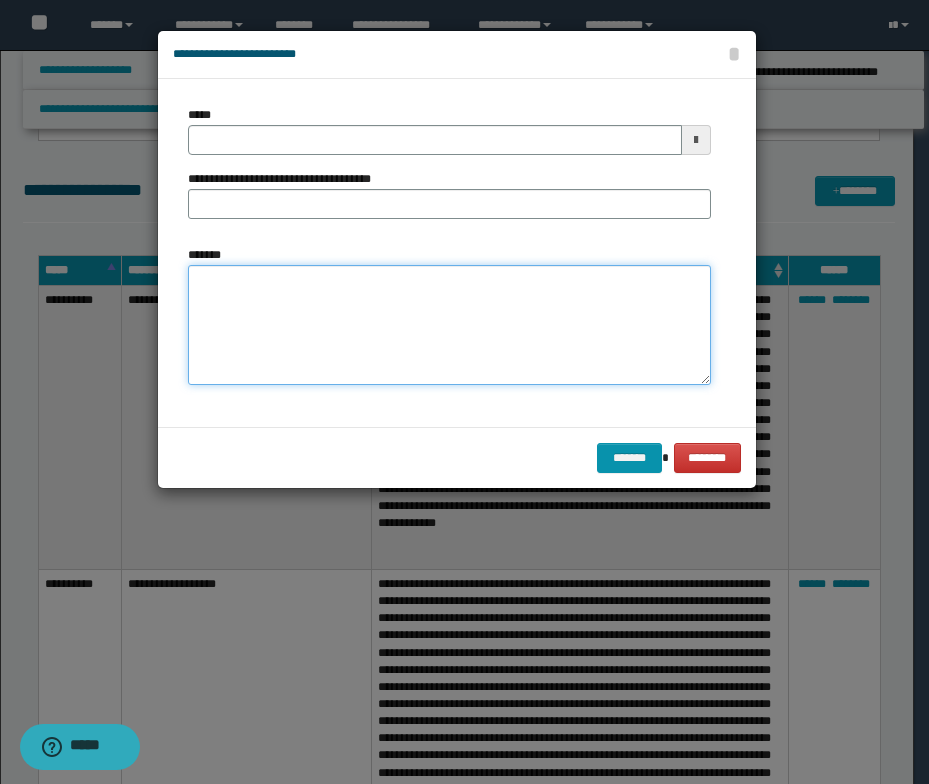 click on "*******" at bounding box center [449, 325] 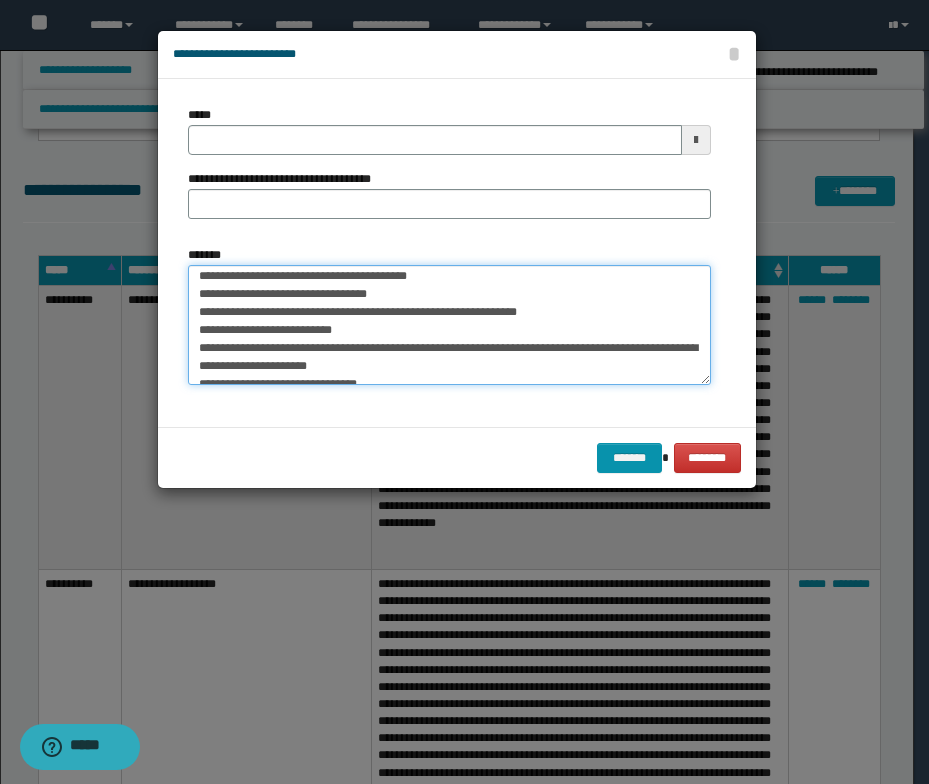 scroll, scrollTop: 0, scrollLeft: 0, axis: both 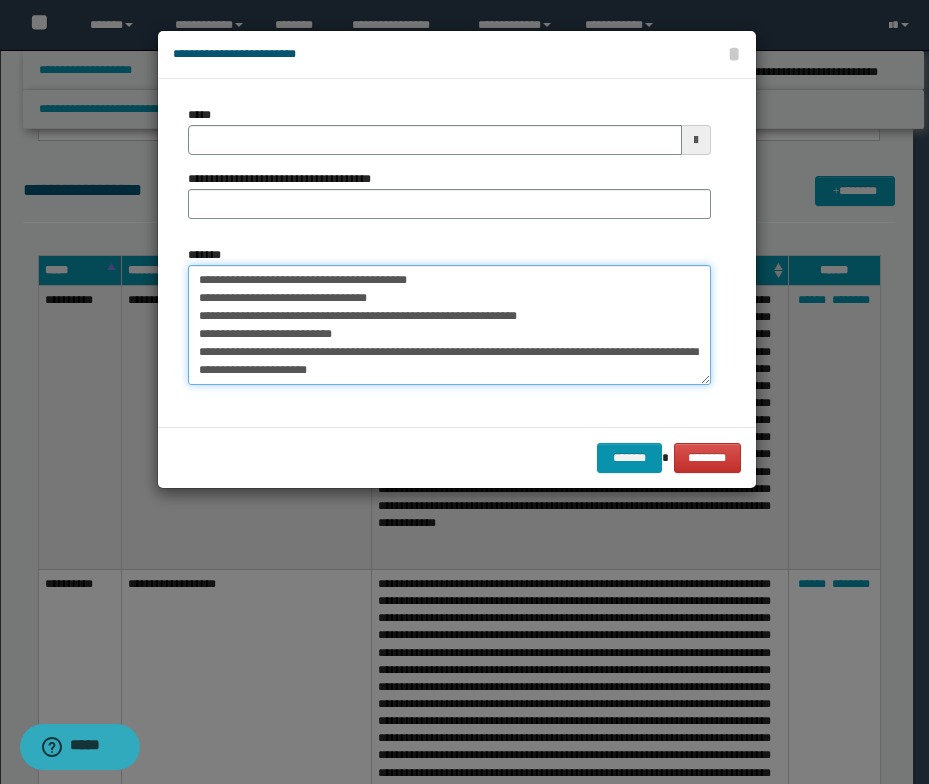 drag, startPoint x: 437, startPoint y: 278, endPoint x: 177, endPoint y: 280, distance: 260.0077 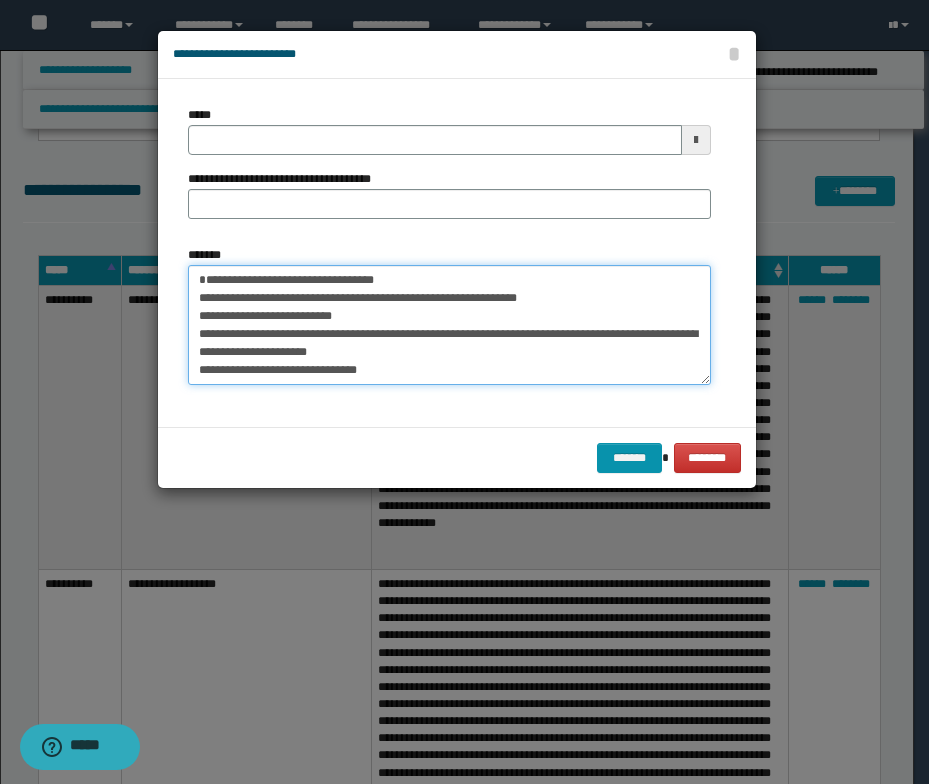 type on "**********" 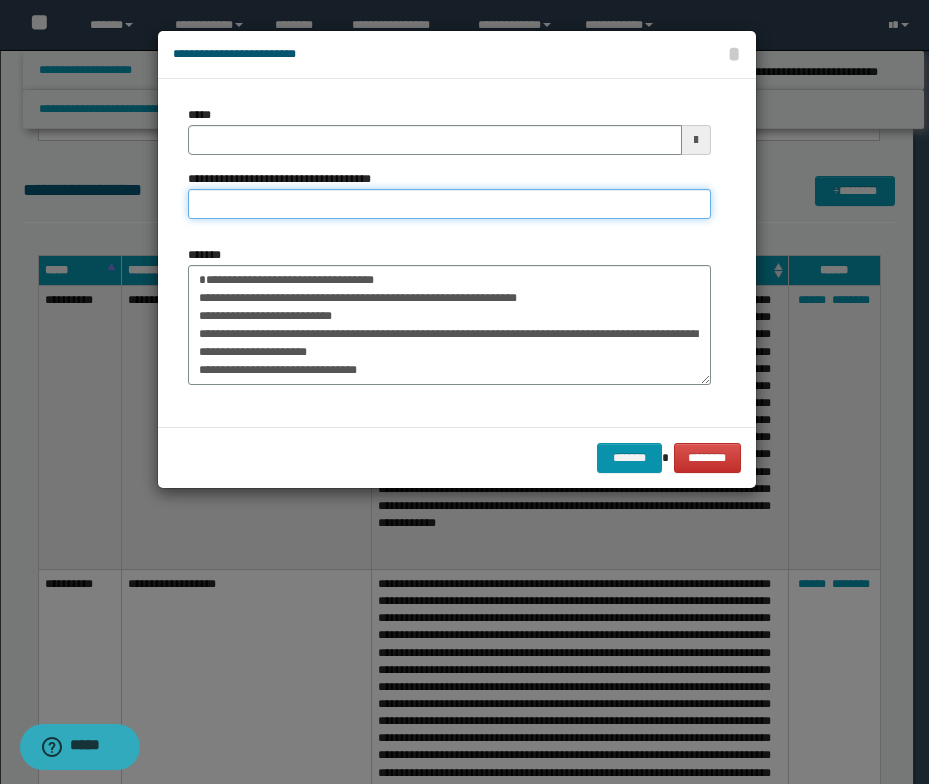 click on "**********" at bounding box center (449, 204) 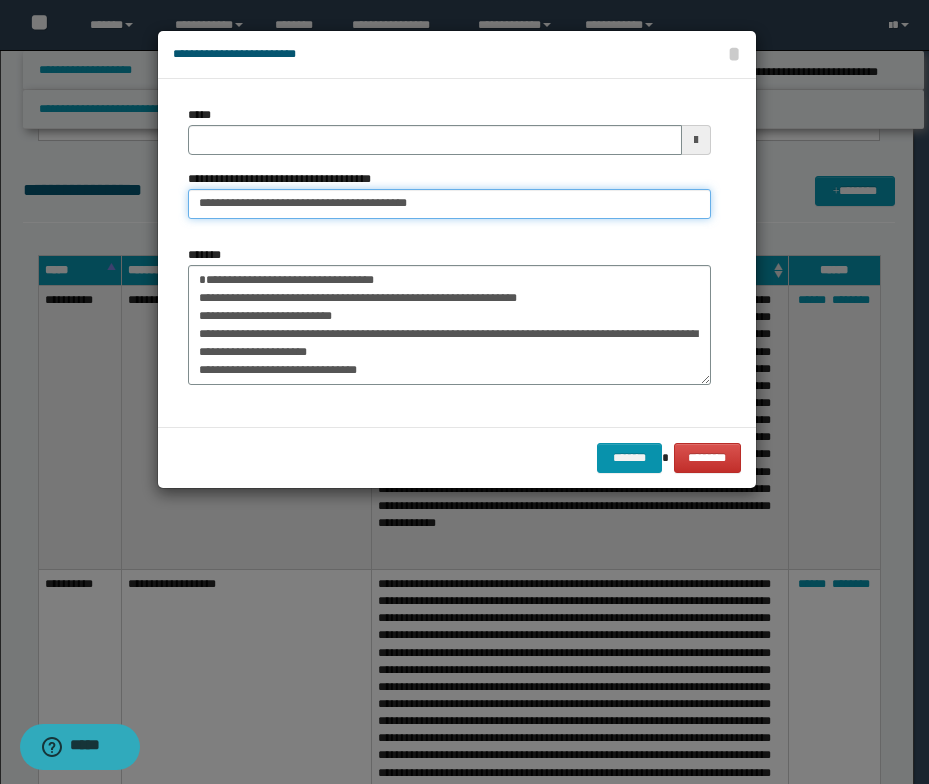 click on "**********" at bounding box center [449, 204] 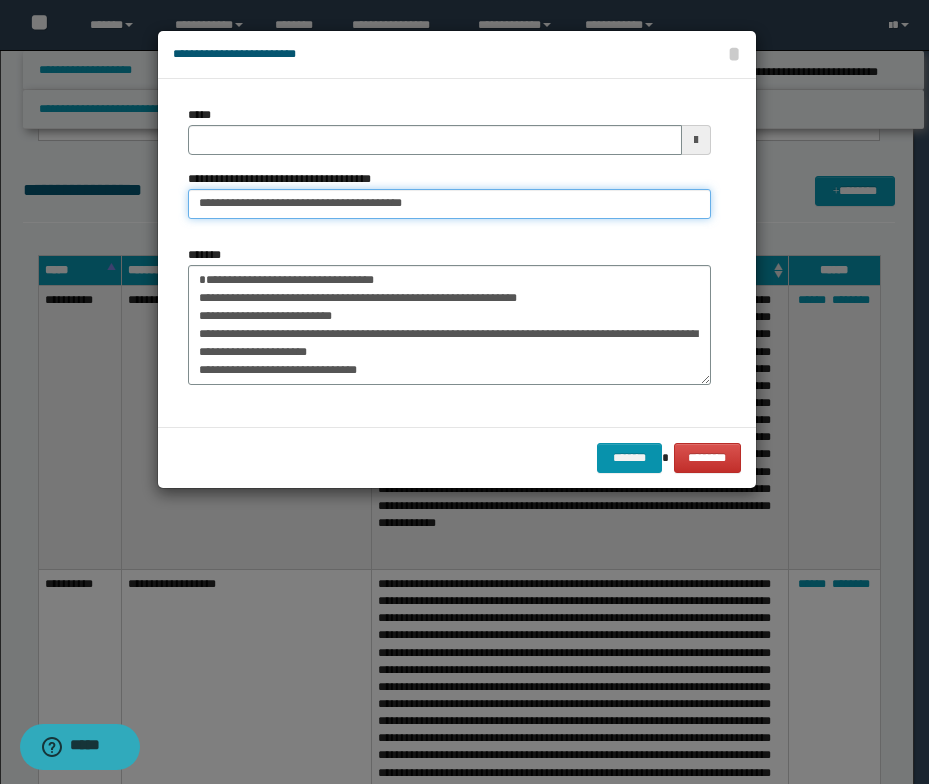 drag, startPoint x: 268, startPoint y: 207, endPoint x: 193, endPoint y: 207, distance: 75 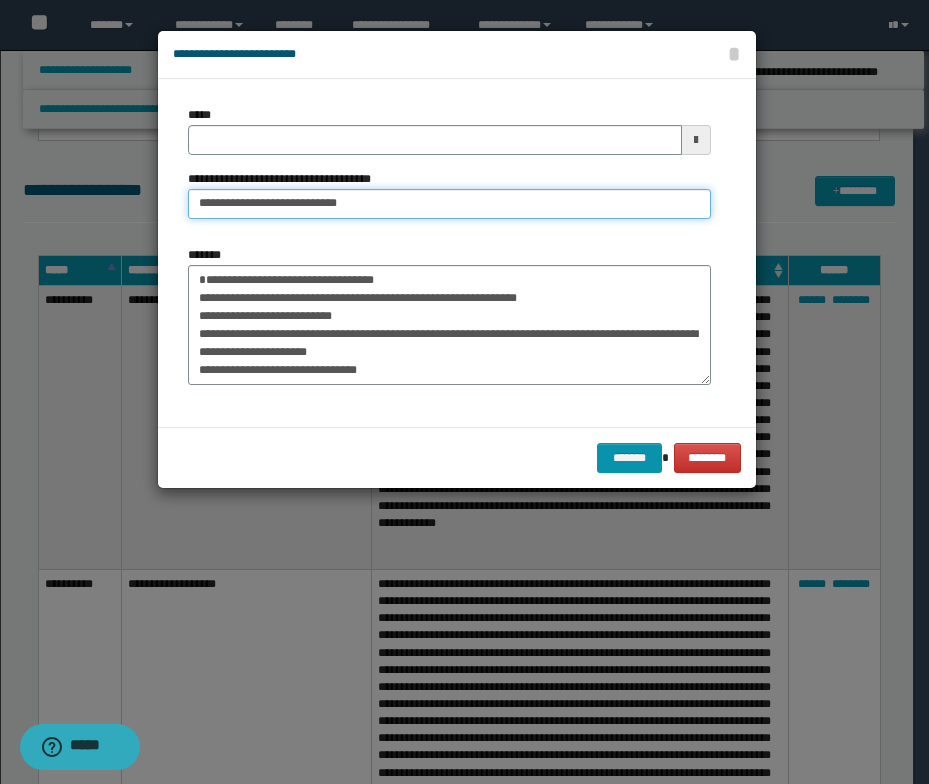 type 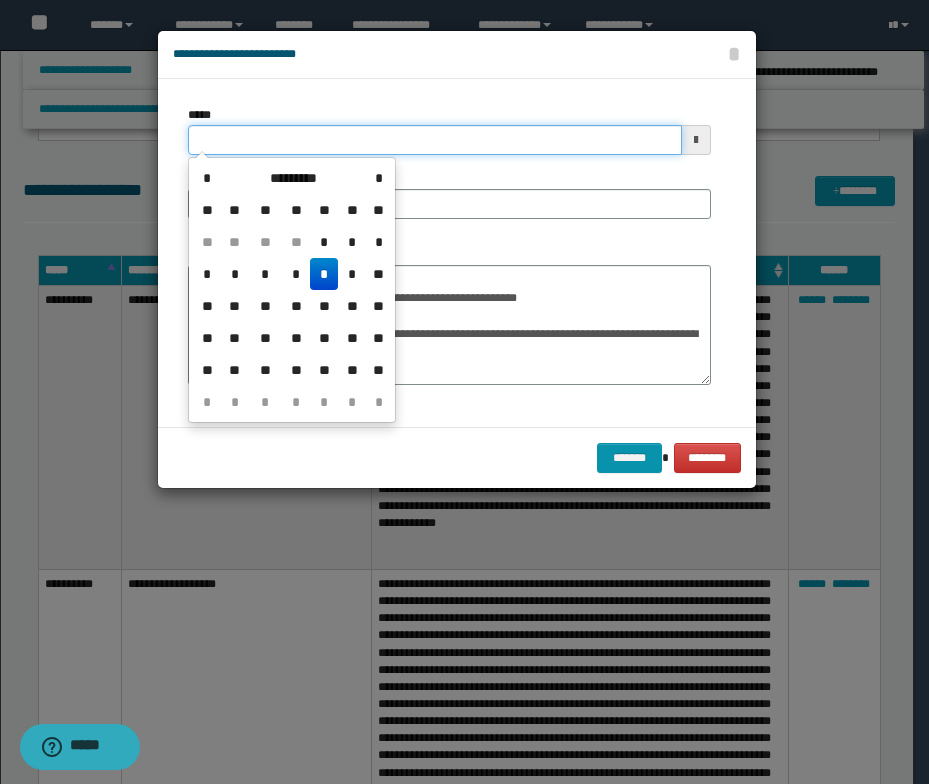 click on "*****" at bounding box center [435, 140] 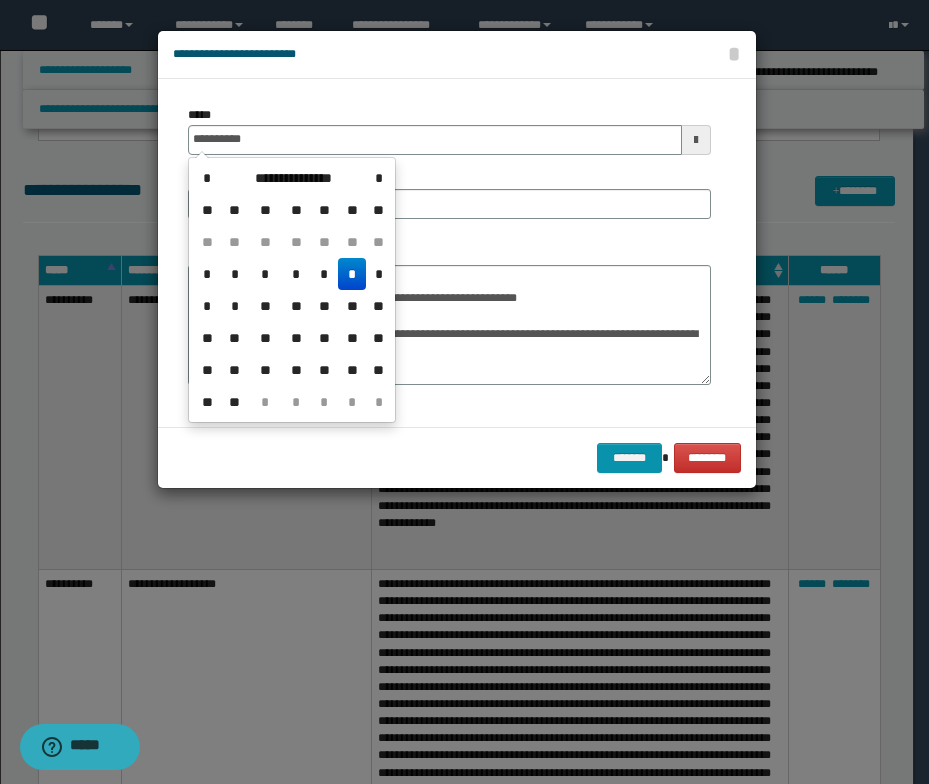 click on "*" at bounding box center (352, 274) 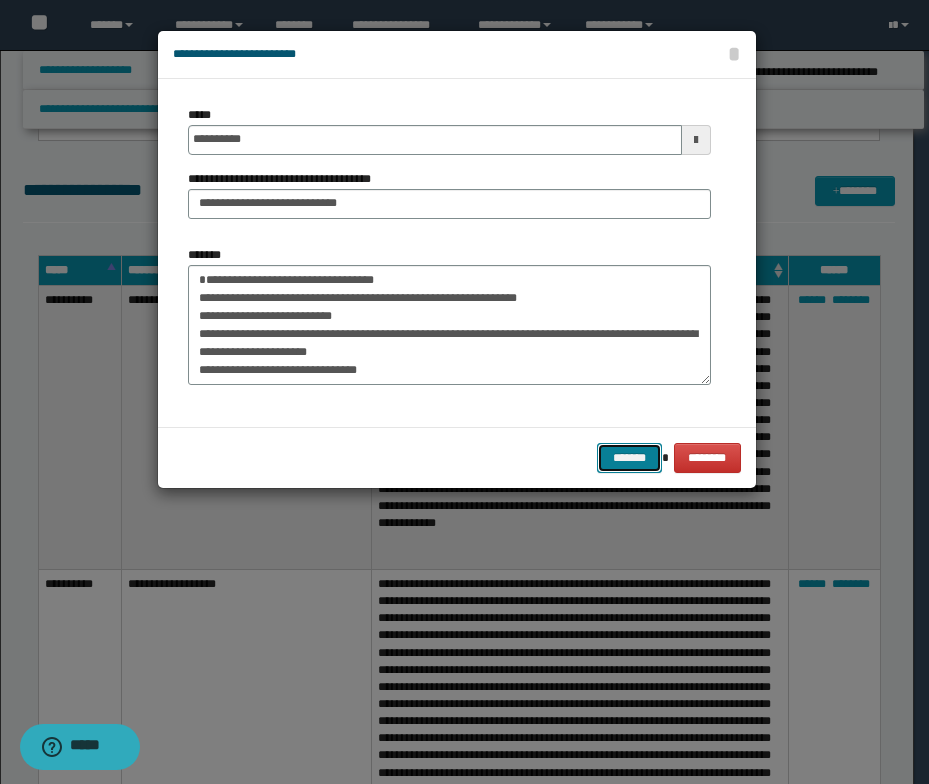 click on "*******" at bounding box center [629, 458] 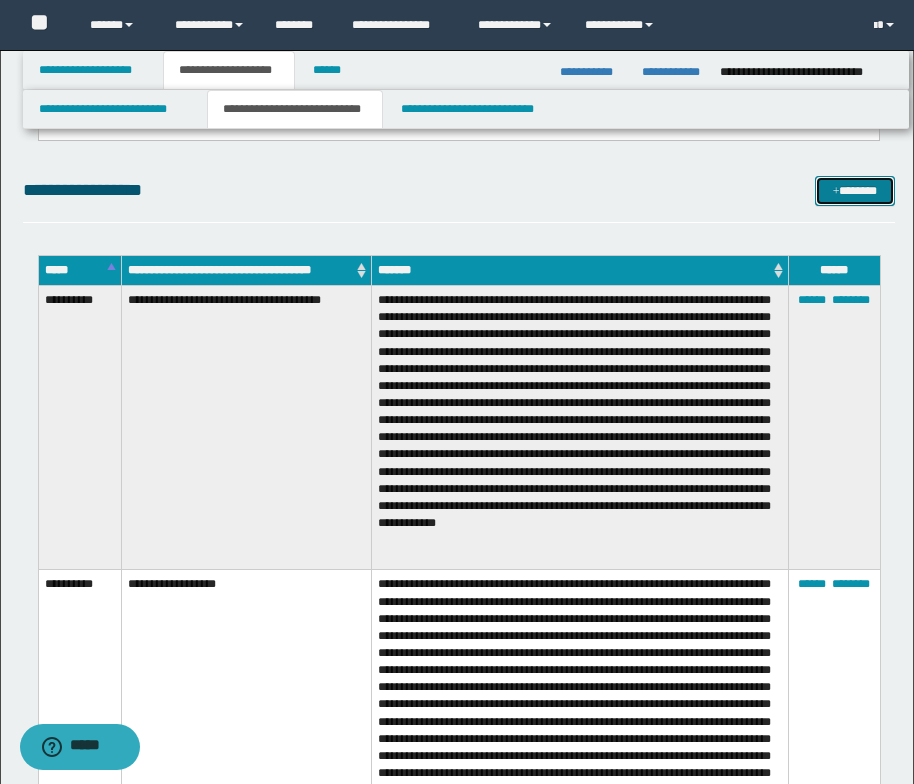 click at bounding box center [836, 192] 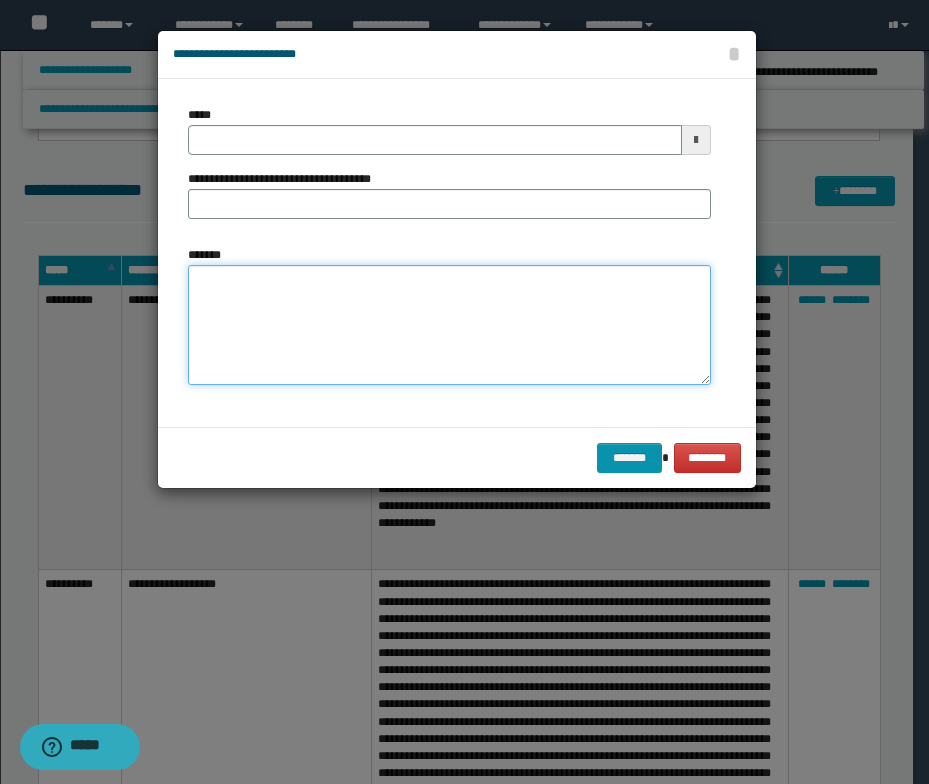click on "*******" at bounding box center [449, 325] 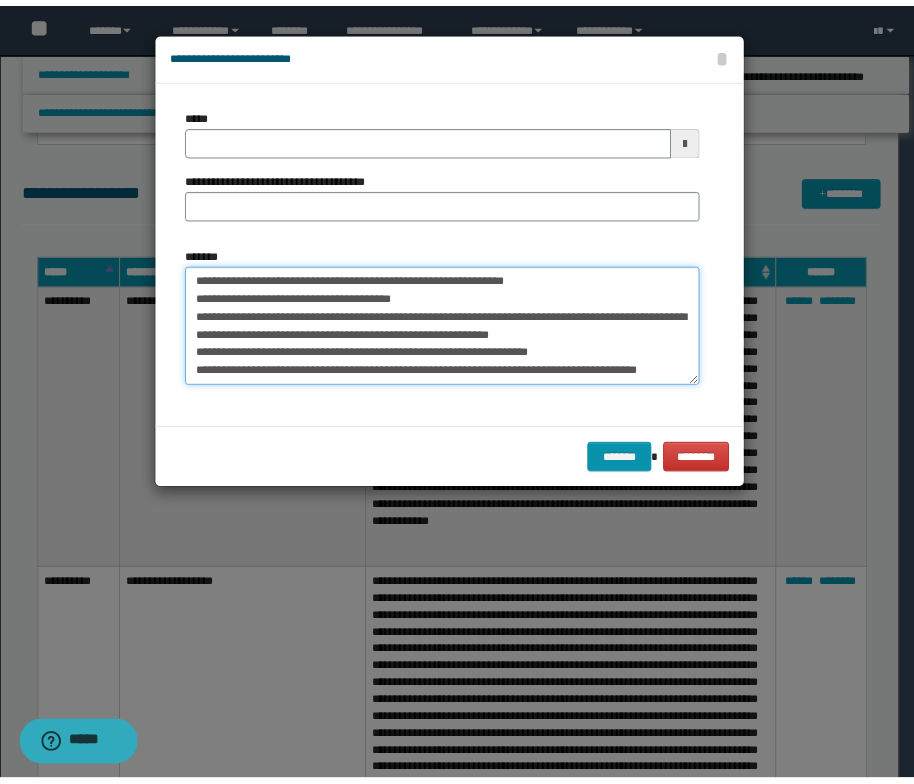 scroll, scrollTop: 0, scrollLeft: 0, axis: both 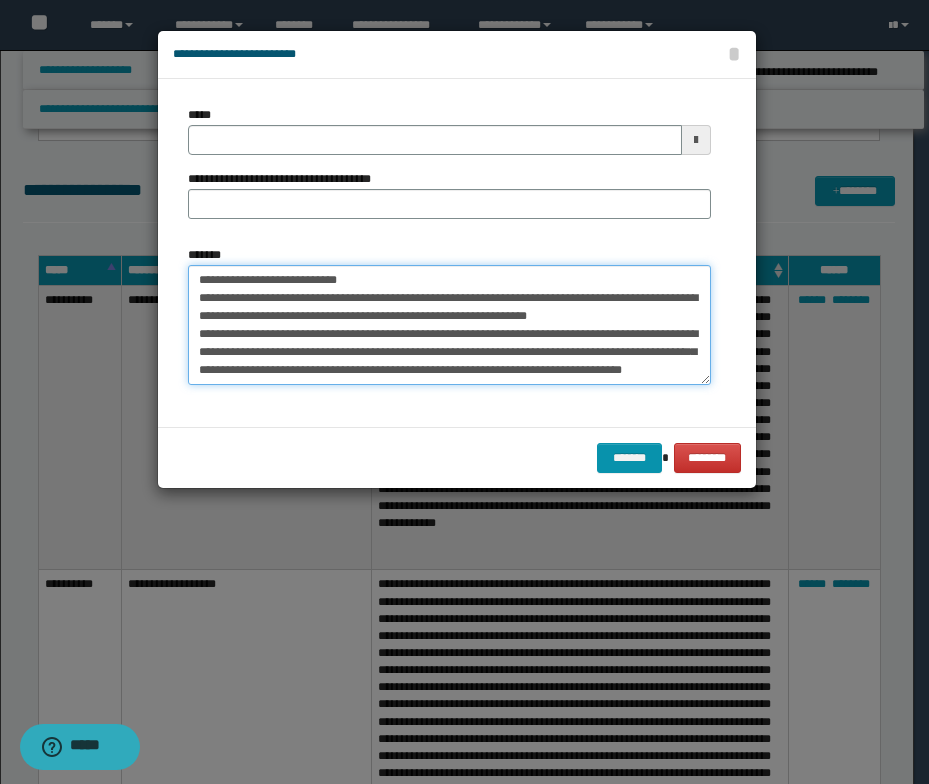 drag, startPoint x: 363, startPoint y: 280, endPoint x: 190, endPoint y: 281, distance: 173.00288 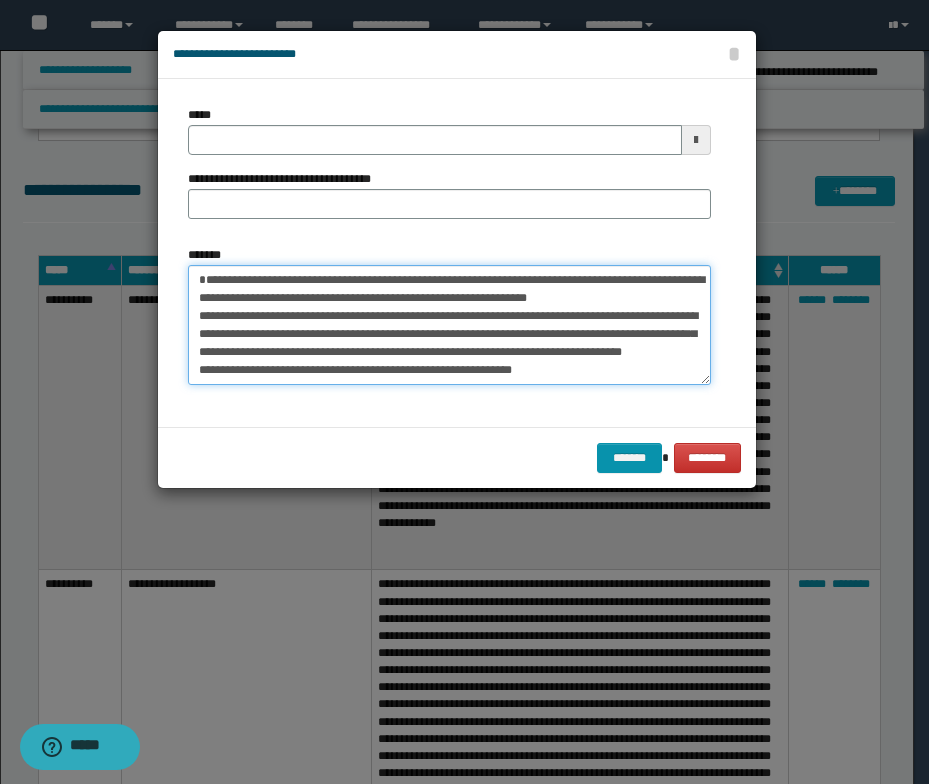 type on "**********" 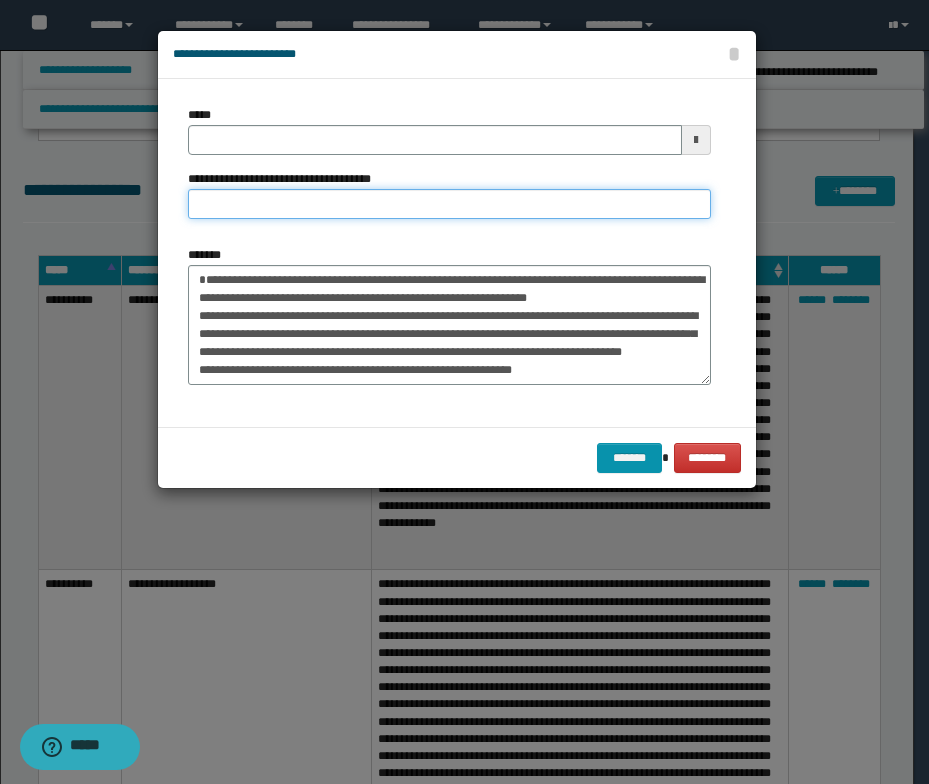 click on "**********" at bounding box center (449, 204) 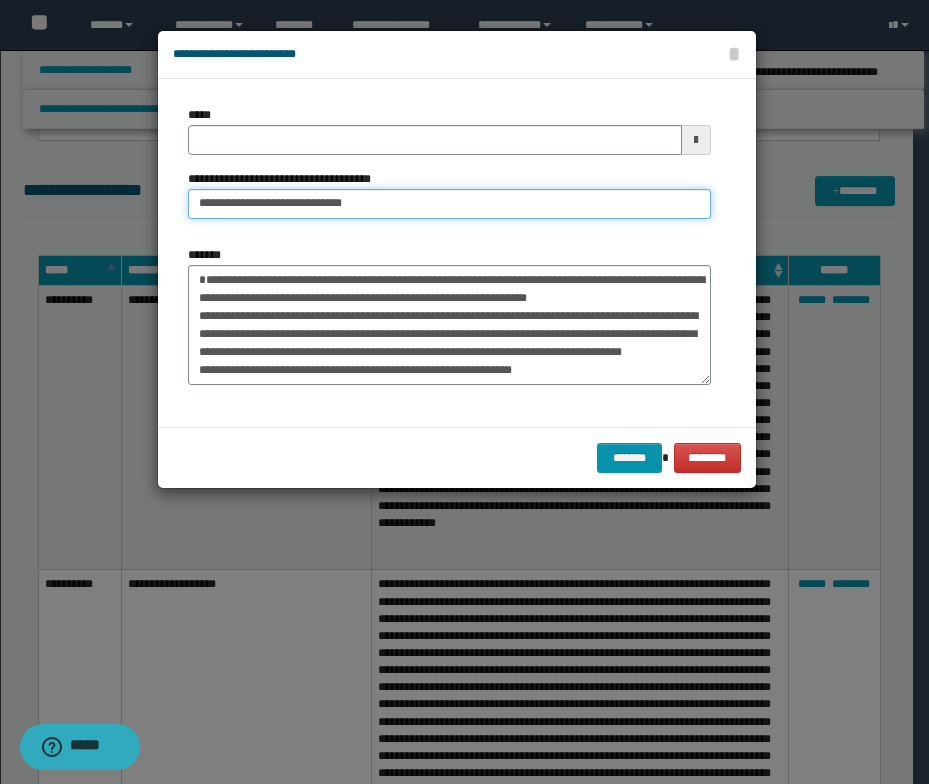 drag, startPoint x: 253, startPoint y: 203, endPoint x: 184, endPoint y: 202, distance: 69.00725 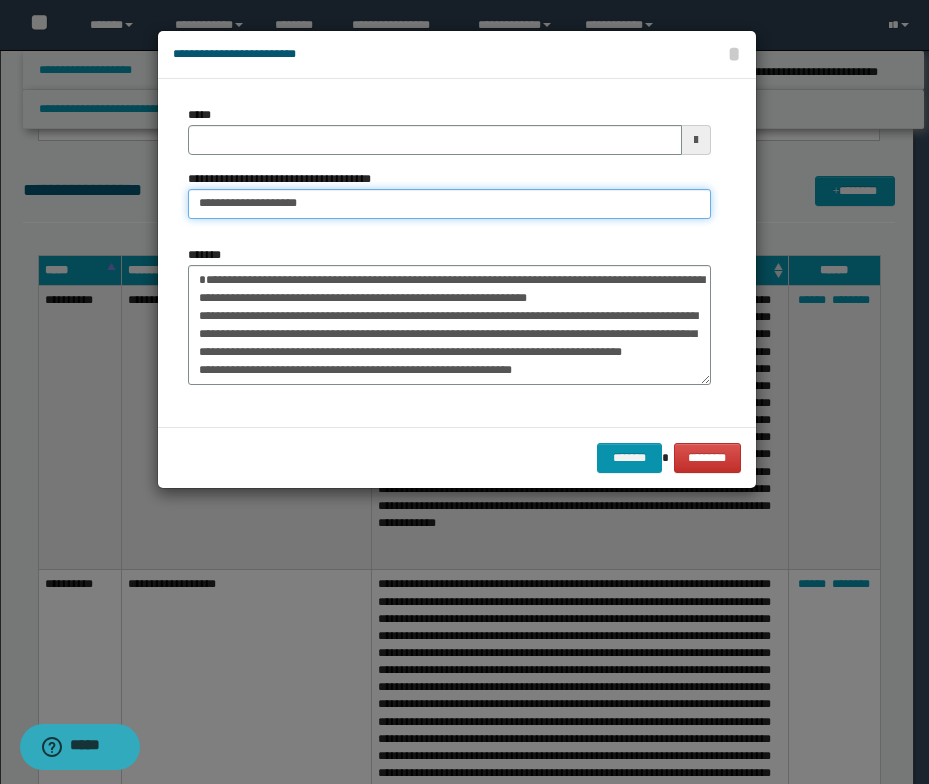 type 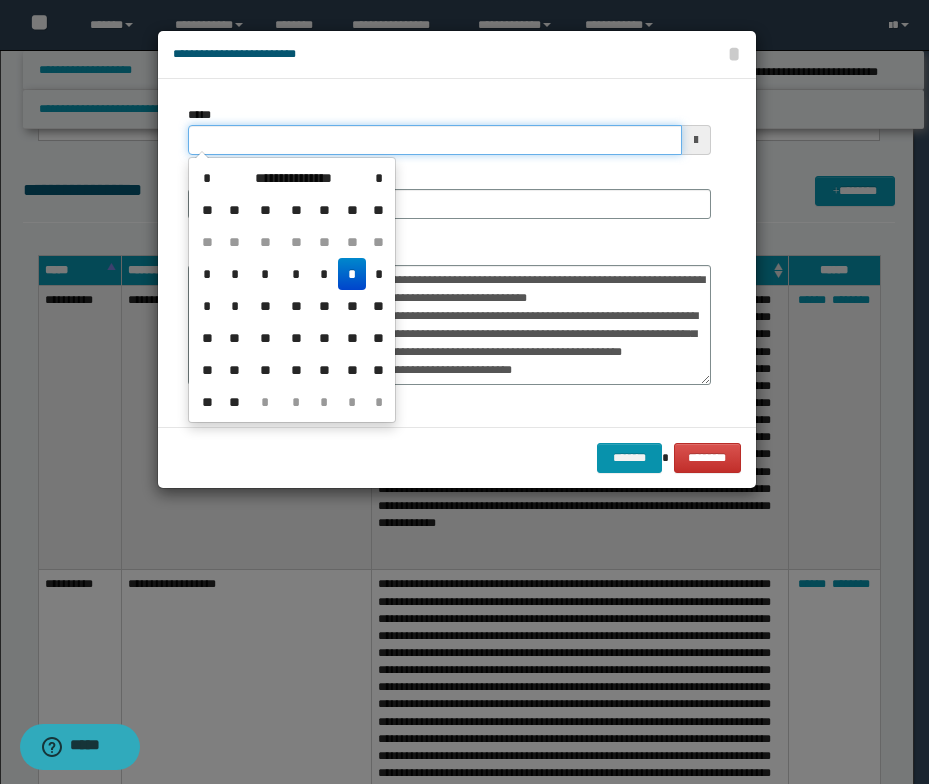 click on "*****" at bounding box center (435, 140) 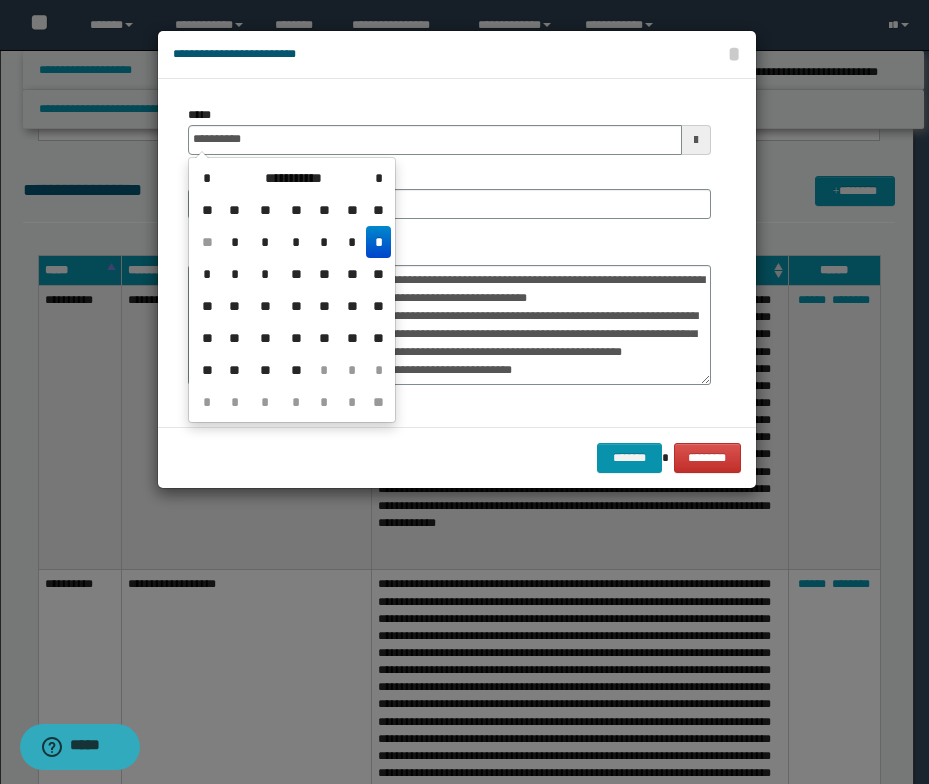 click on "*" at bounding box center [378, 242] 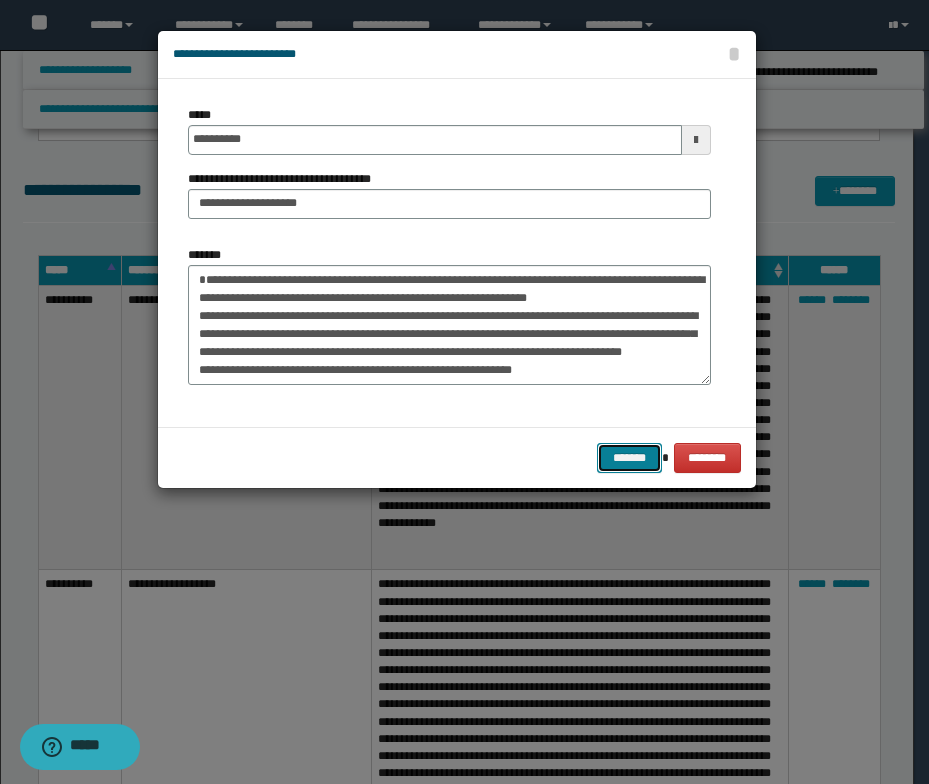 click on "*******" at bounding box center [629, 458] 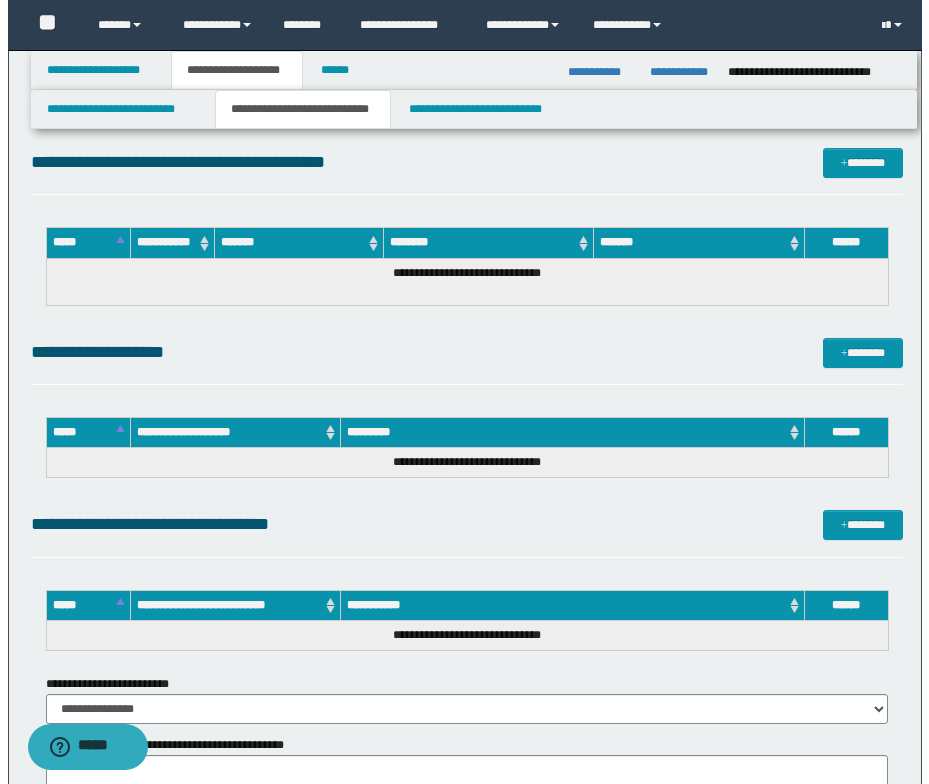 scroll, scrollTop: 8300, scrollLeft: 0, axis: vertical 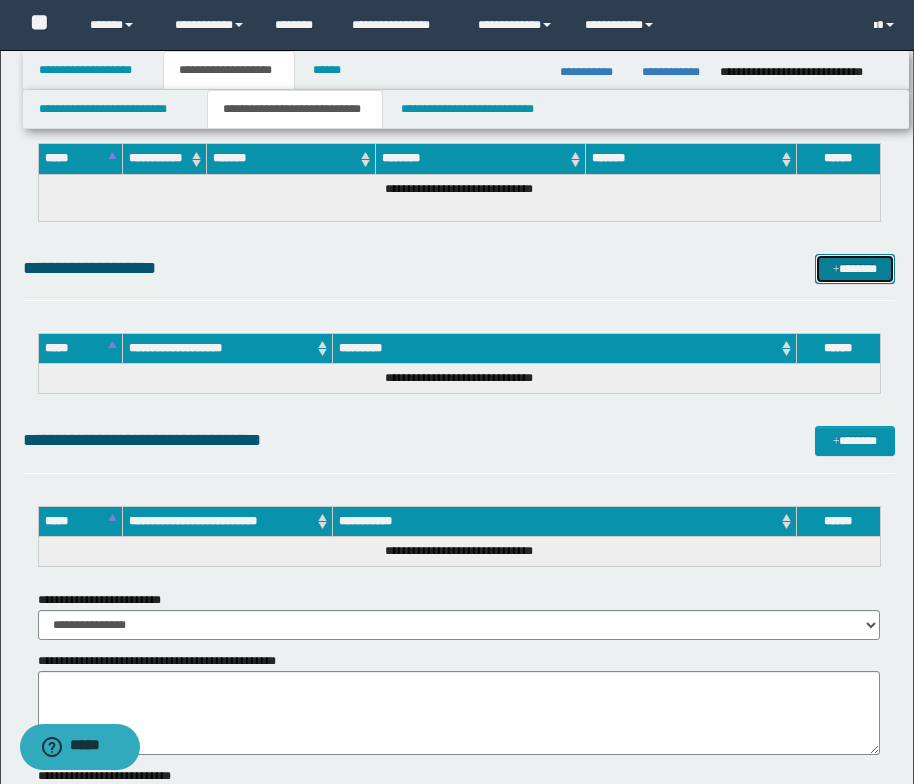 click on "*******" at bounding box center (855, 269) 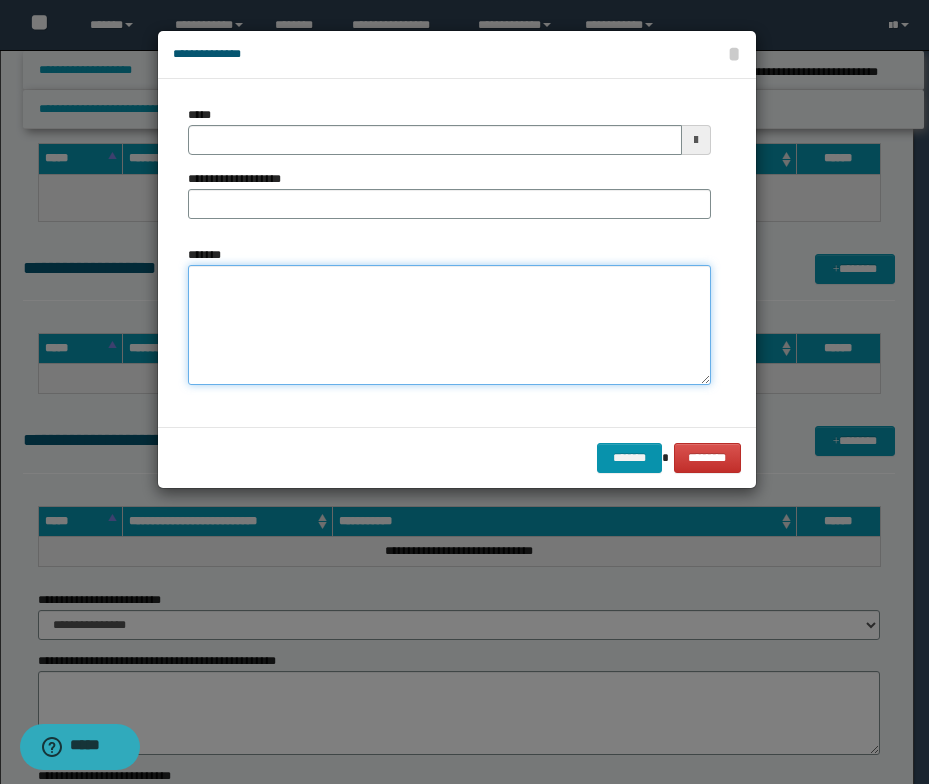 click on "*******" at bounding box center (449, 325) 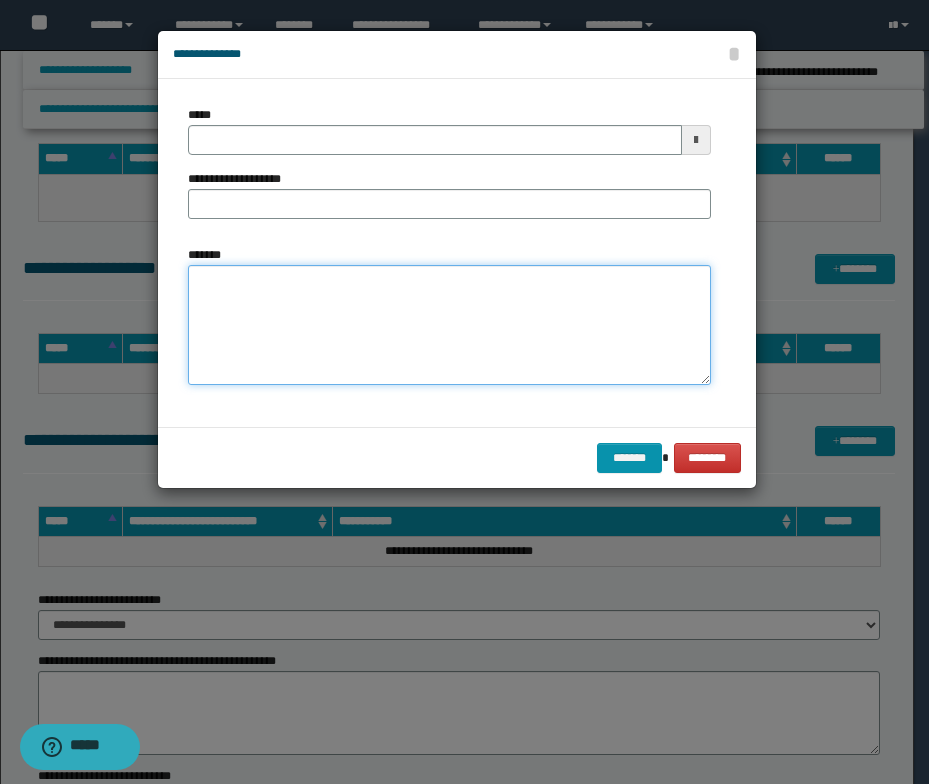 paste on "**********" 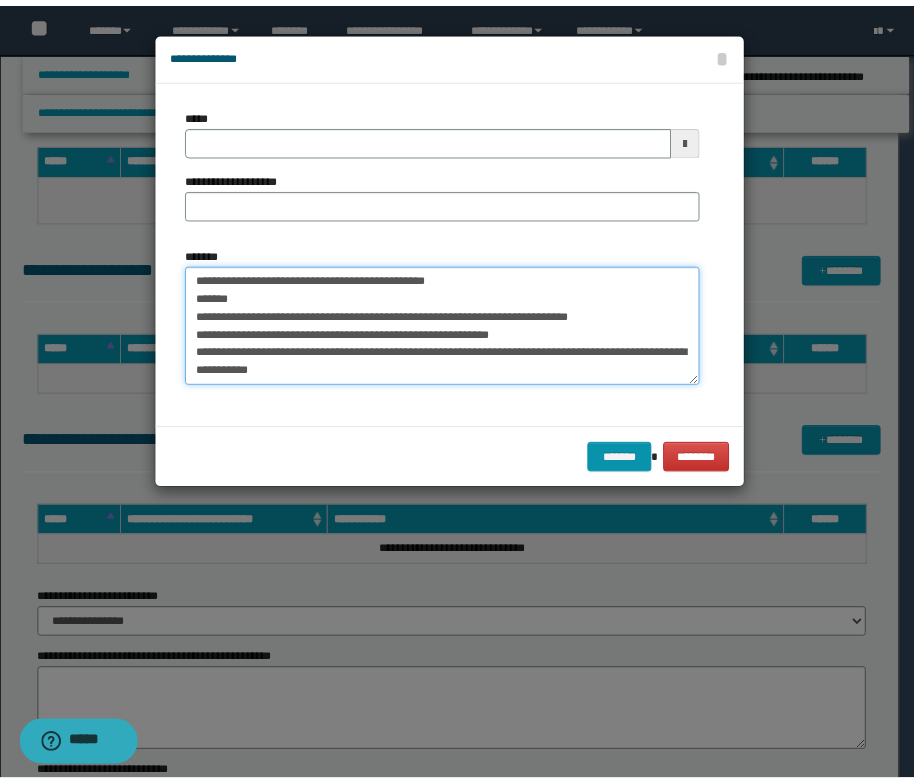 scroll, scrollTop: 0, scrollLeft: 0, axis: both 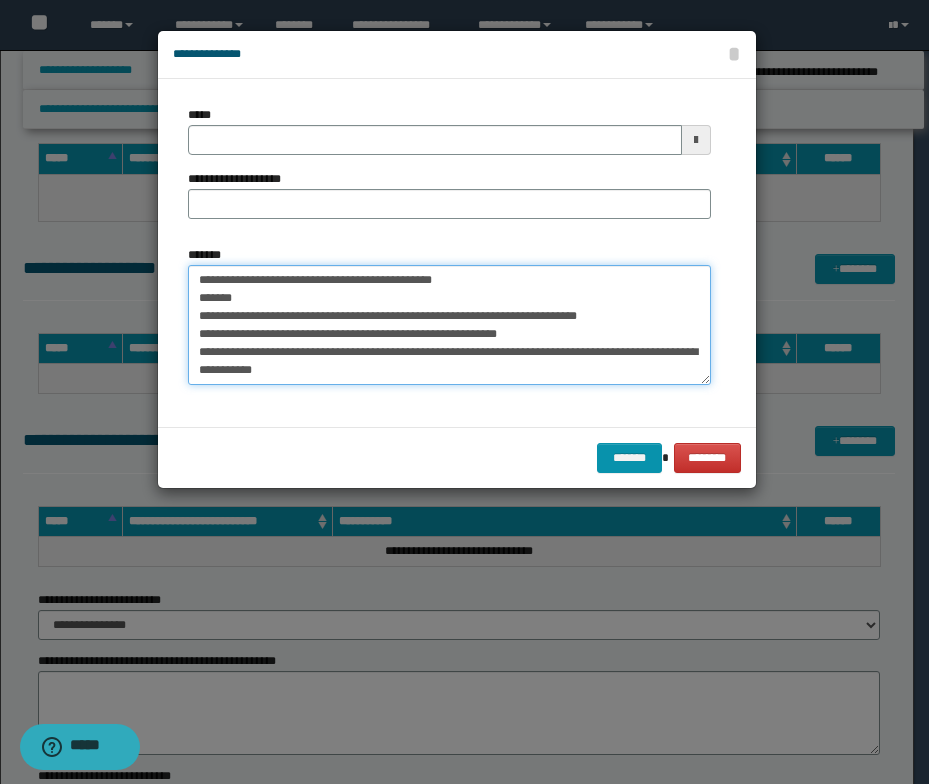 drag, startPoint x: 483, startPoint y: 283, endPoint x: 189, endPoint y: 269, distance: 294.33313 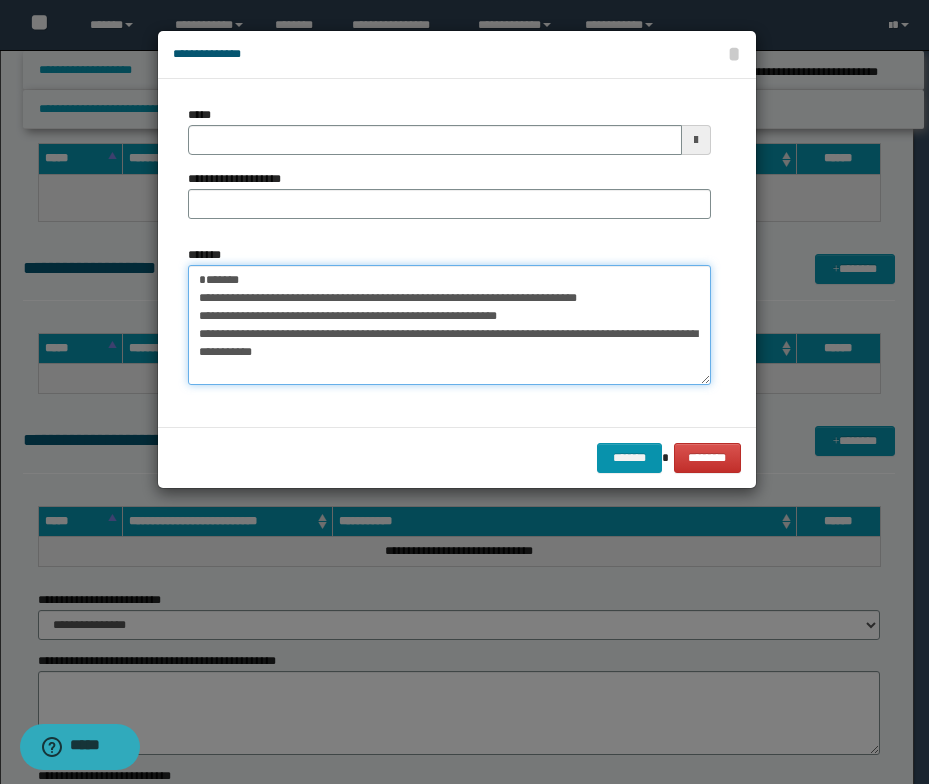 type on "**********" 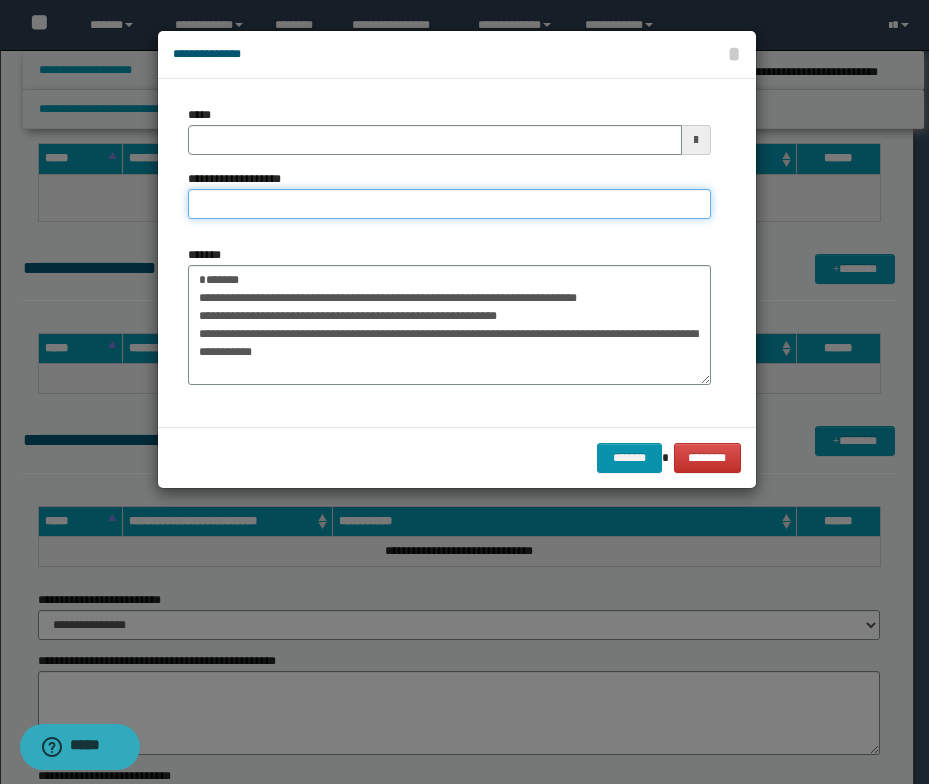 click on "**********" at bounding box center (449, 204) 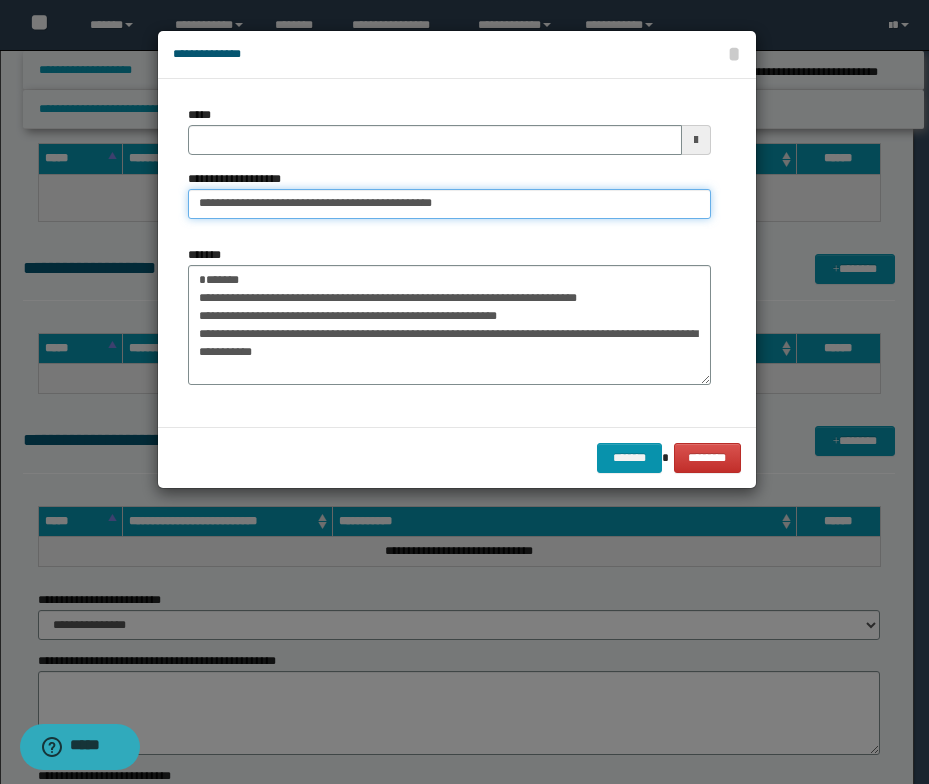 drag, startPoint x: 260, startPoint y: 202, endPoint x: 192, endPoint y: 200, distance: 68.0294 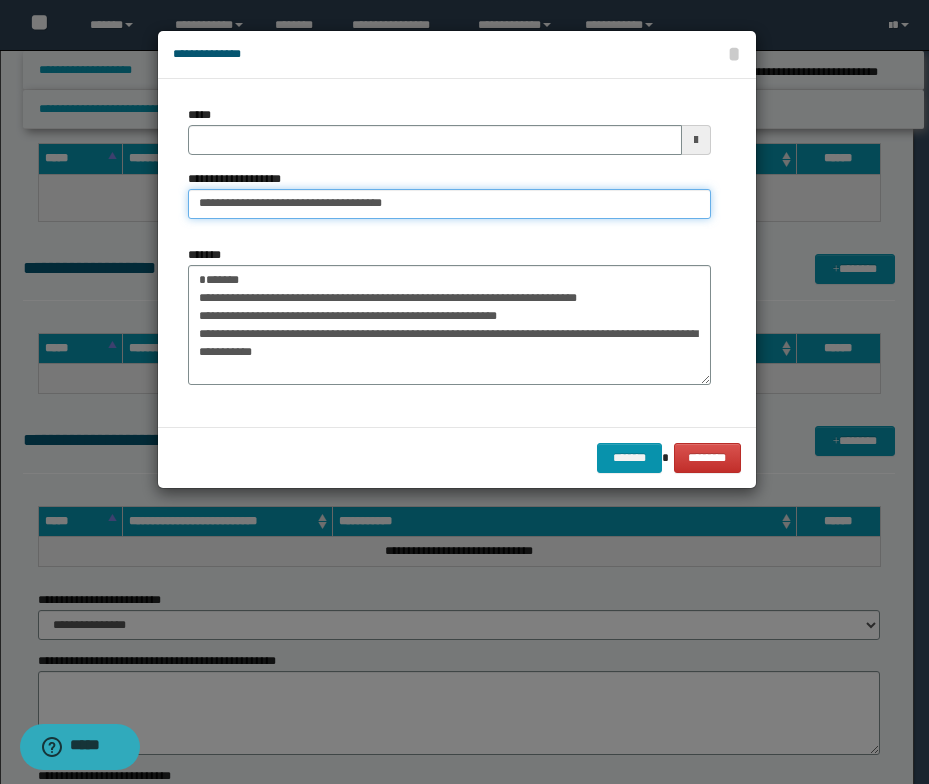 type 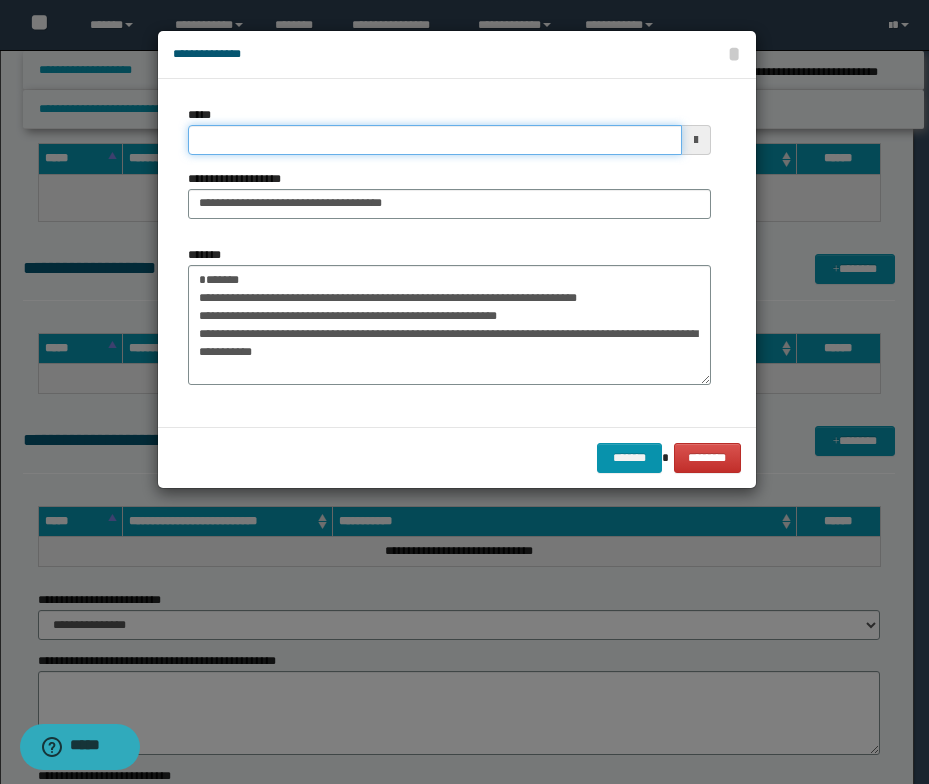 click on "*****" at bounding box center [435, 140] 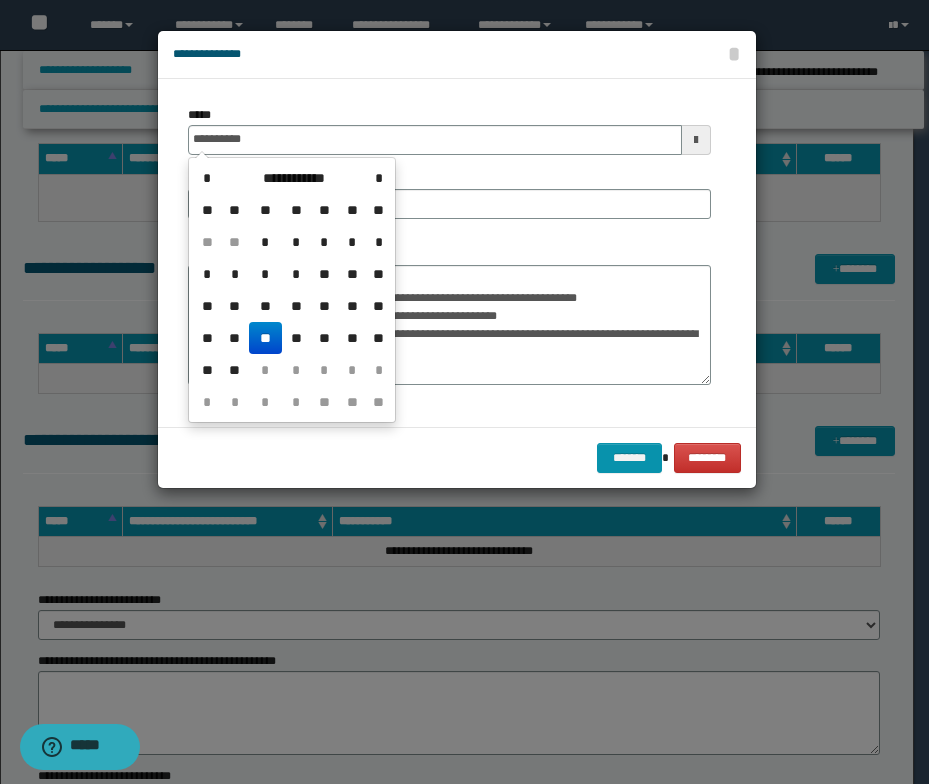 click on "**" at bounding box center (265, 338) 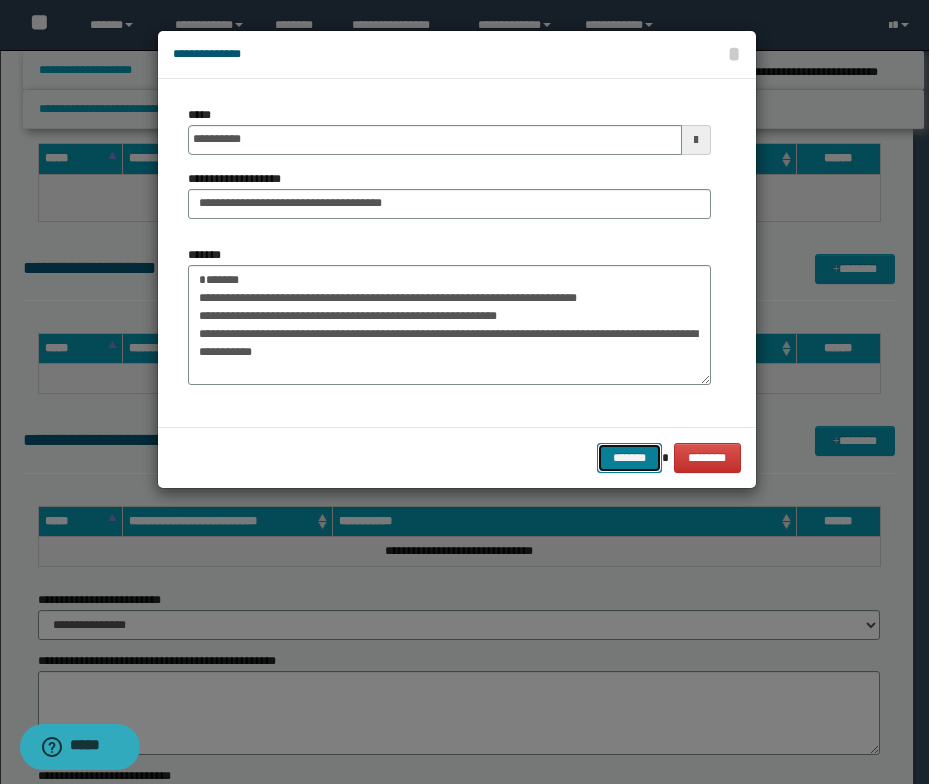click on "*******" at bounding box center (629, 458) 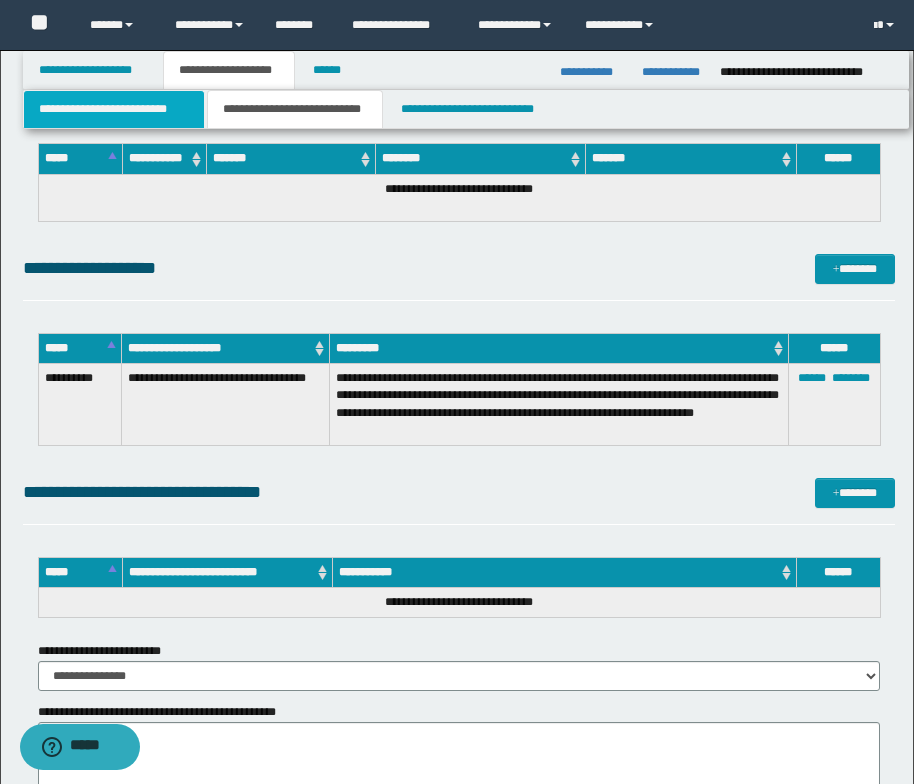 click on "**********" at bounding box center [114, 109] 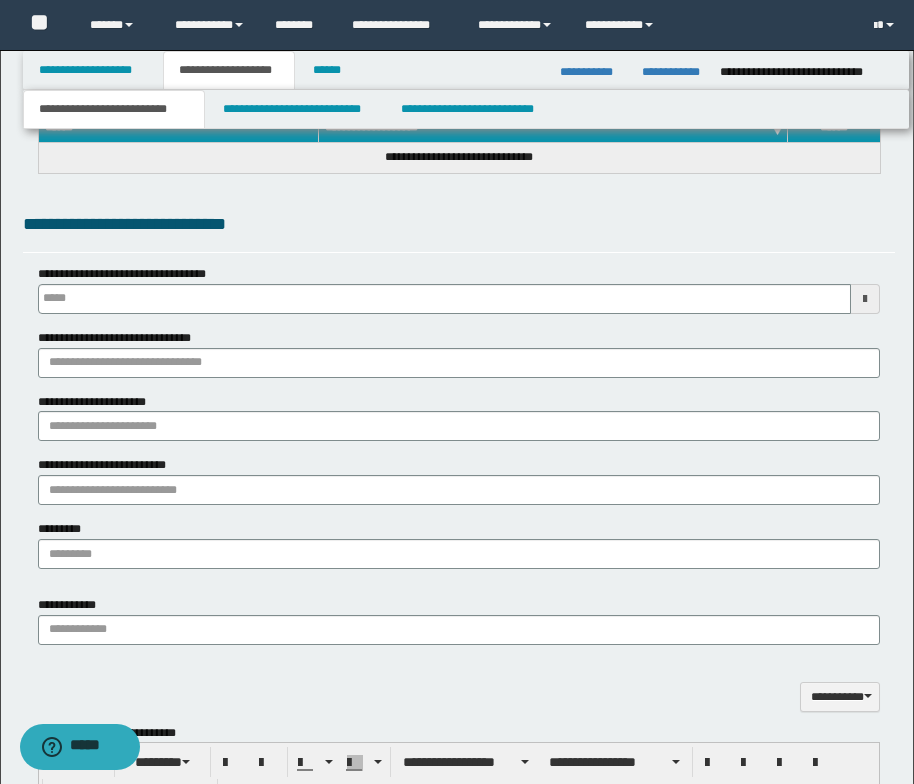 scroll, scrollTop: 1287, scrollLeft: 0, axis: vertical 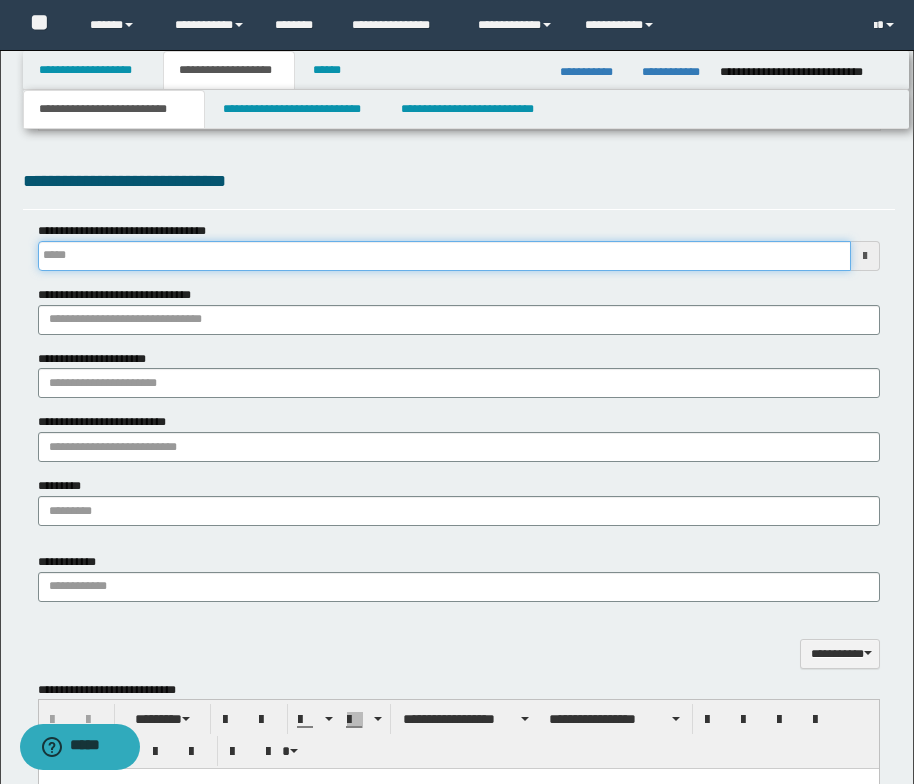 click on "**********" at bounding box center [444, 256] 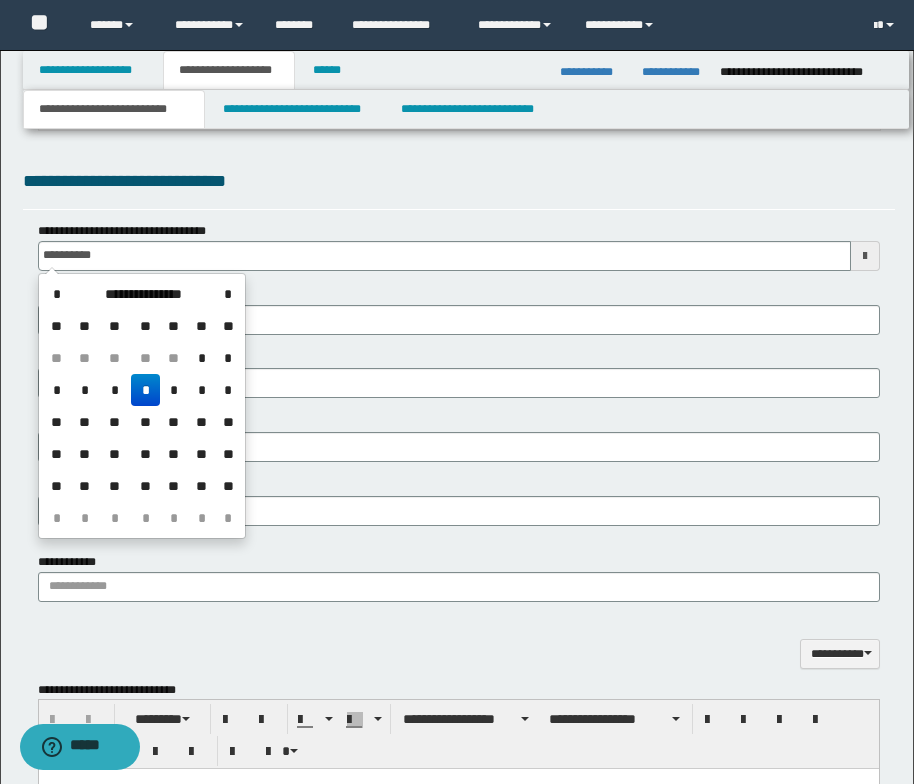 click on "*" at bounding box center (145, 390) 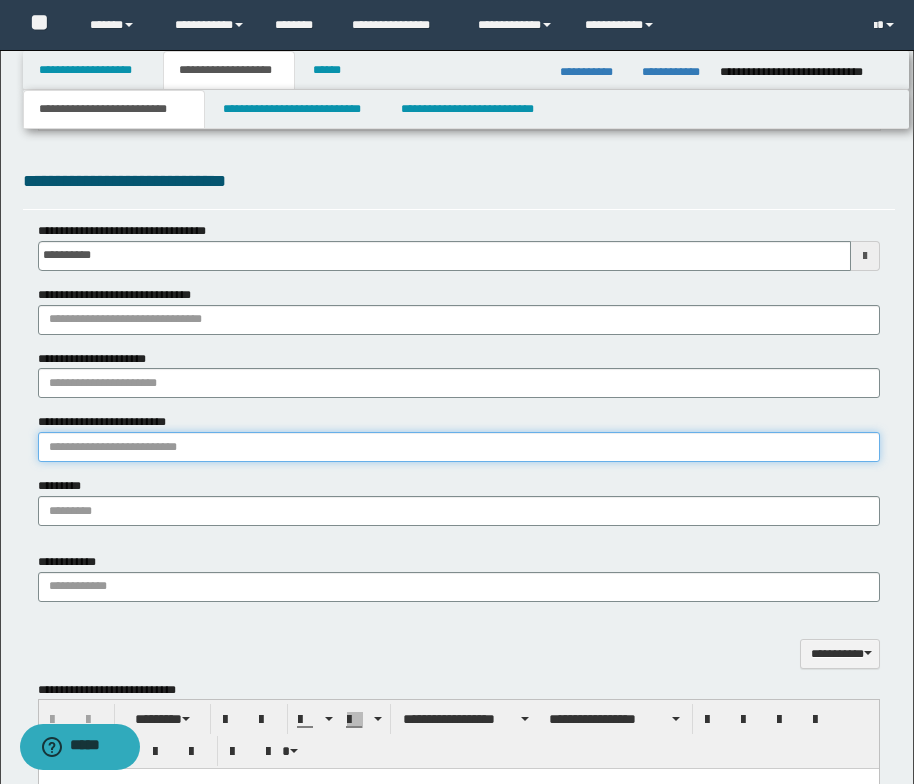 click on "**********" at bounding box center [459, 447] 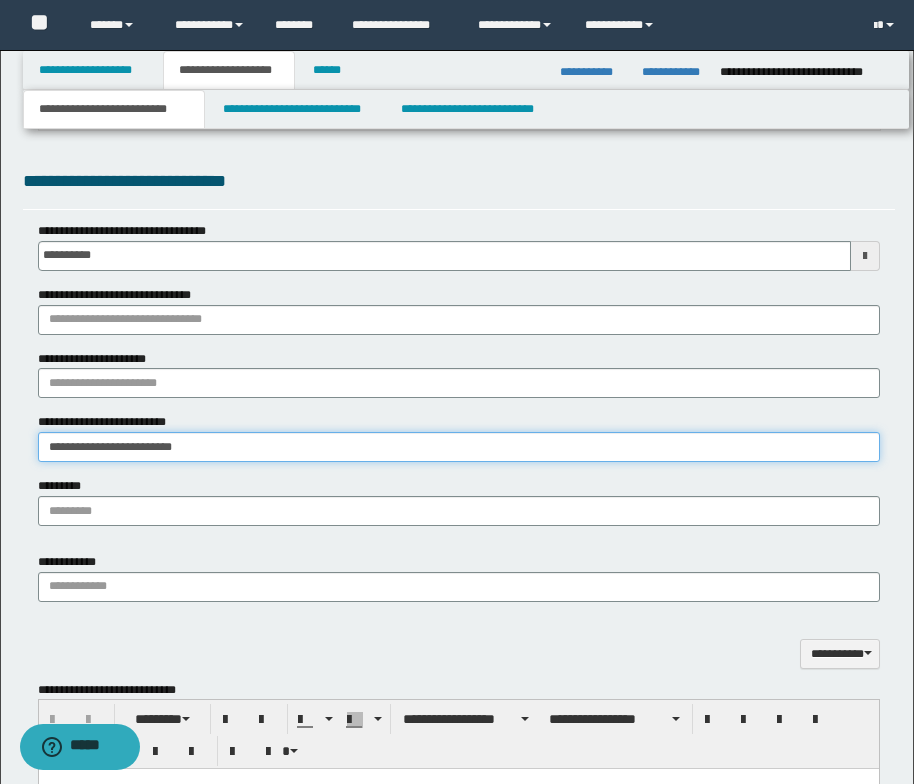 type on "**********" 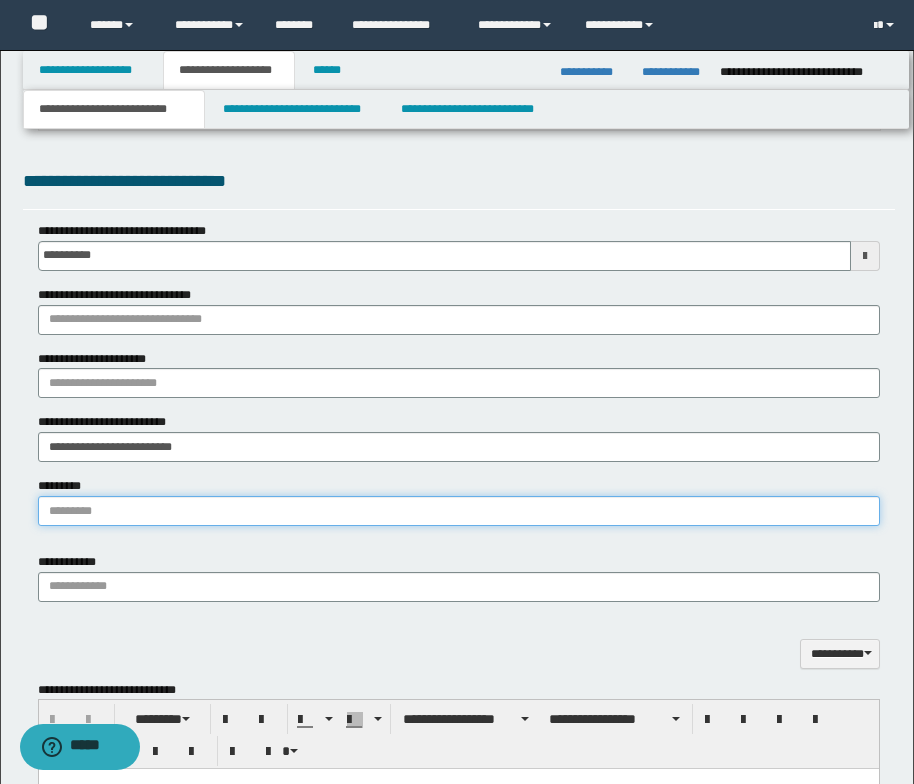 click on "*********" at bounding box center [459, 511] 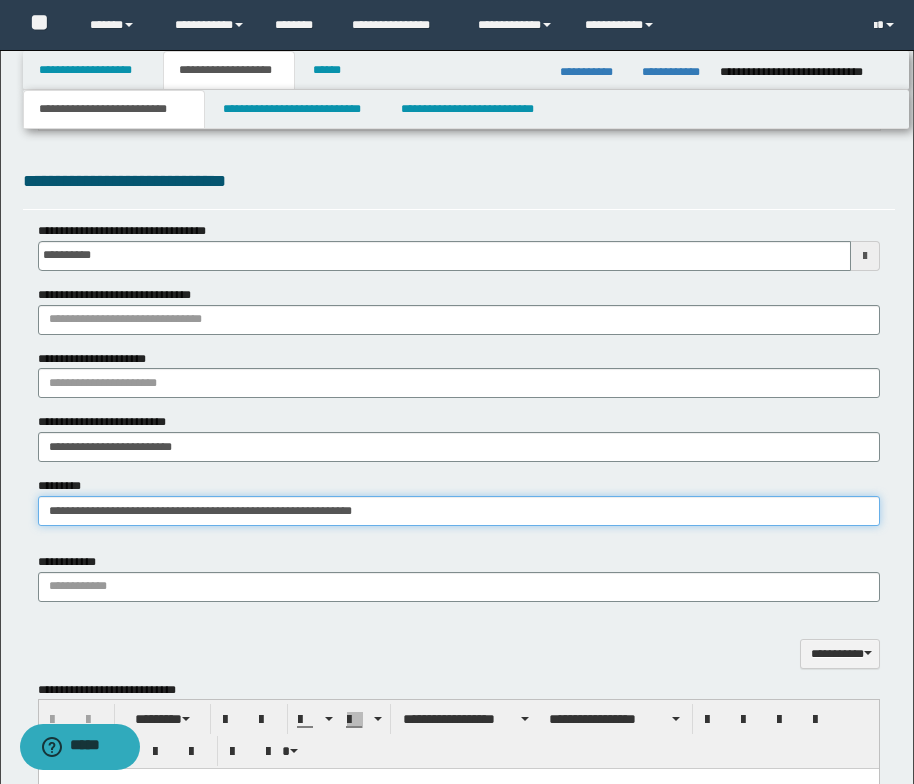 type on "**********" 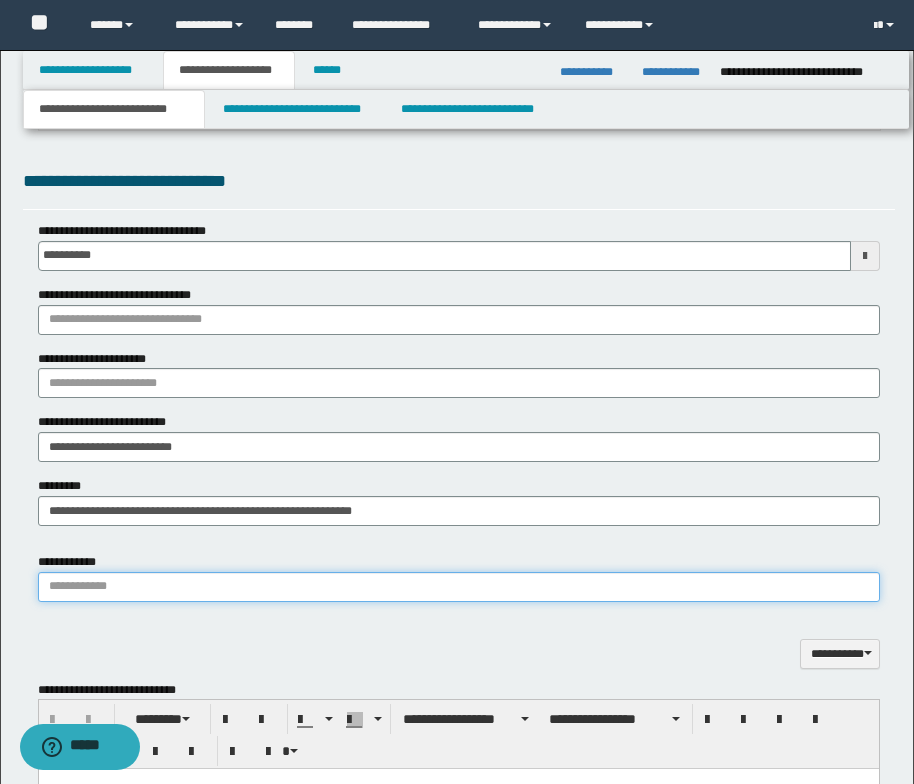 click on "**********" at bounding box center [459, 587] 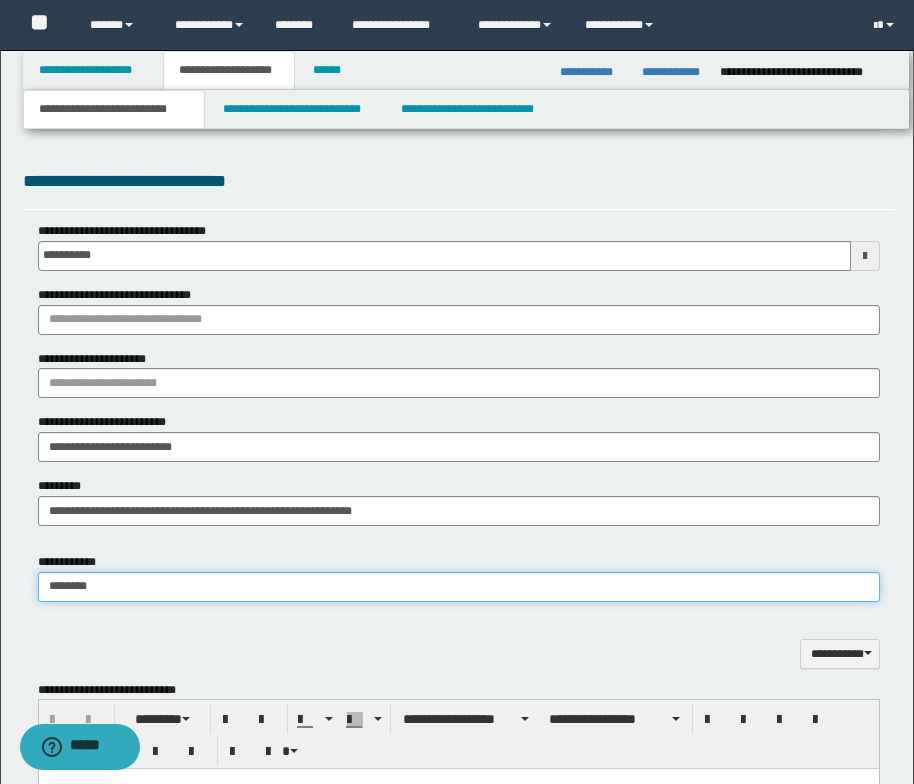 type on "********" 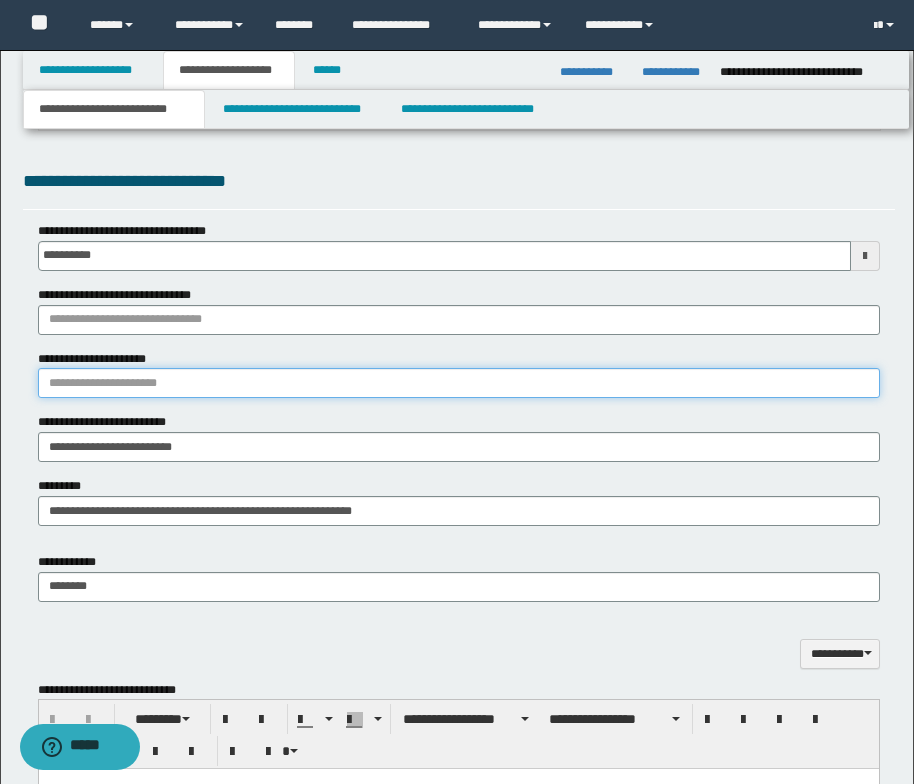 click on "**********" at bounding box center [459, 383] 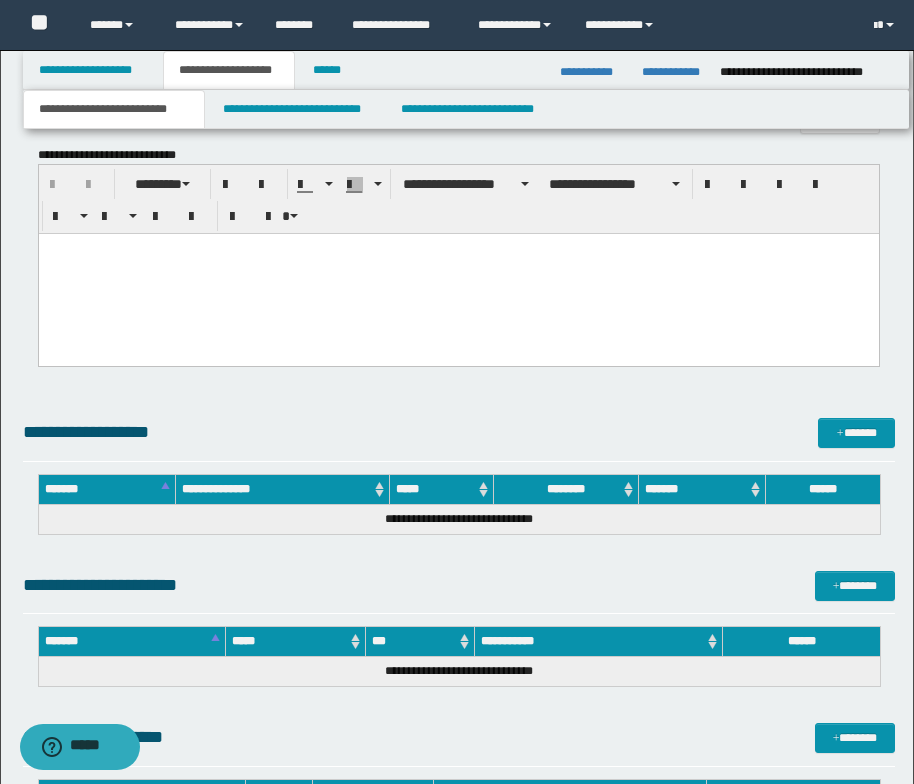 scroll, scrollTop: 1787, scrollLeft: 0, axis: vertical 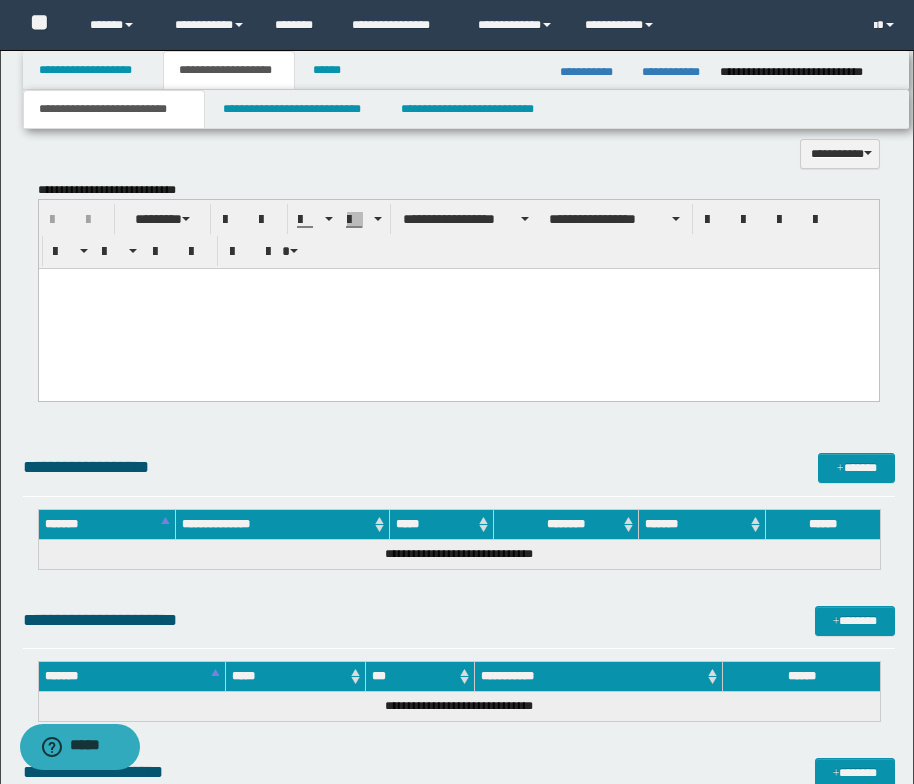 type on "**********" 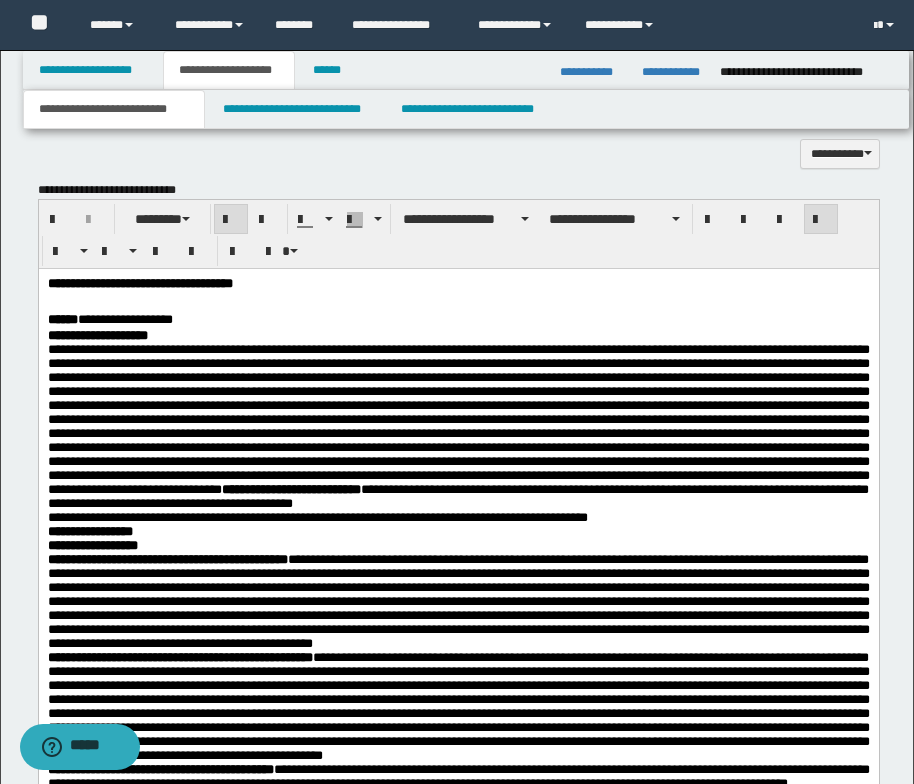 click at bounding box center (458, 298) 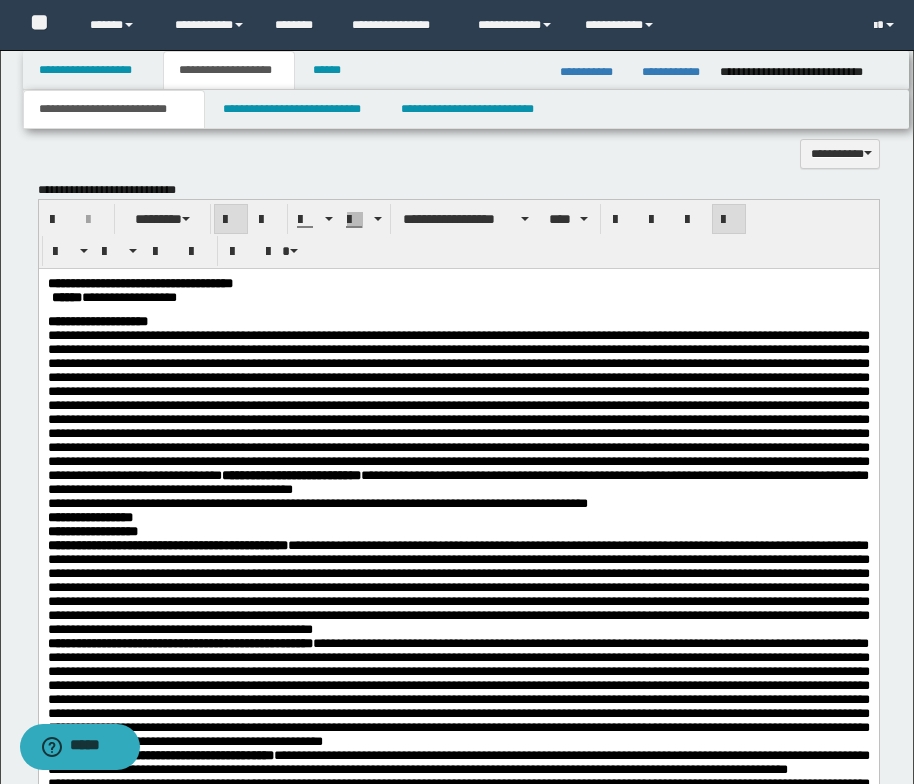 type 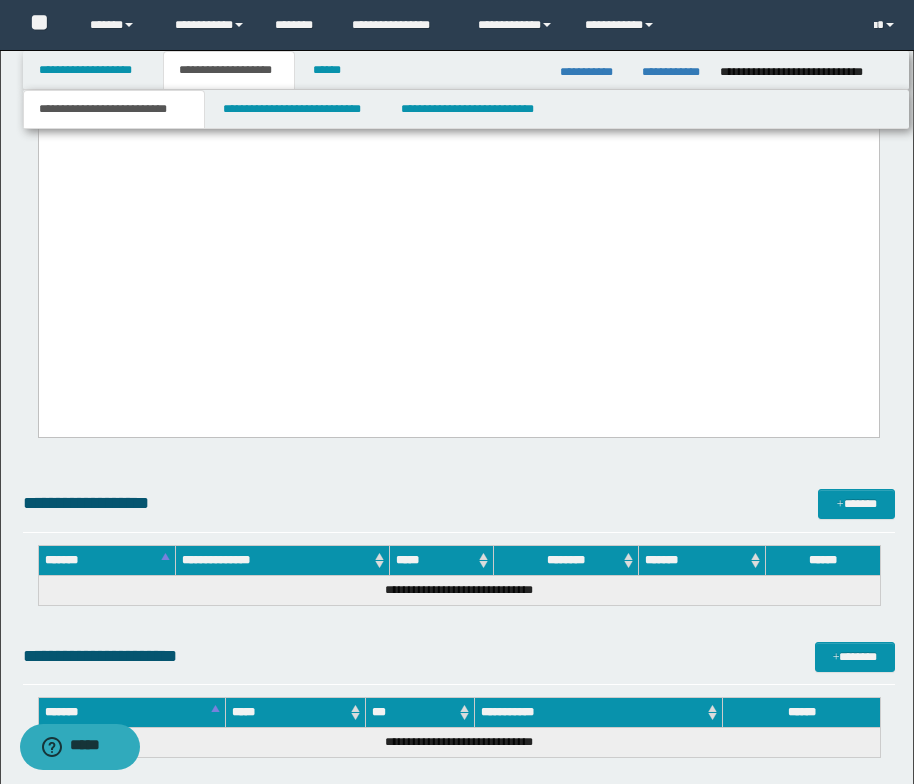 scroll, scrollTop: 7742, scrollLeft: 0, axis: vertical 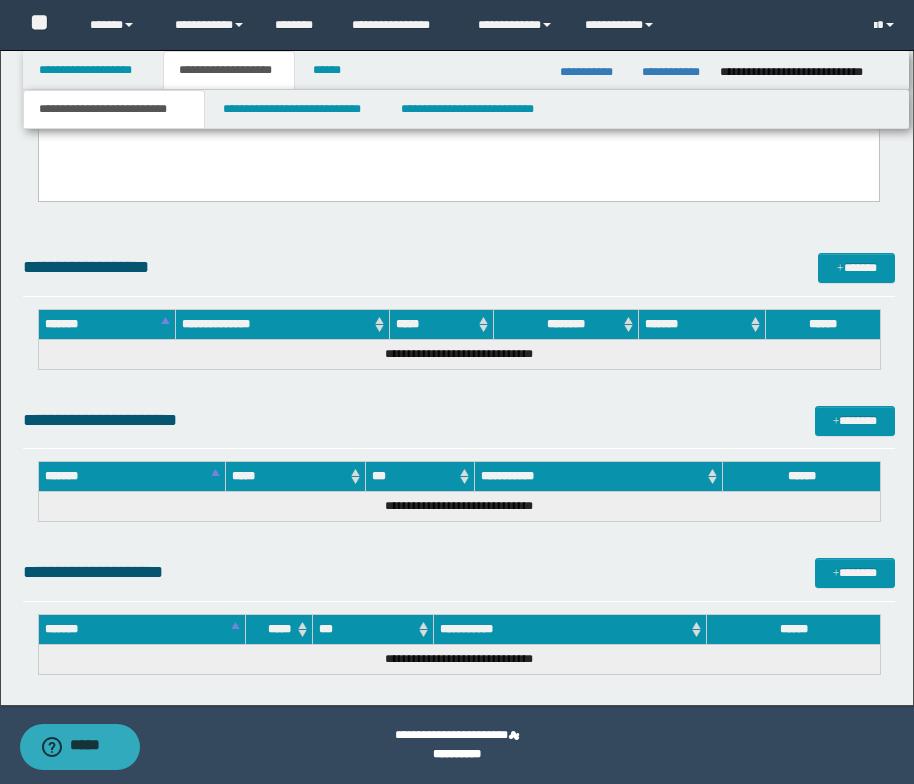 drag, startPoint x: 51, startPoint y: -5675, endPoint x: 401, endPoint y: 750, distance: 6434.526 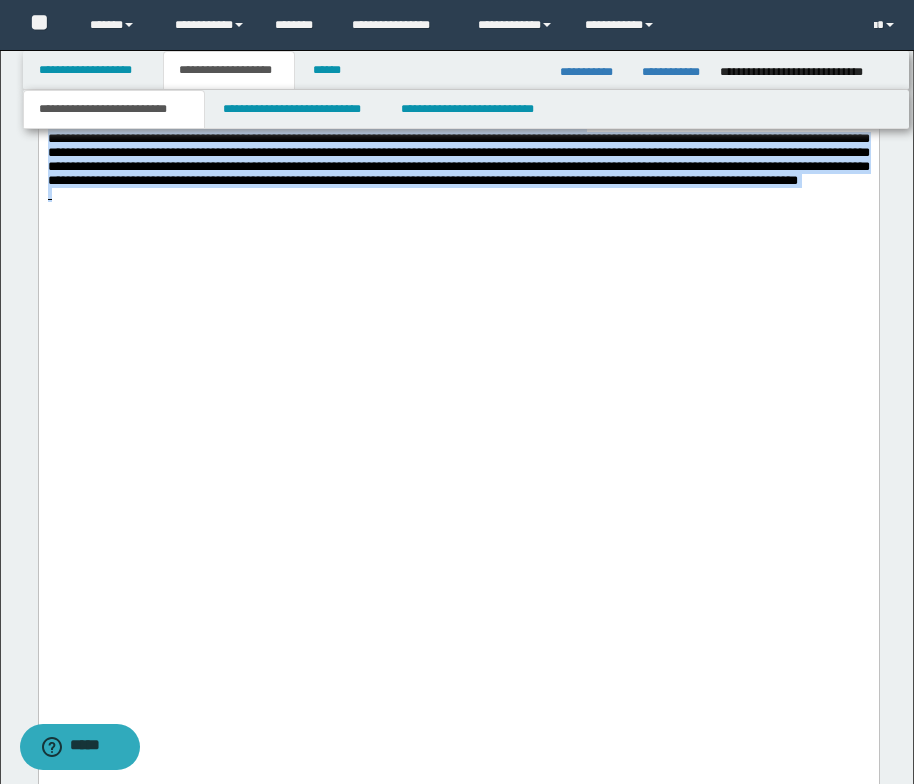 scroll, scrollTop: 6442, scrollLeft: 0, axis: vertical 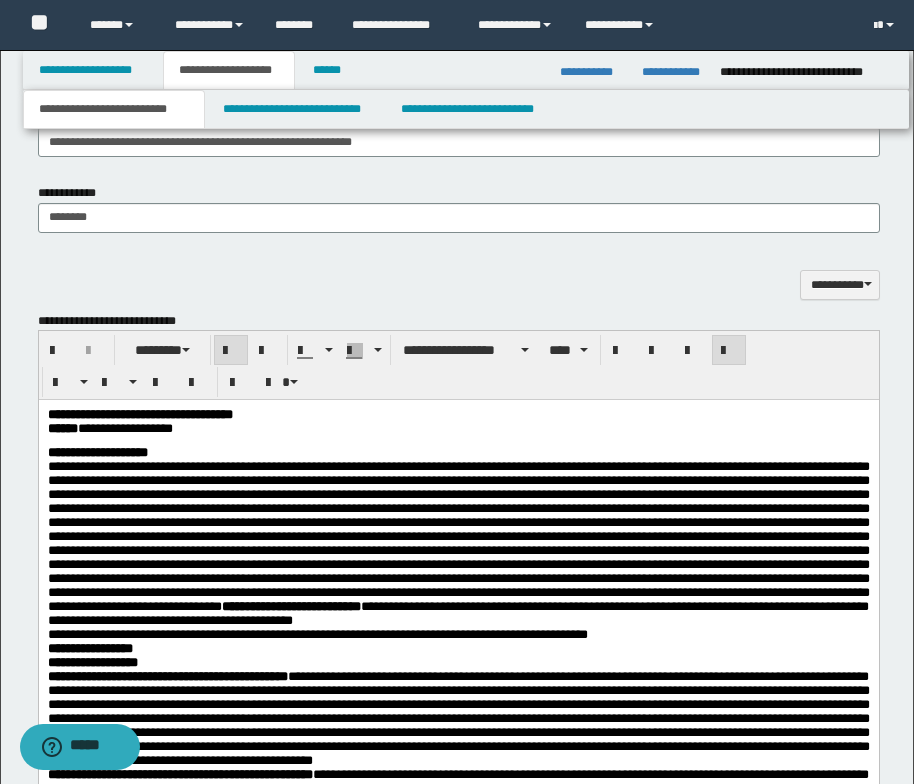 drag, startPoint x: 41, startPoint y: 411, endPoint x: 138, endPoint y: 536, distance: 158.22136 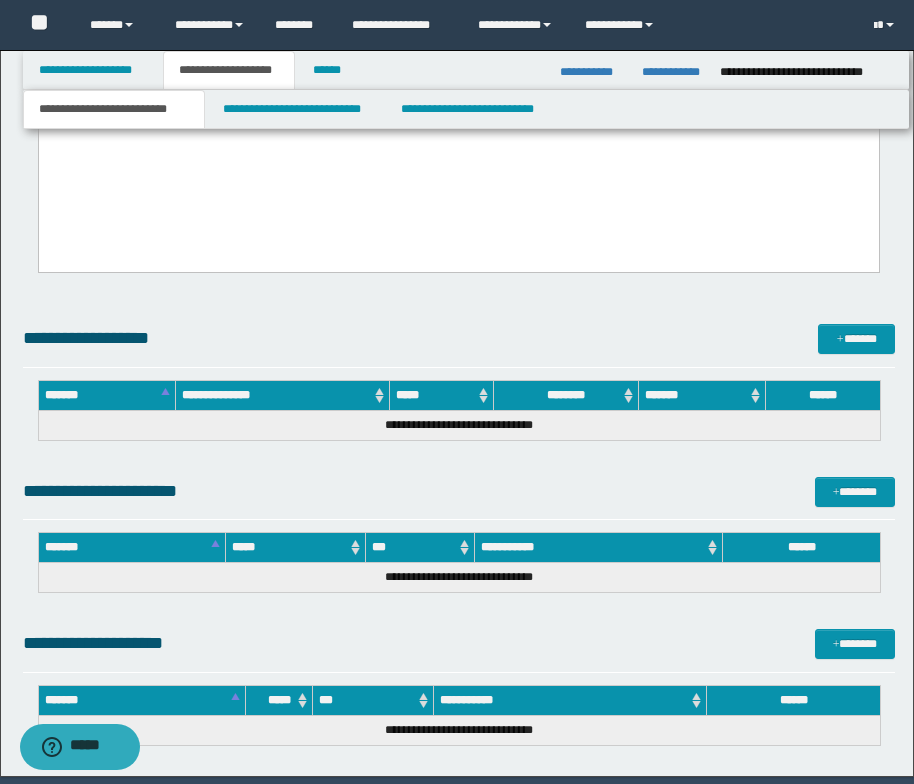 scroll, scrollTop: 7742, scrollLeft: 0, axis: vertical 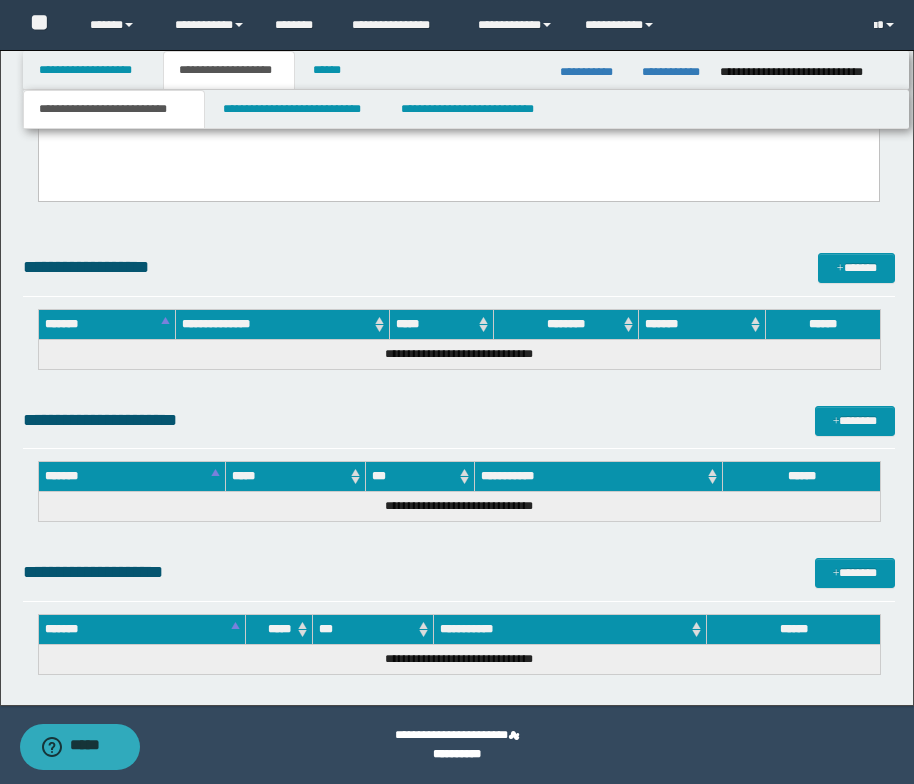 drag, startPoint x: 45, startPoint y: -5676, endPoint x: 520, endPoint y: -2390, distance: 3320.1538 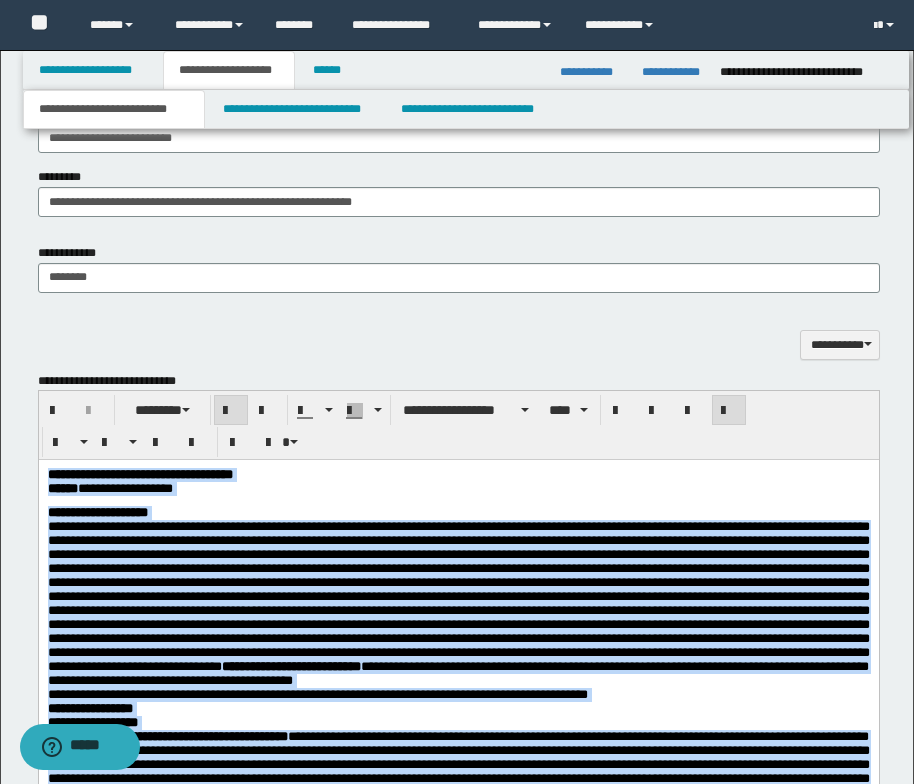 scroll, scrollTop: 1551, scrollLeft: 0, axis: vertical 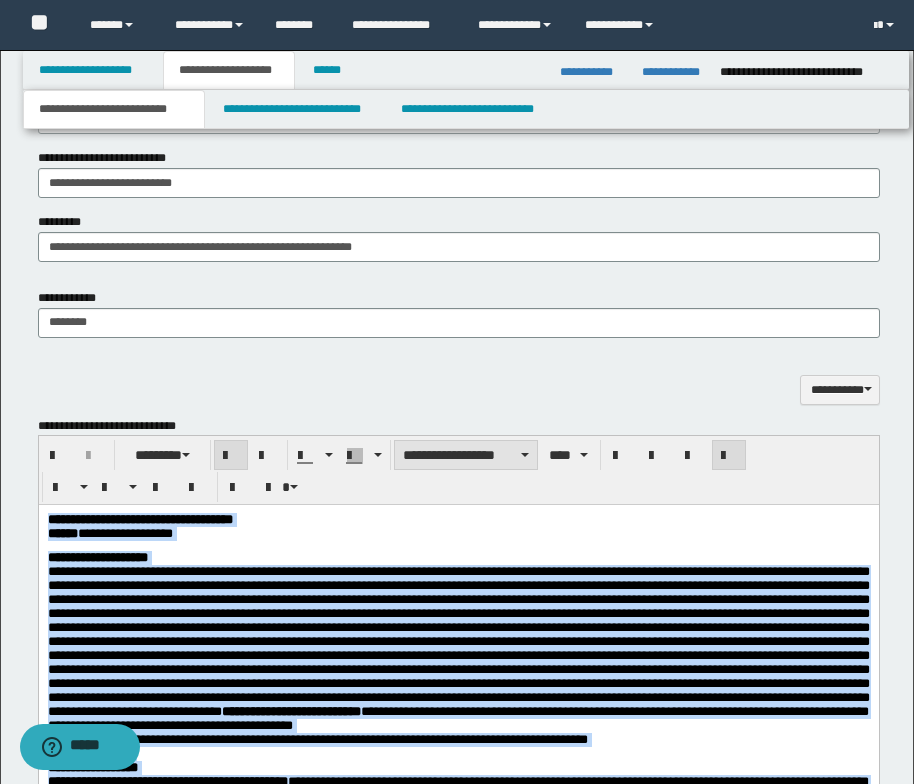 click on "**********" at bounding box center (466, 455) 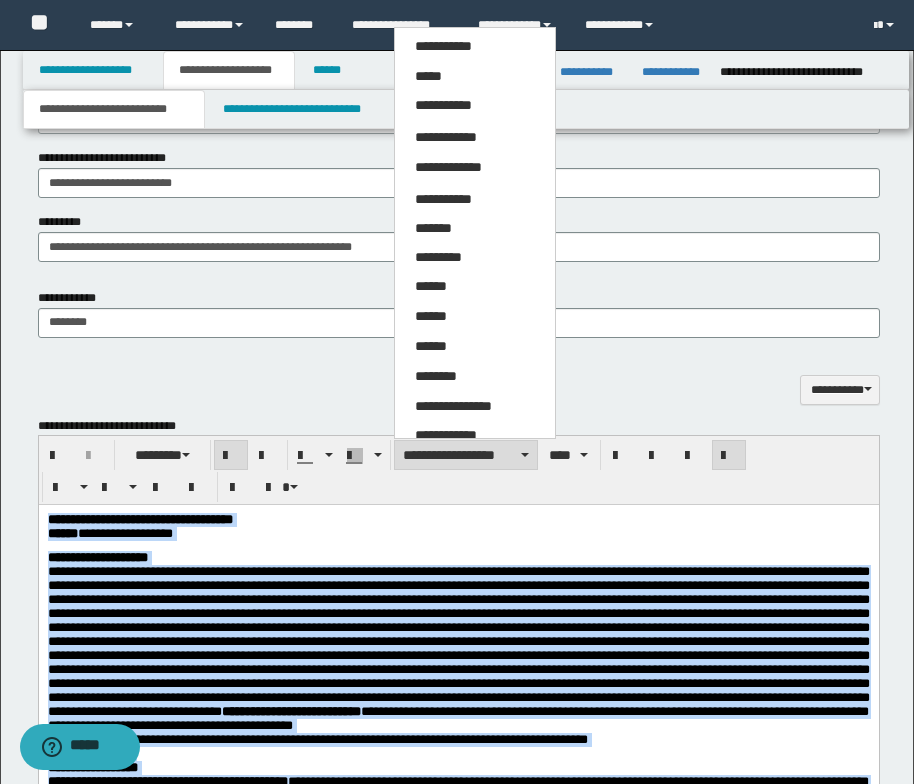 click on "*****" at bounding box center (475, 77) 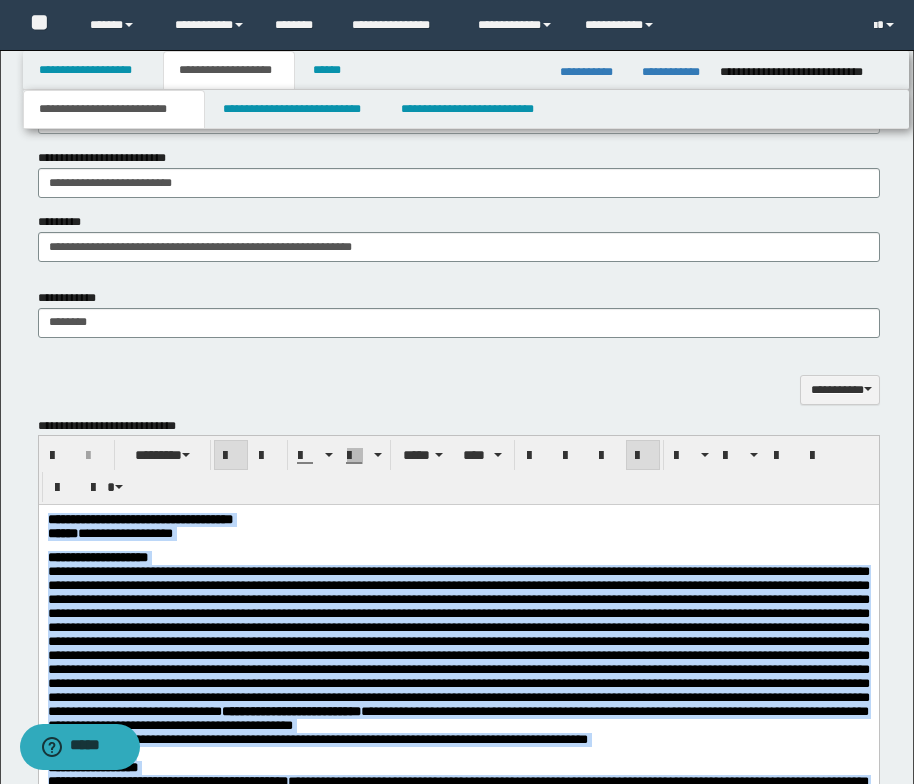 click on "**********" at bounding box center (458, 558) 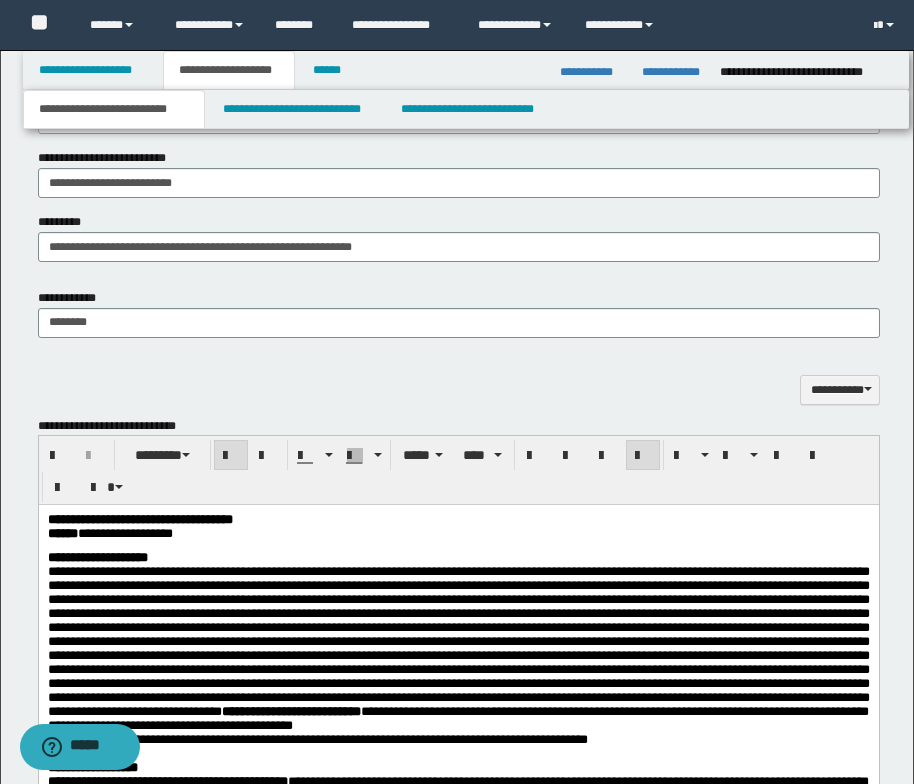 click on "**********" at bounding box center (458, 558) 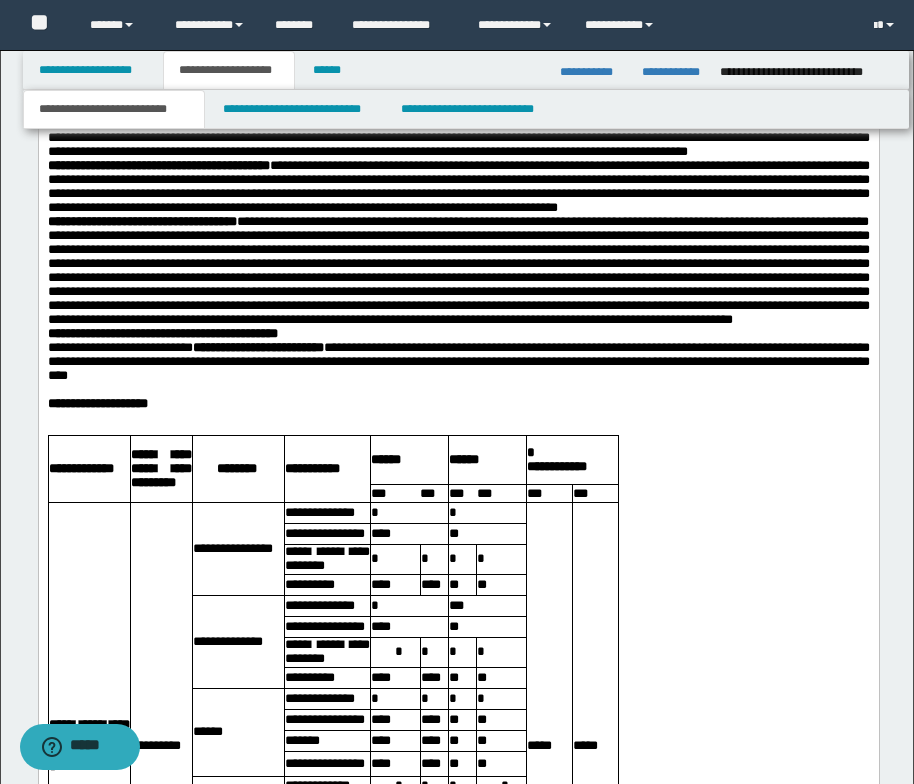 scroll, scrollTop: 2451, scrollLeft: 0, axis: vertical 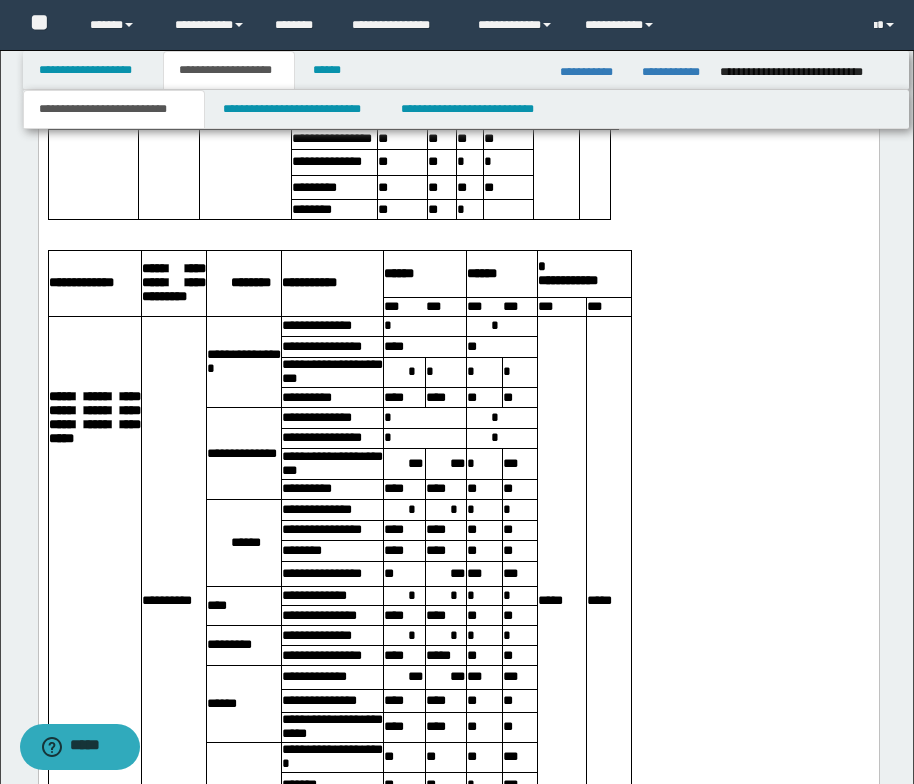 click on "***" at bounding box center (508, 117) 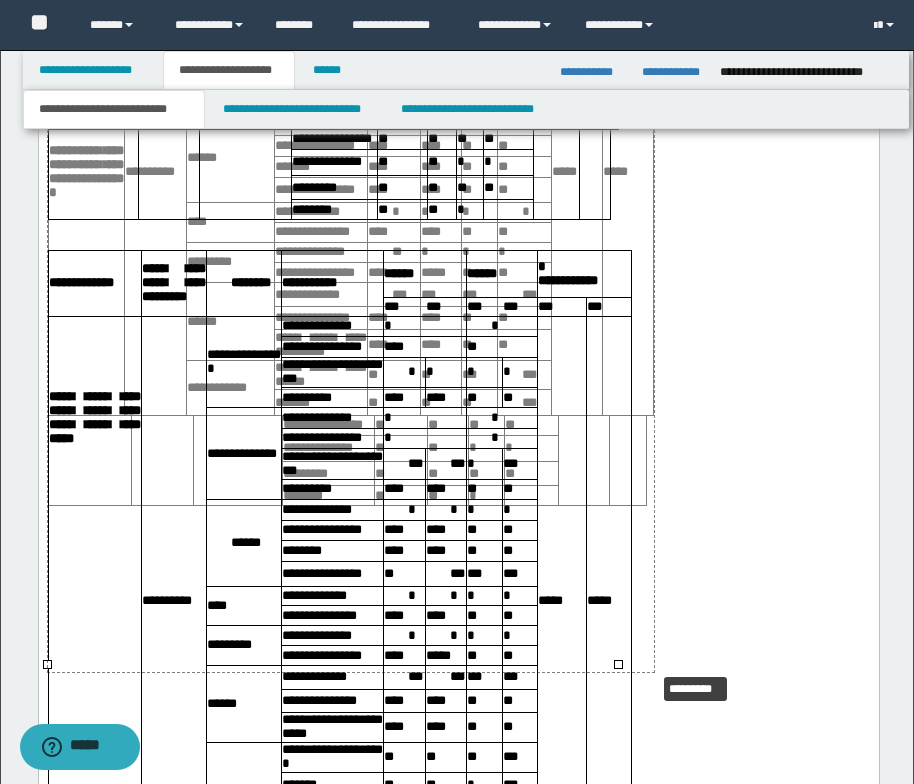 drag, startPoint x: 614, startPoint y: 663, endPoint x: 649, endPoint y: 671, distance: 35.902645 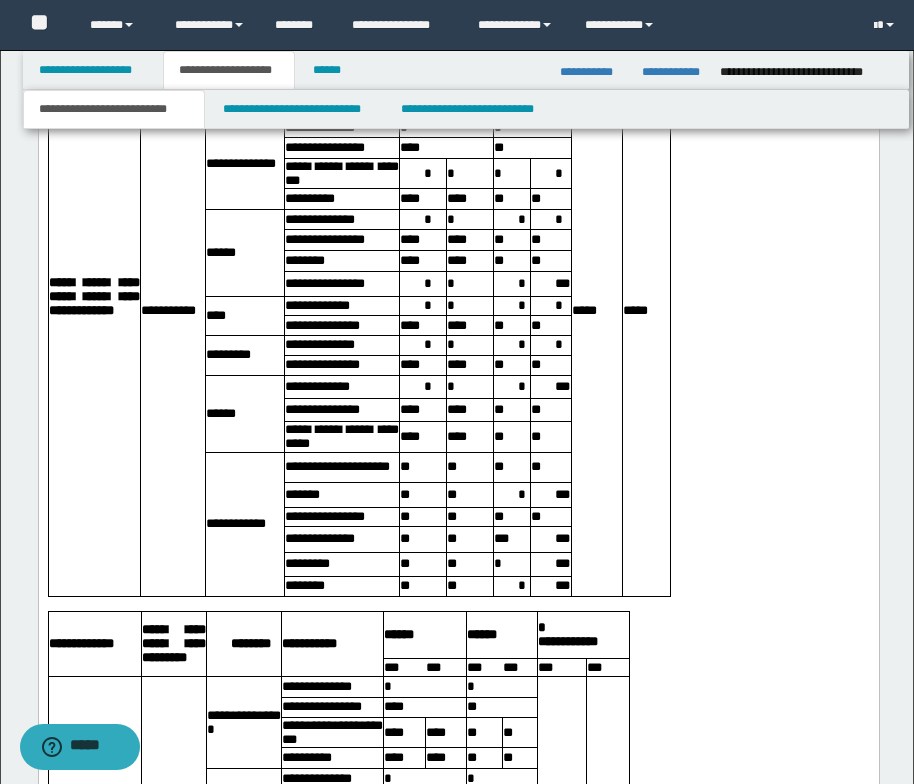 scroll, scrollTop: 4407, scrollLeft: 0, axis: vertical 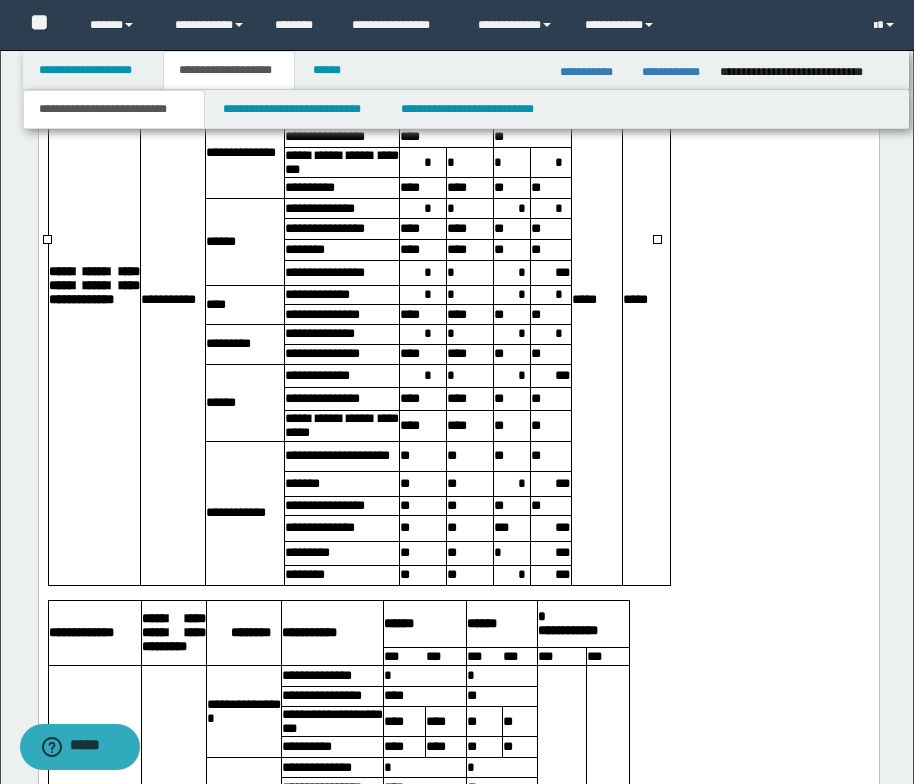 click on "*****" at bounding box center [607, -348] 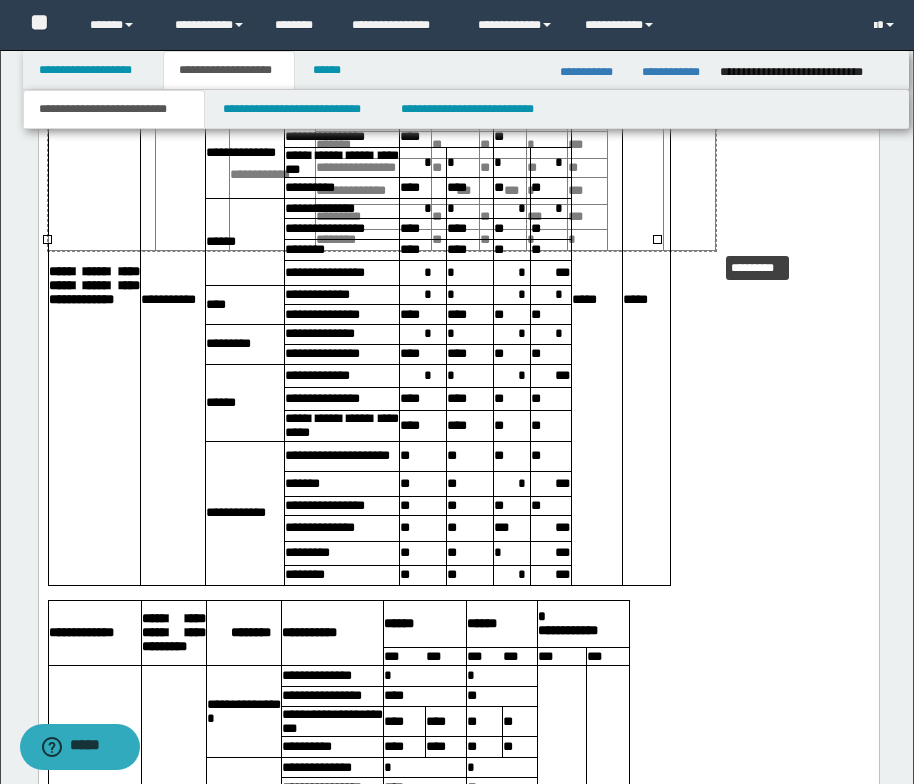 drag, startPoint x: 655, startPoint y: 236, endPoint x: 713, endPoint y: 248, distance: 59.22837 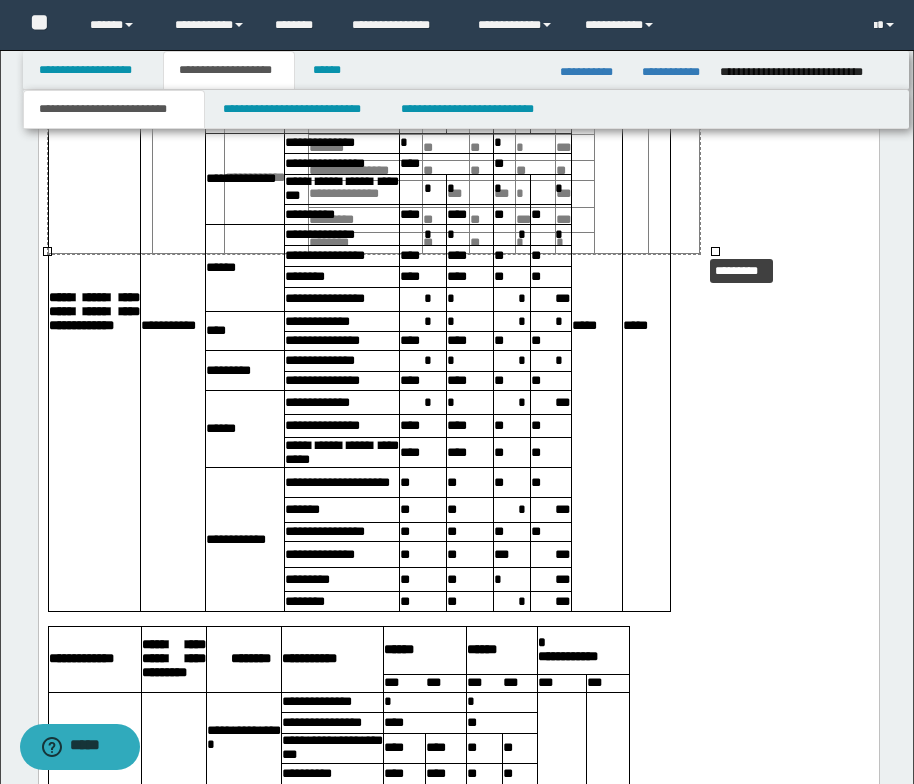 drag, startPoint x: 714, startPoint y: 252, endPoint x: 698, endPoint y: 255, distance: 16.27882 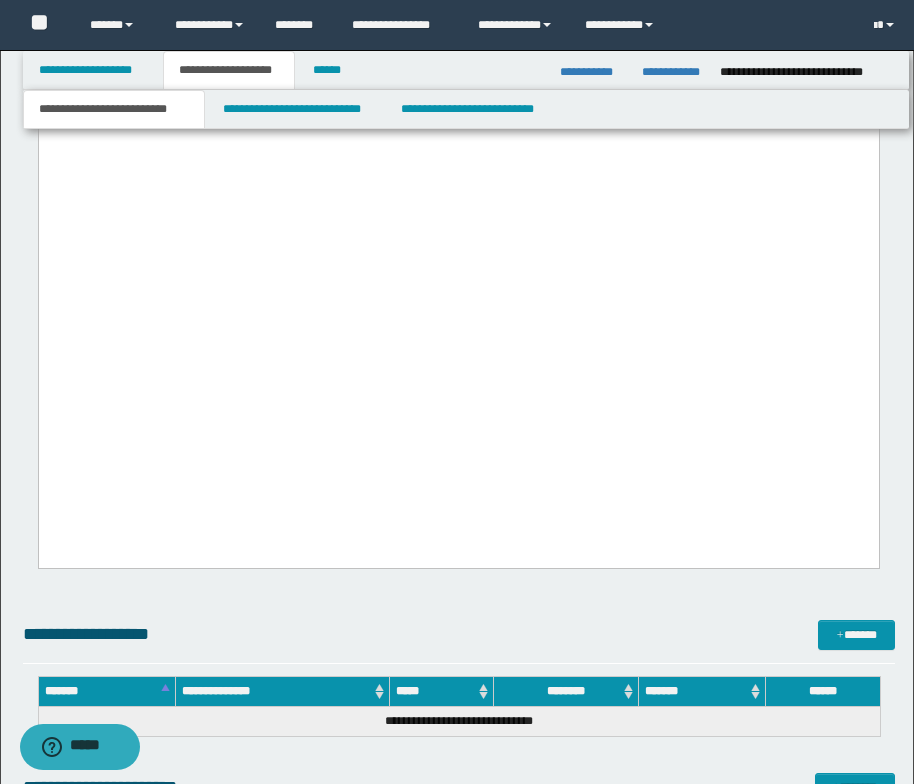 scroll, scrollTop: 7629, scrollLeft: 0, axis: vertical 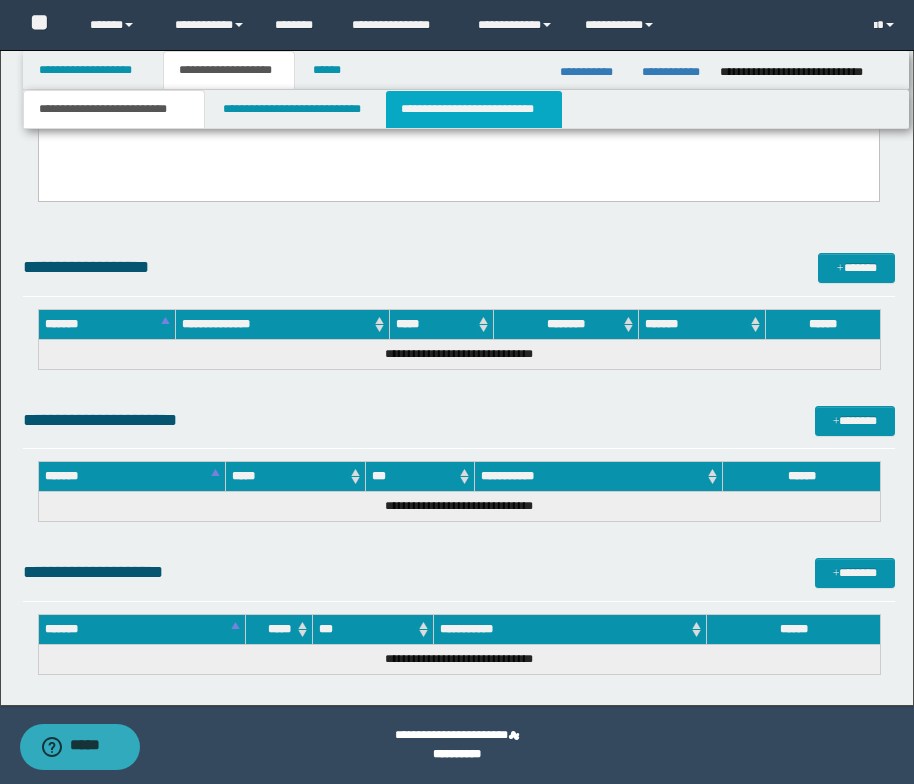 click on "**********" at bounding box center [474, 109] 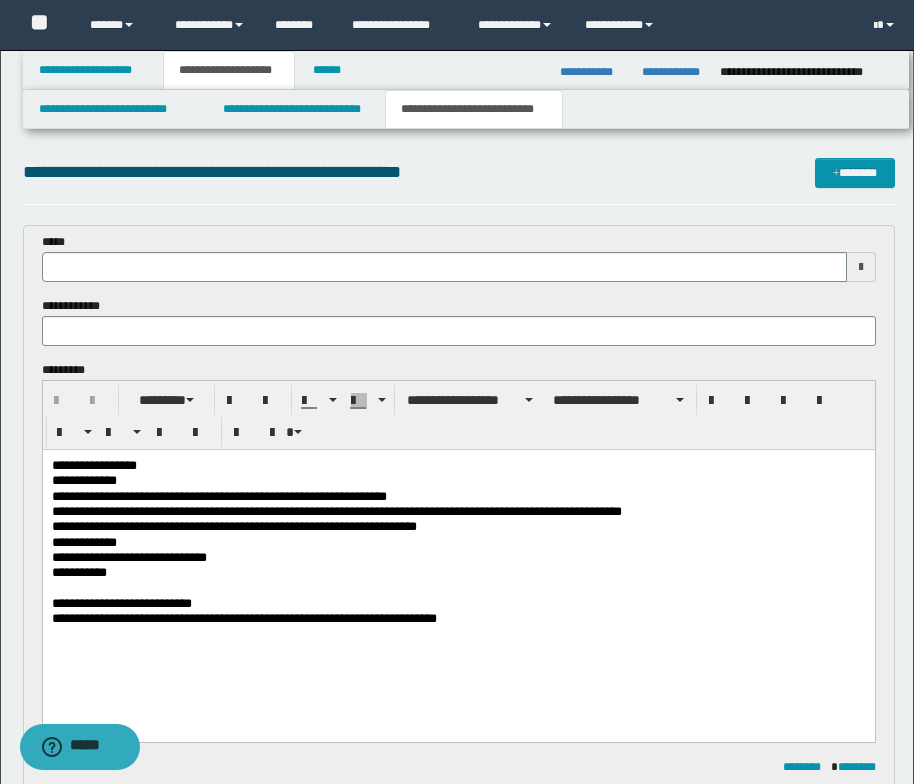 scroll, scrollTop: 0, scrollLeft: 0, axis: both 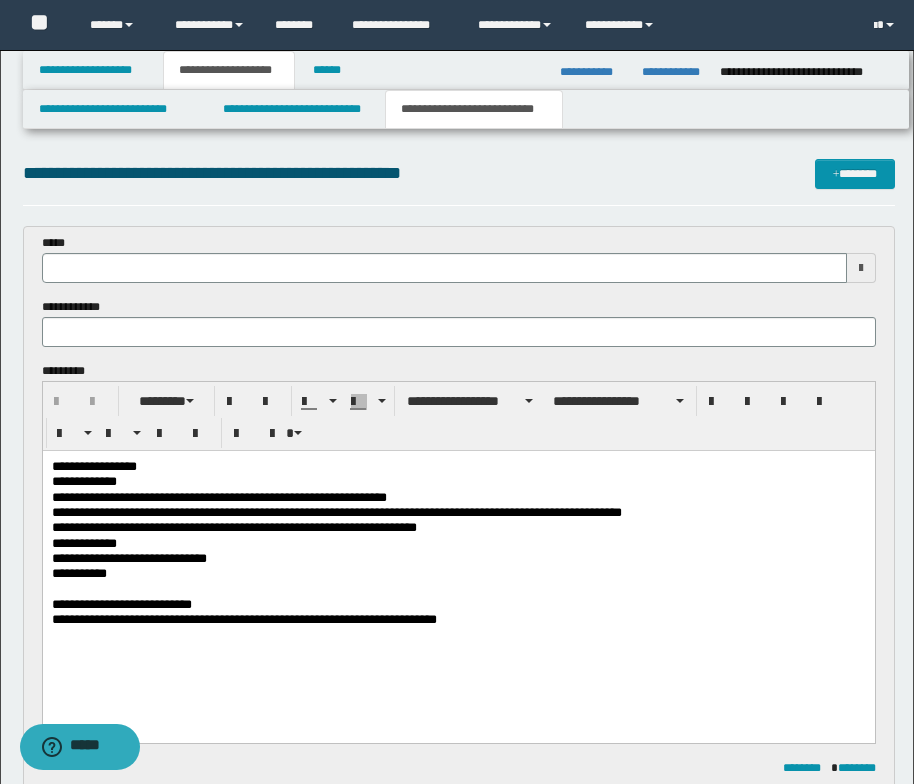 type 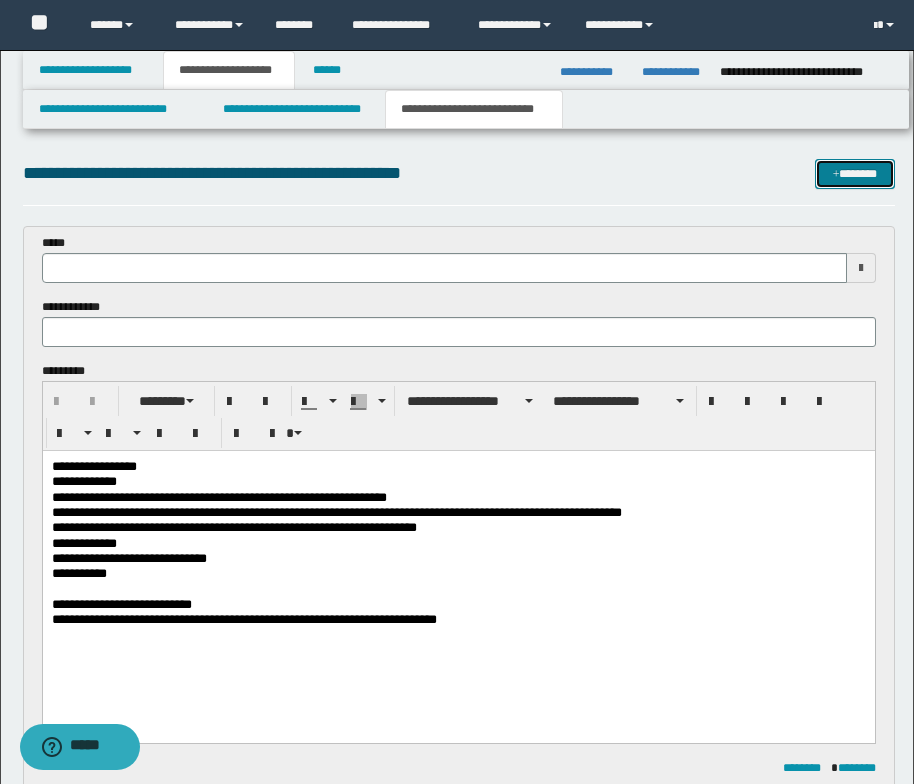 click at bounding box center [836, 175] 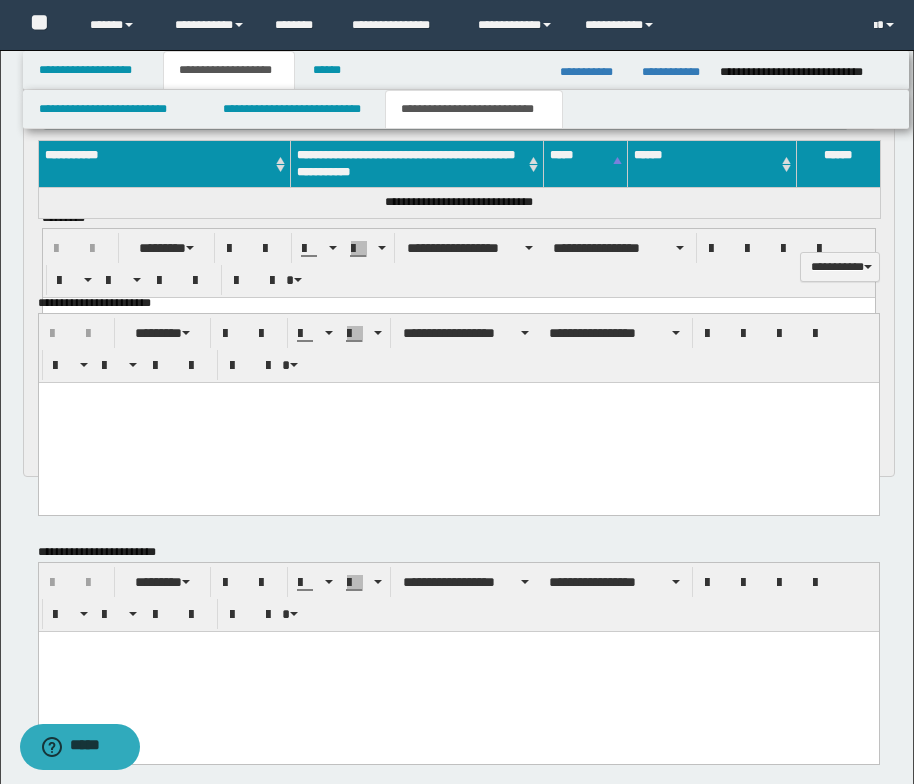 scroll, scrollTop: 0, scrollLeft: 0, axis: both 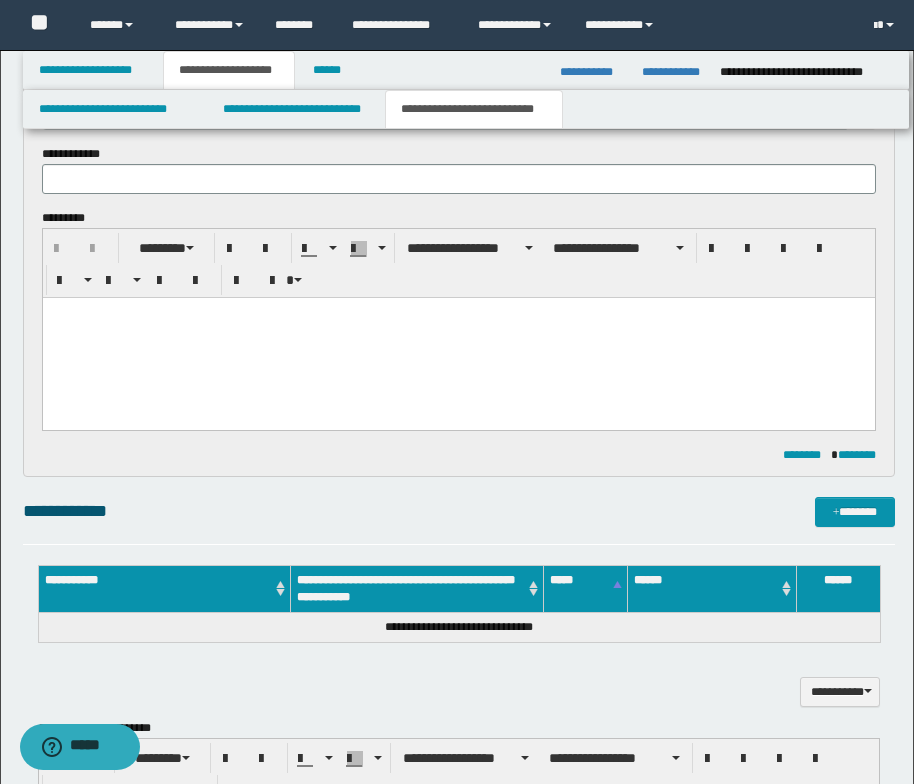 click at bounding box center [458, 312] 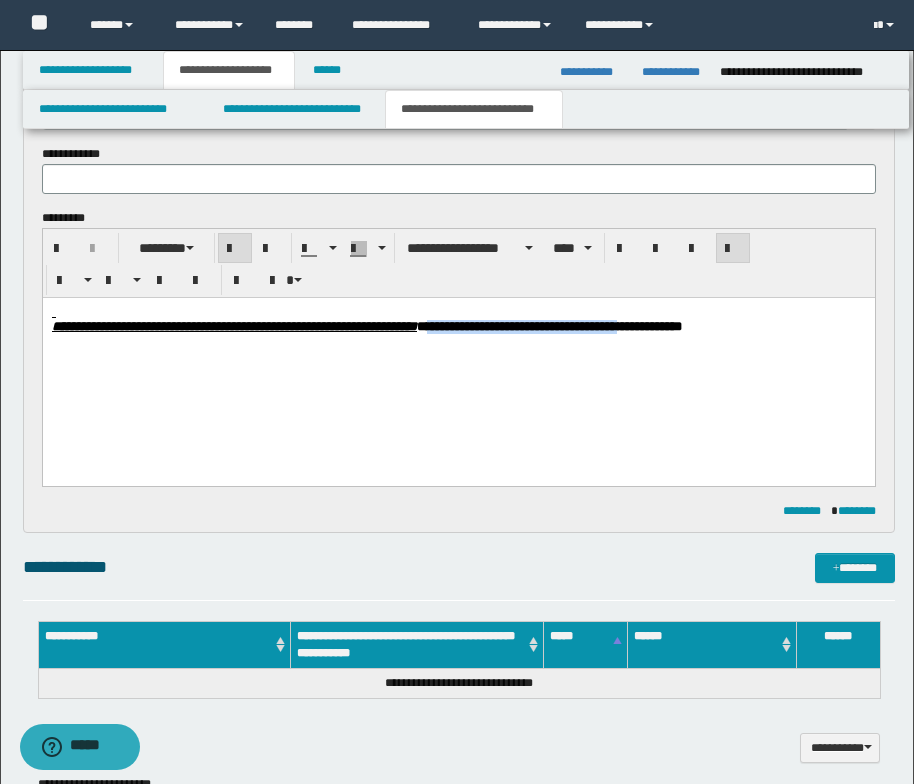 drag, startPoint x: 632, startPoint y: 327, endPoint x: 919, endPoint y: 622, distance: 411.575 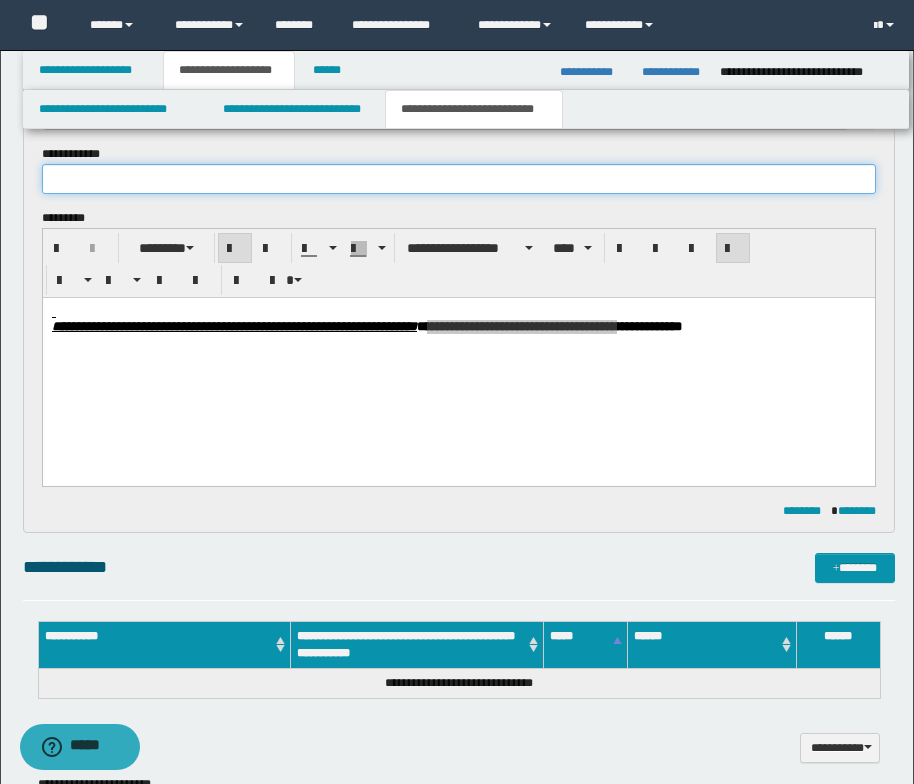 click at bounding box center [459, 179] 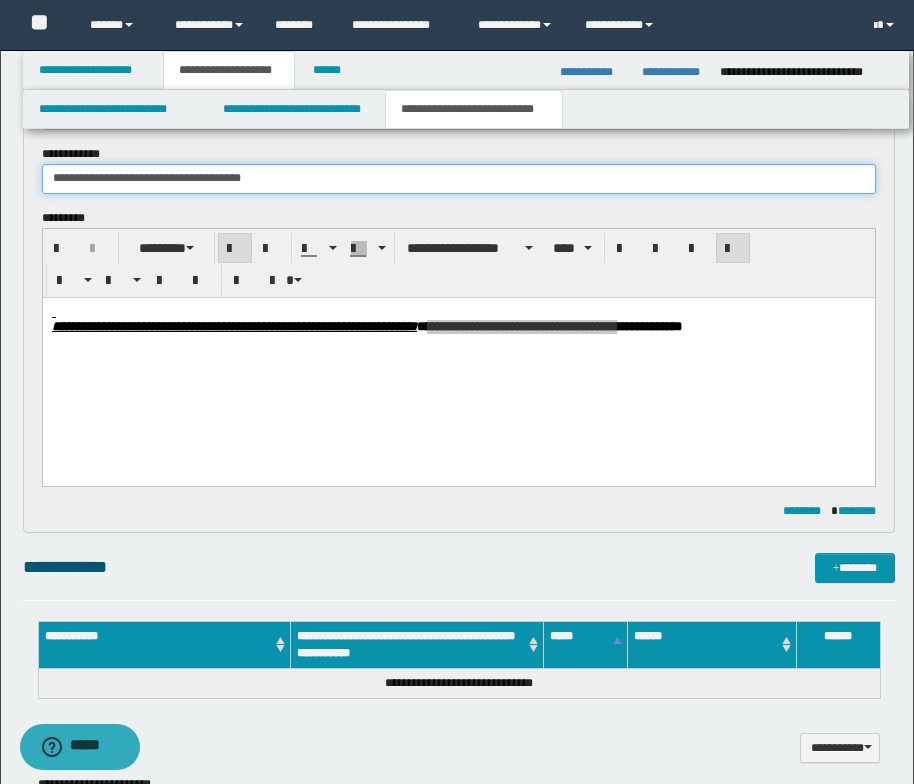type on "**********" 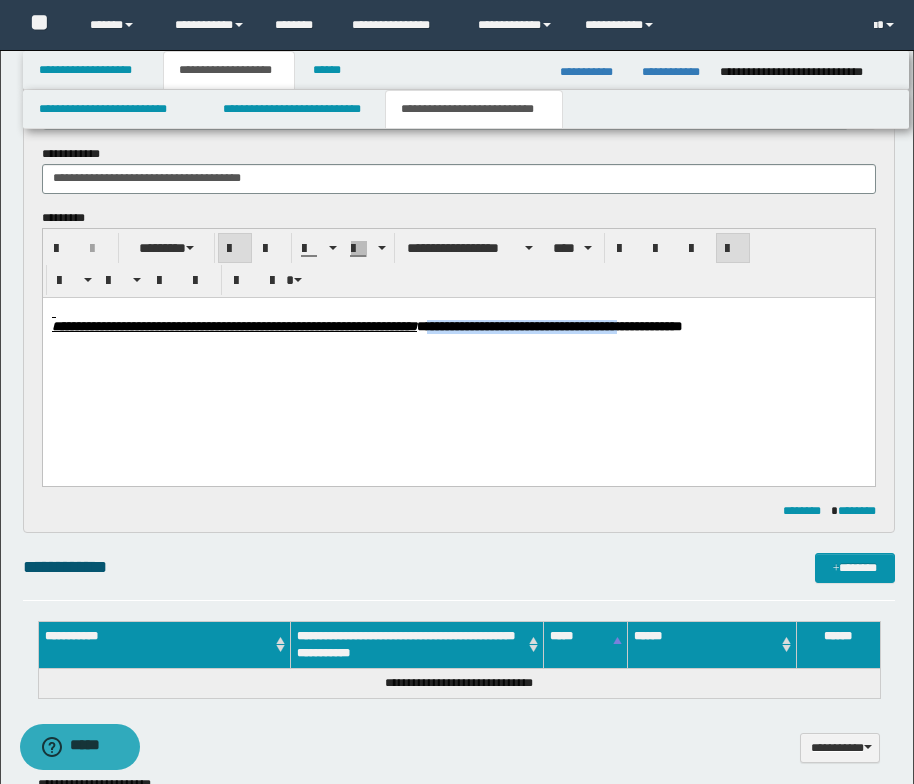 click on "**********" at bounding box center [458, 355] 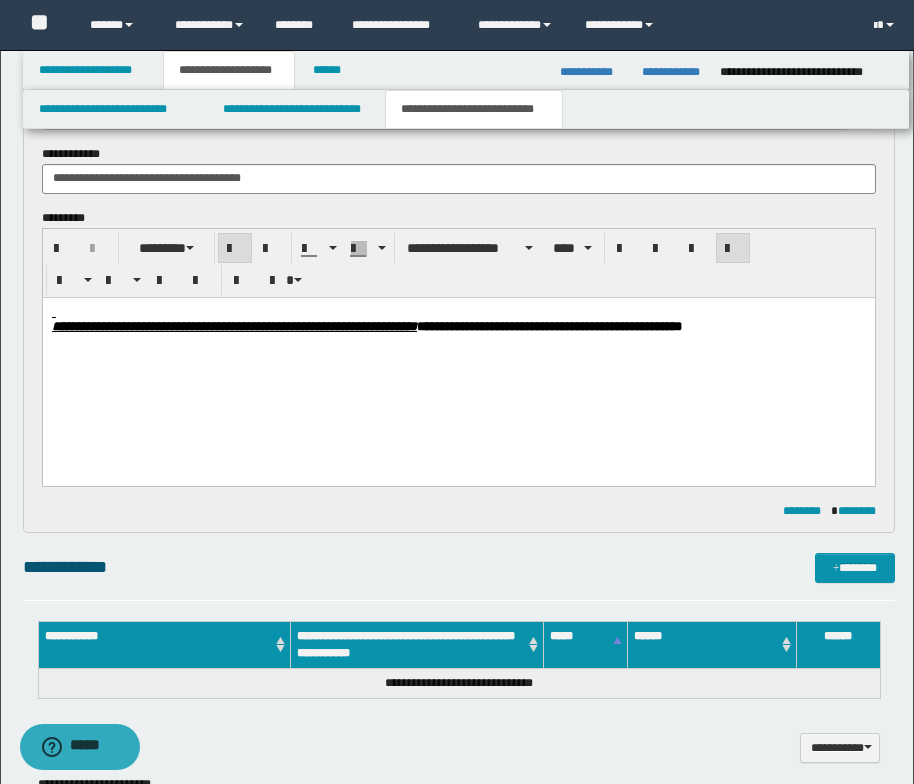 click at bounding box center [458, 340] 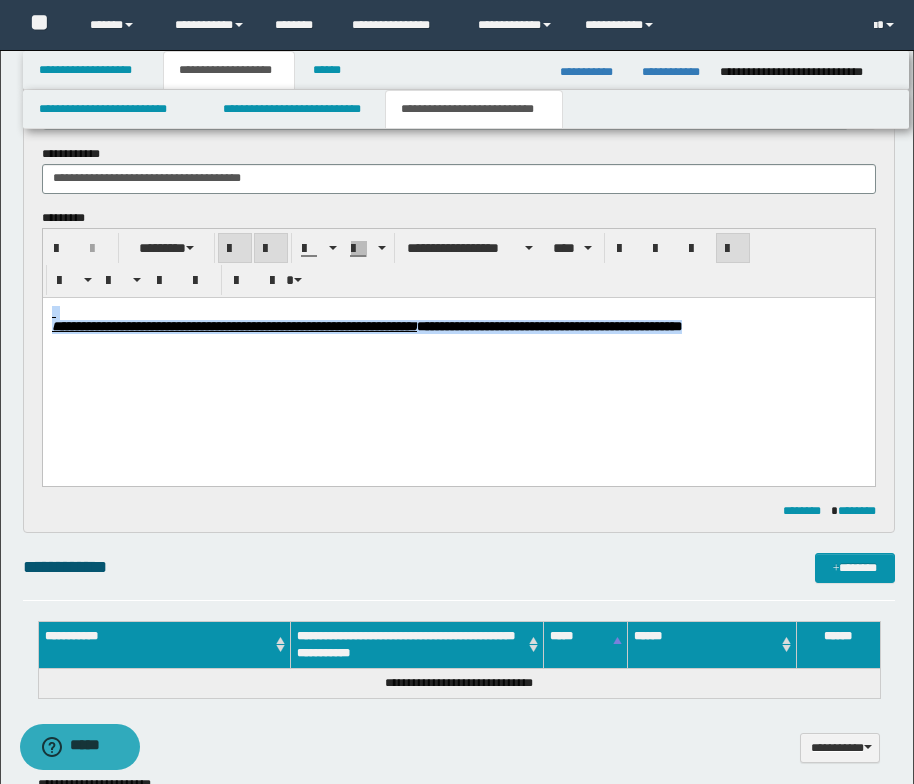 drag, startPoint x: 133, startPoint y: 352, endPoint x: 47, endPoint y: 314, distance: 94.02127 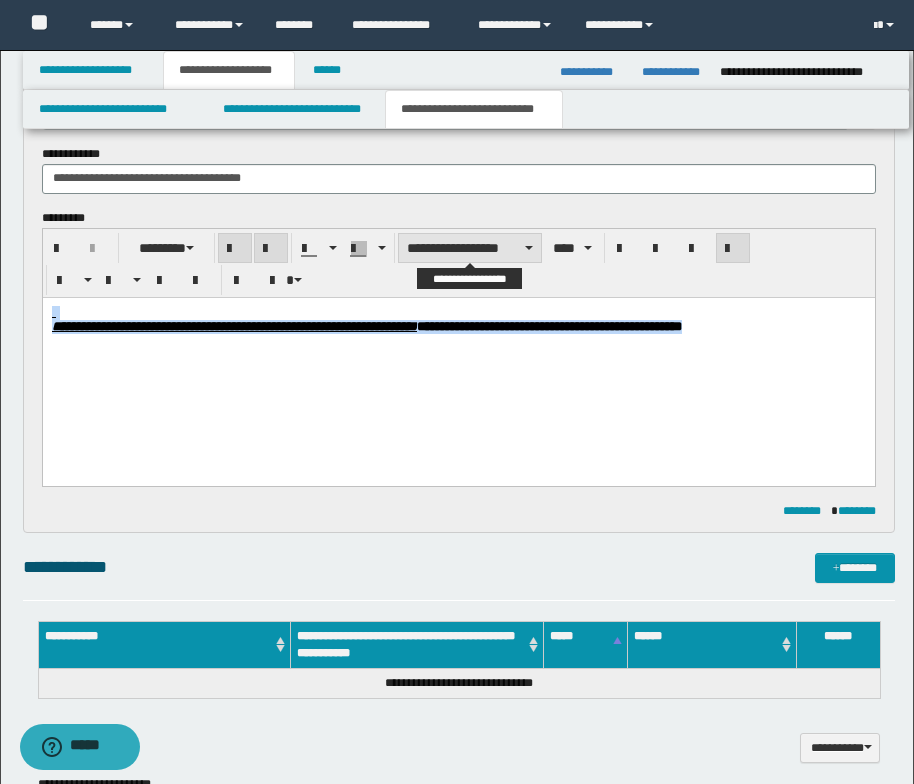 click at bounding box center (529, 248) 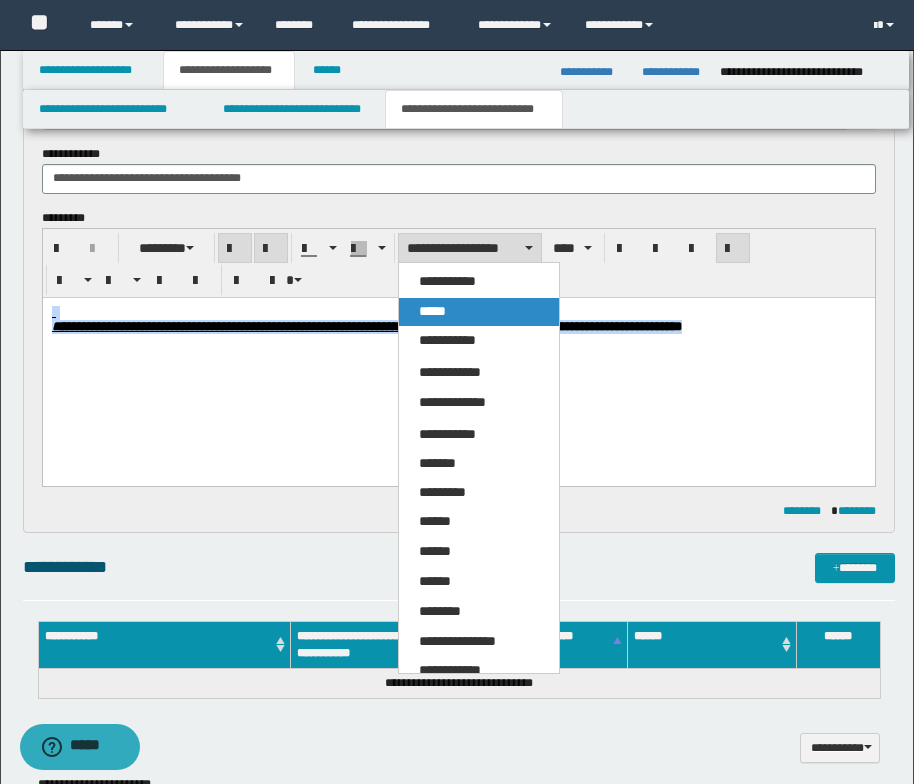 click on "*****" at bounding box center (479, 312) 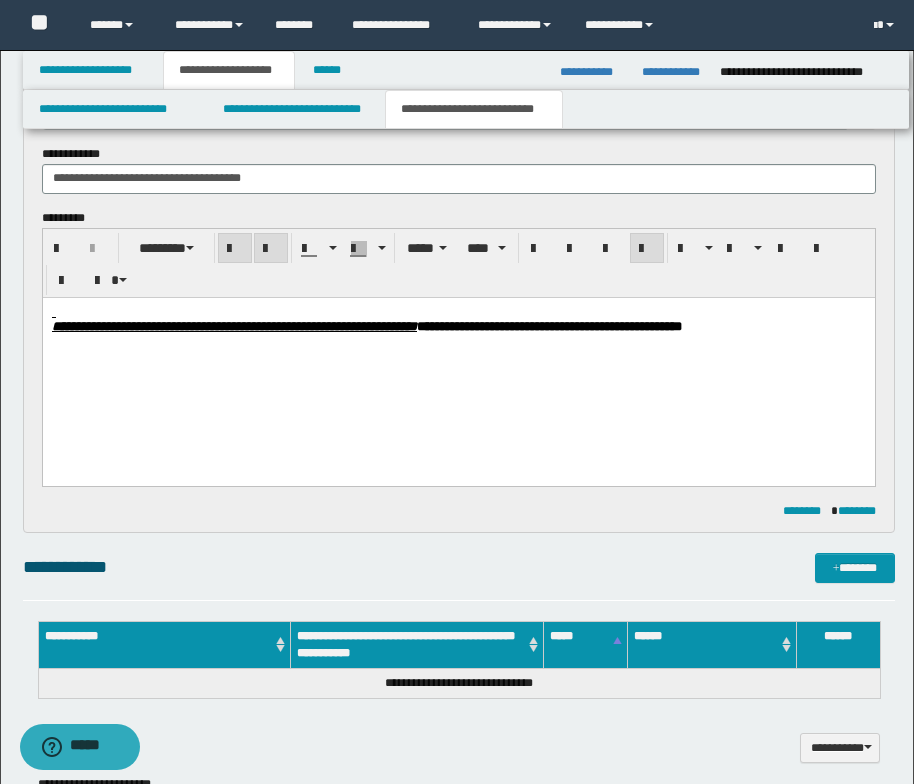 click at bounding box center (458, 340) 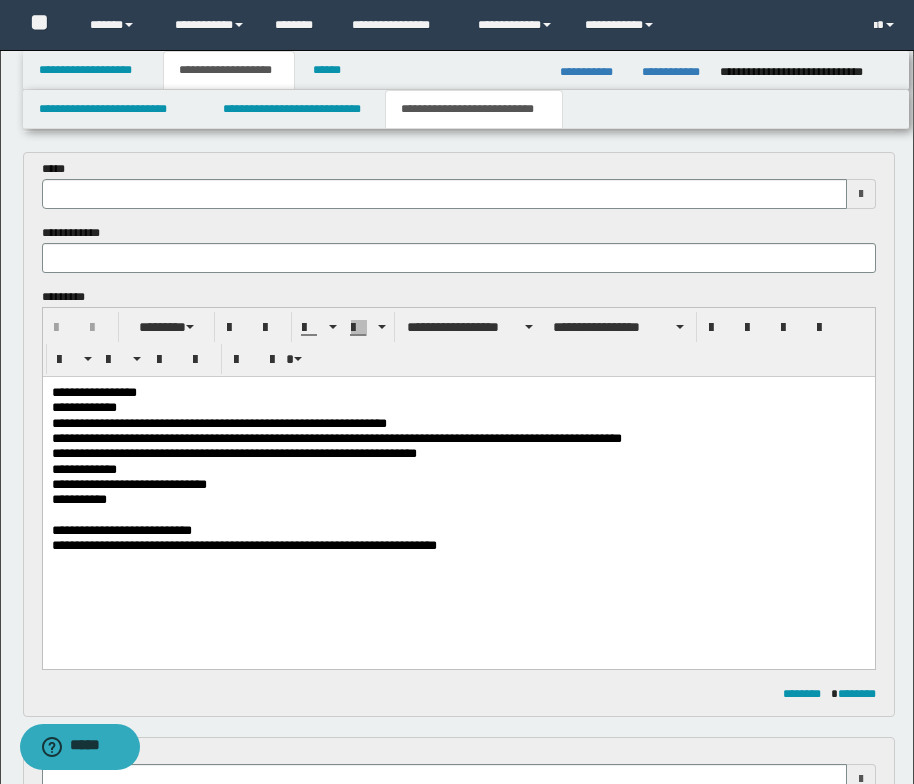 scroll, scrollTop: 38, scrollLeft: 0, axis: vertical 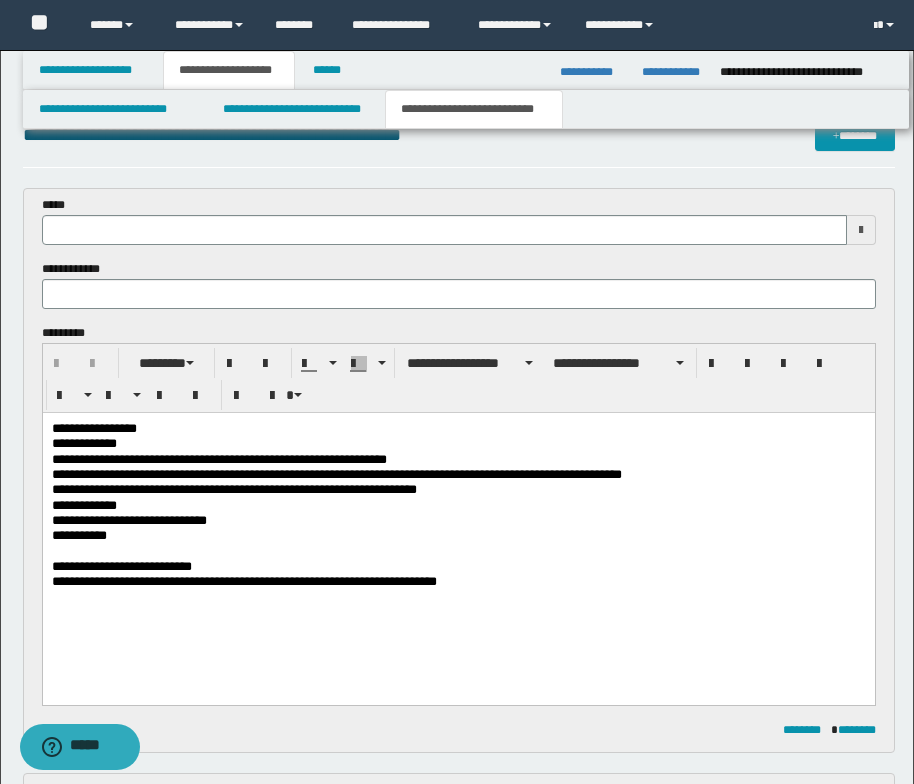 type 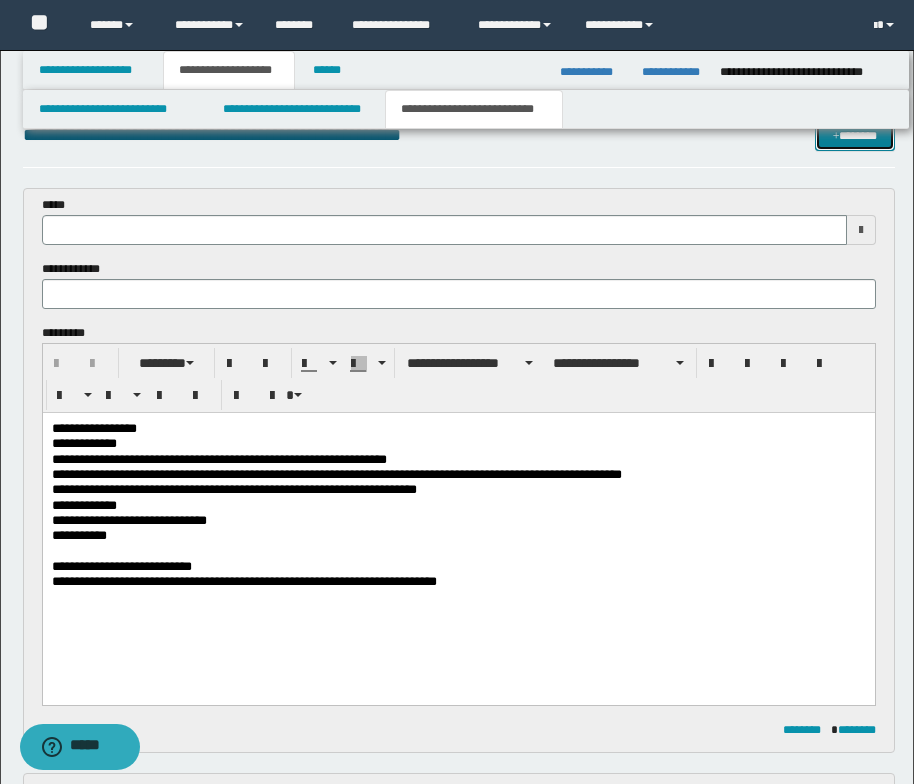 click at bounding box center (836, 137) 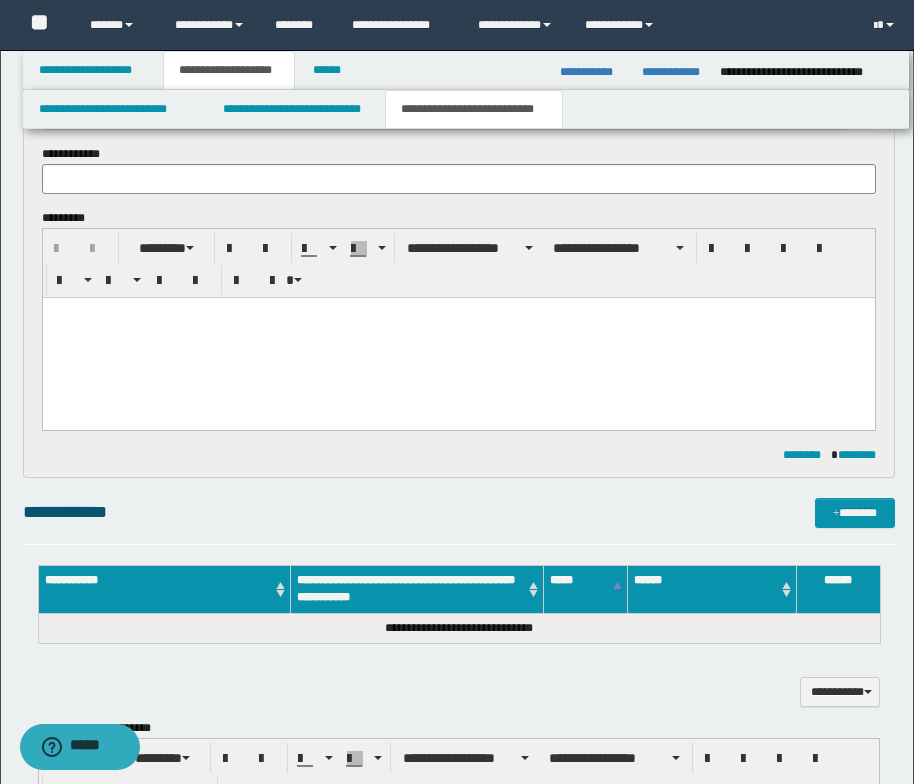 scroll, scrollTop: 0, scrollLeft: 0, axis: both 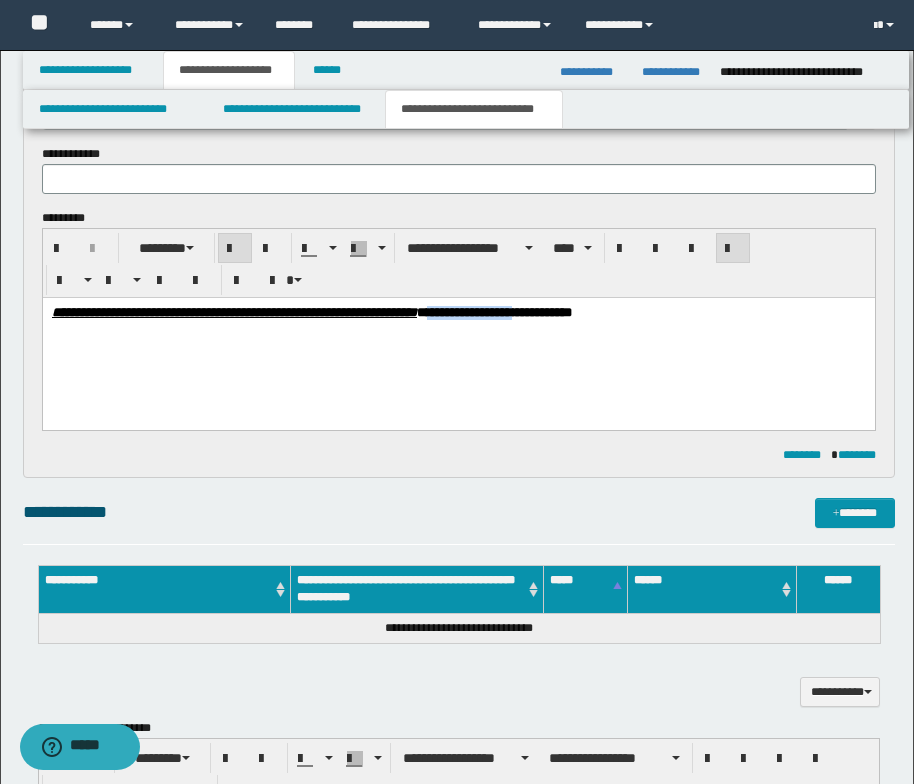 drag, startPoint x: 622, startPoint y: 311, endPoint x: 728, endPoint y: 321, distance: 106.47065 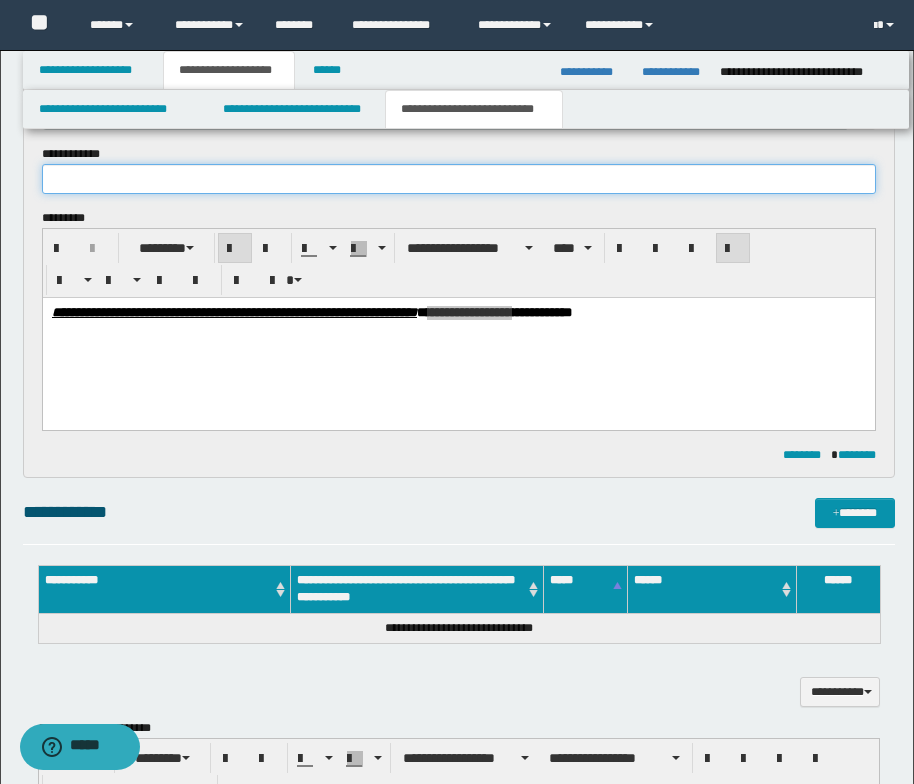 click at bounding box center (459, 179) 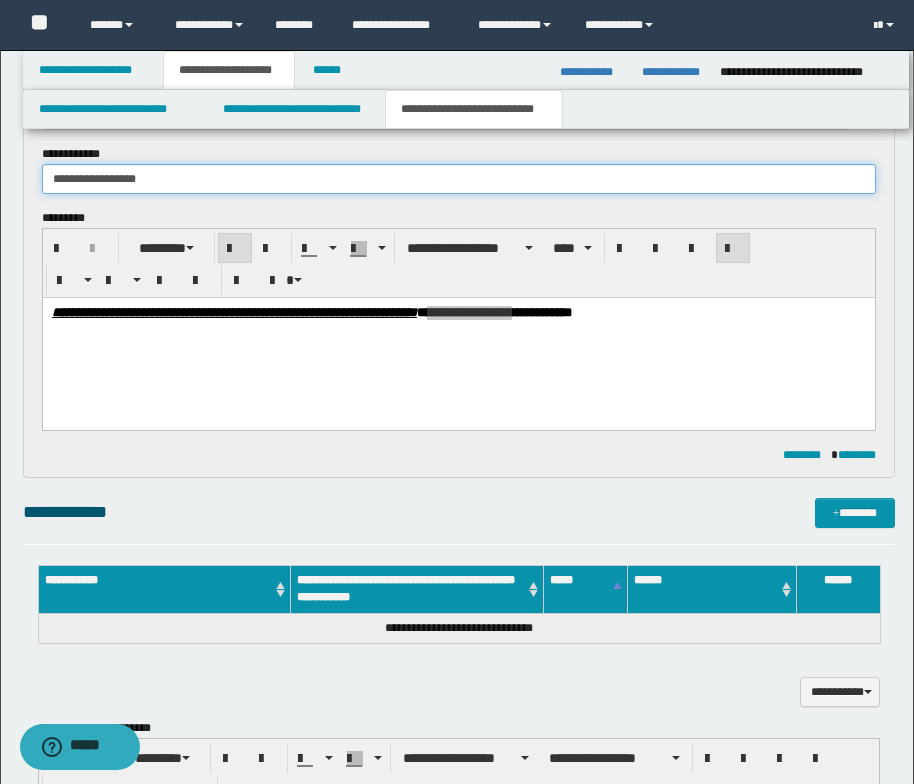 type on "**********" 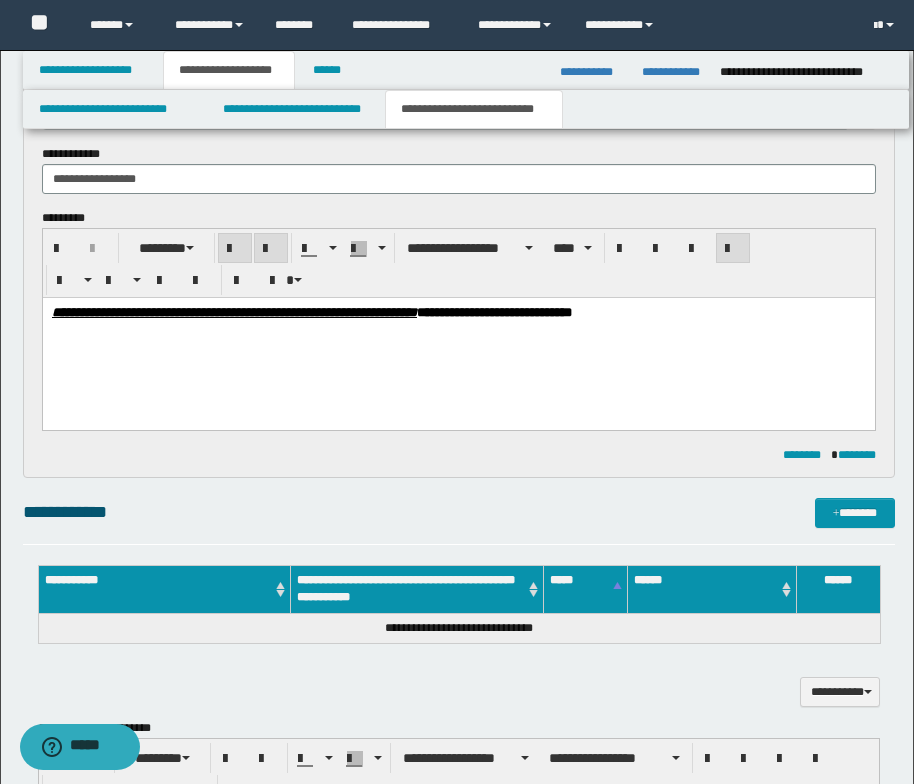 click on "**********" at bounding box center (458, 338) 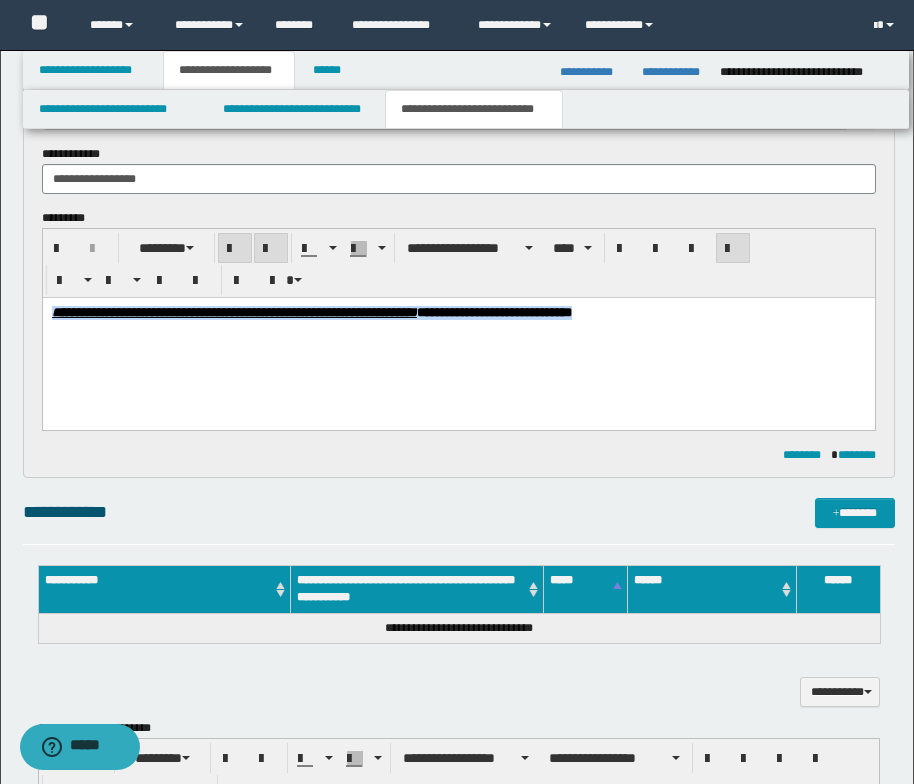 drag, startPoint x: 815, startPoint y: 314, endPoint x: 9, endPoint y: 294, distance: 806.2481 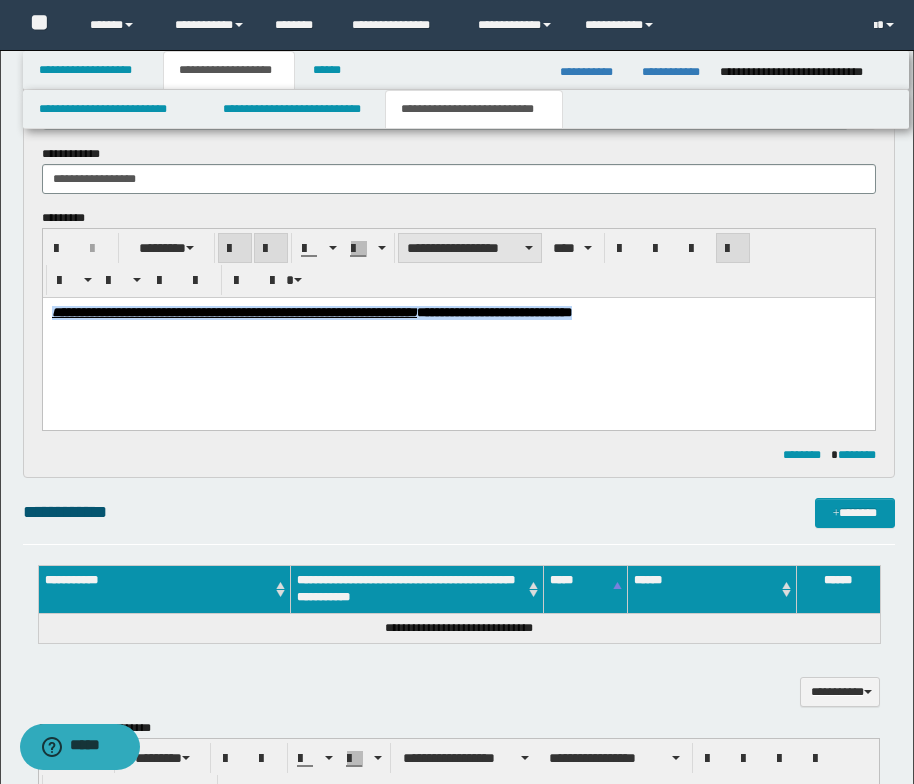 click on "**********" at bounding box center [470, 248] 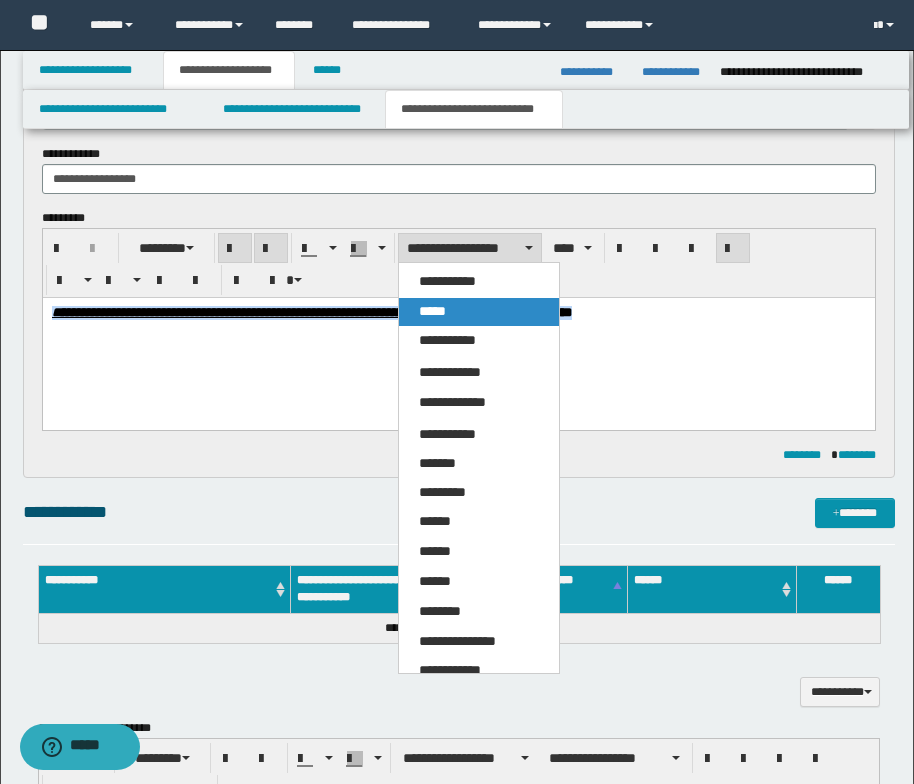 click on "*****" at bounding box center (479, 312) 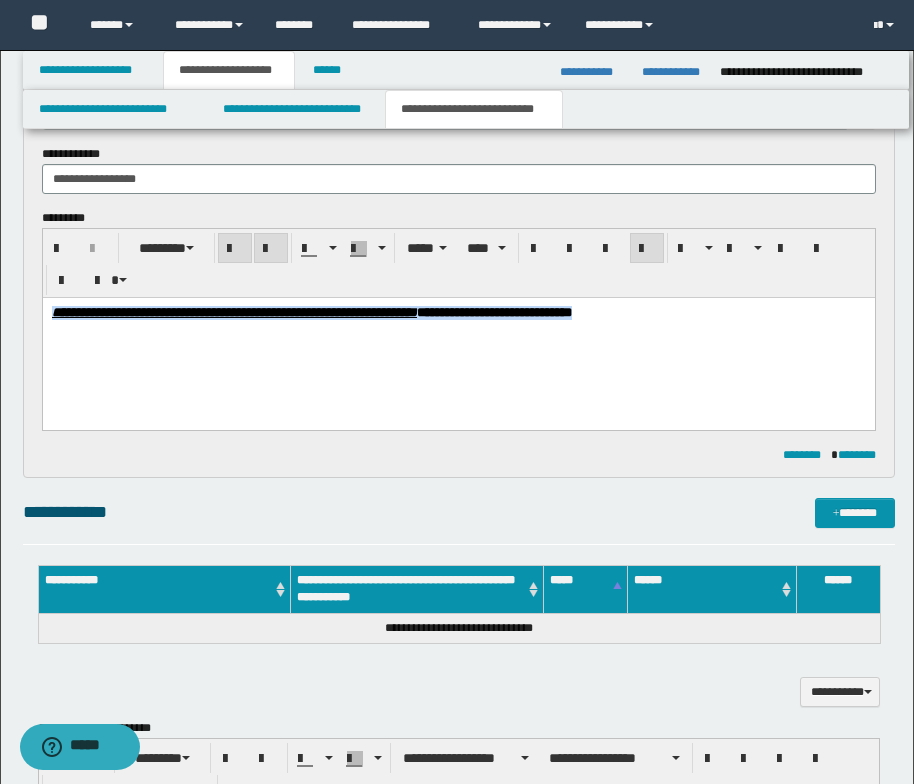 click on "**********" at bounding box center (458, 338) 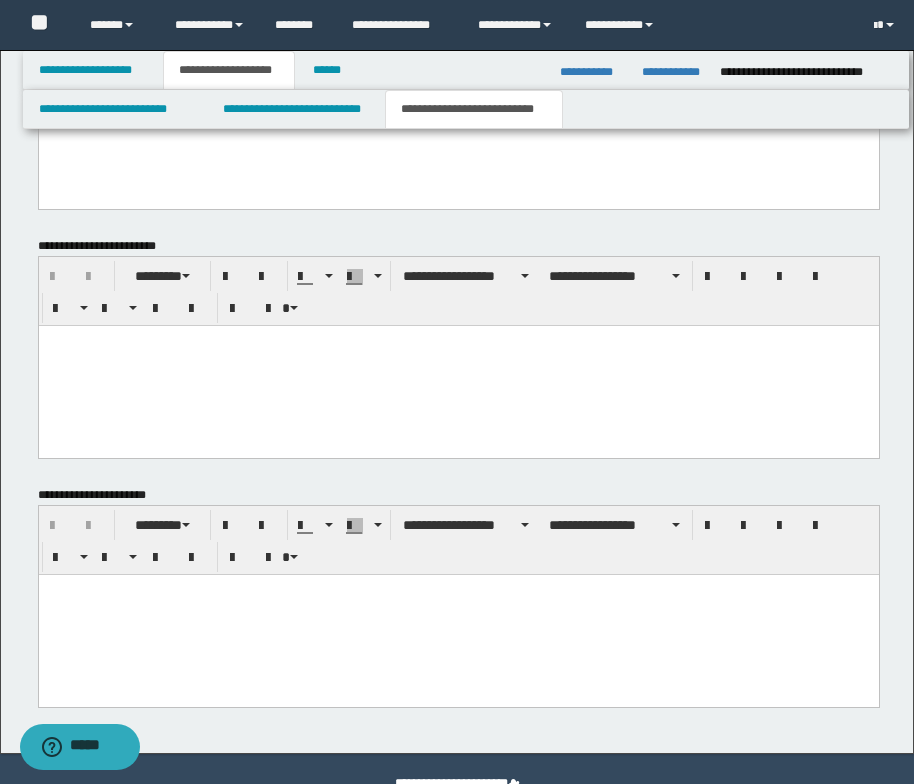 scroll, scrollTop: 1996, scrollLeft: 0, axis: vertical 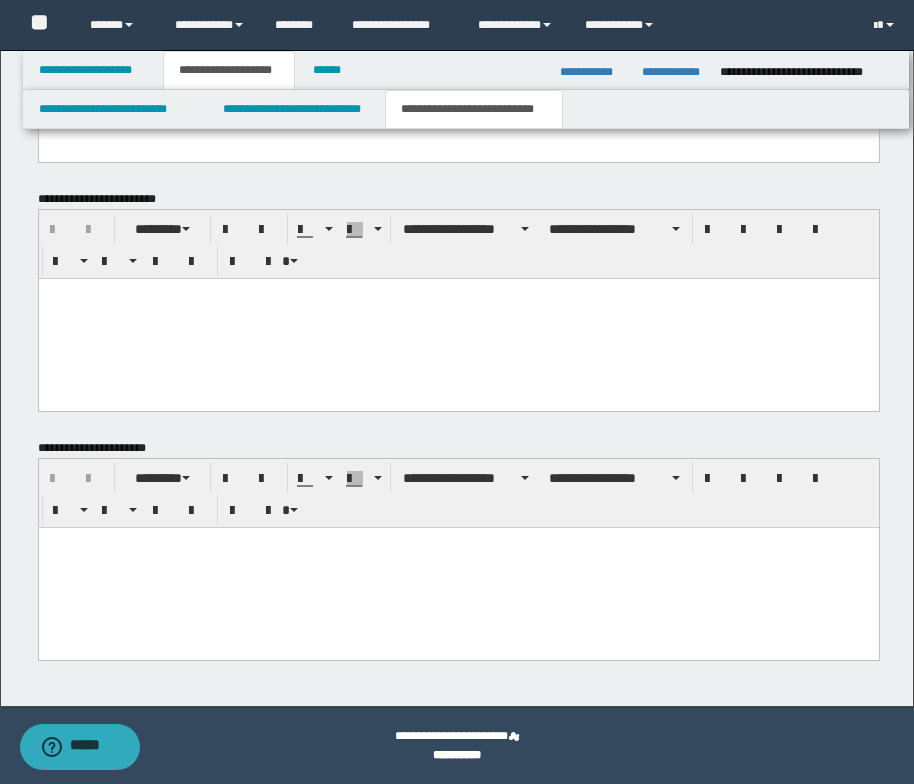 click at bounding box center (458, 542) 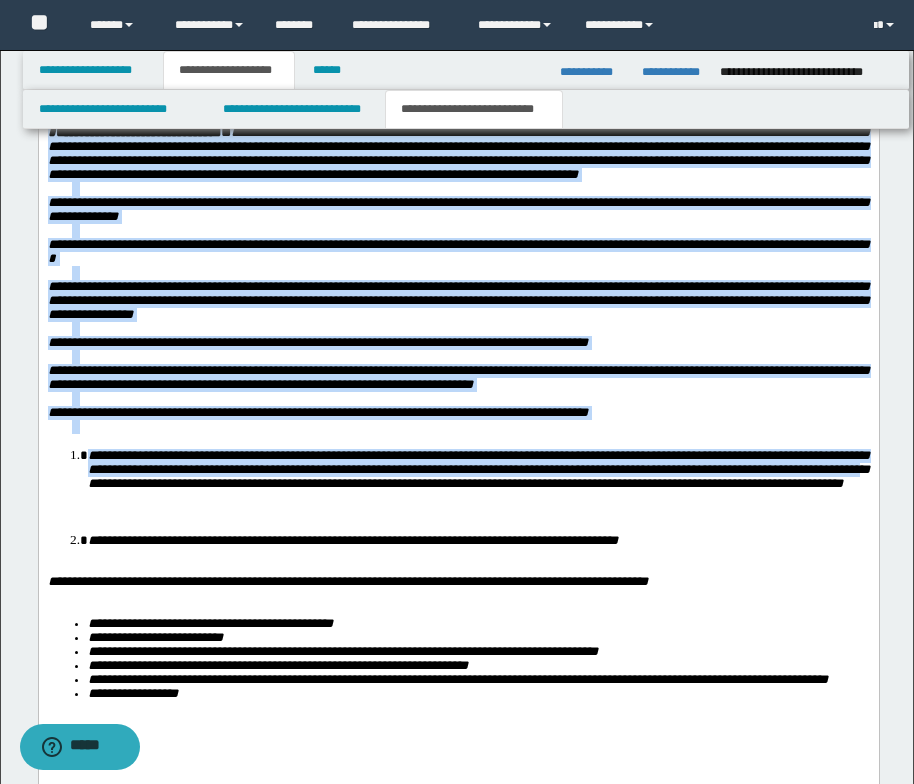 scroll, scrollTop: 2700, scrollLeft: 0, axis: vertical 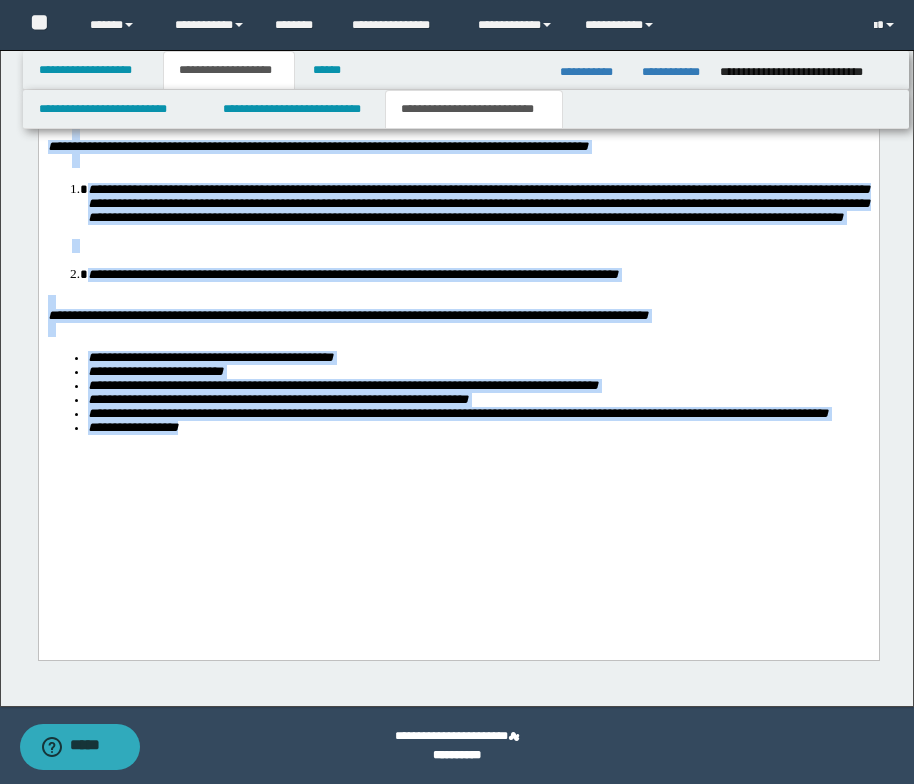 drag, startPoint x: 45, startPoint y: -169, endPoint x: 278, endPoint y: 553, distance: 758.6653 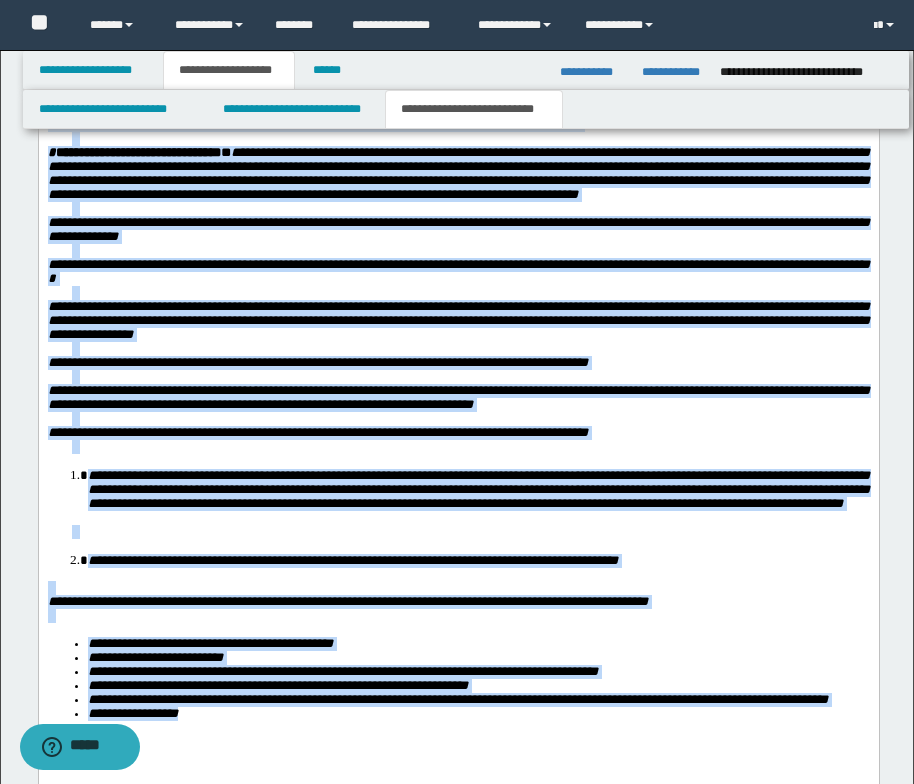 scroll, scrollTop: 2200, scrollLeft: 0, axis: vertical 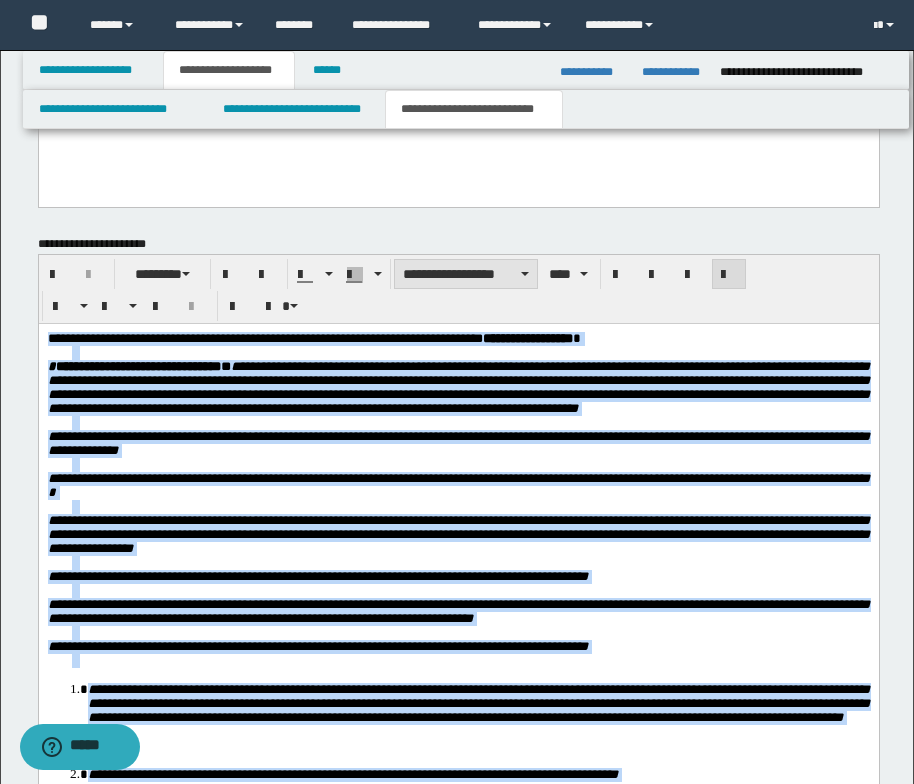 click at bounding box center (525, 274) 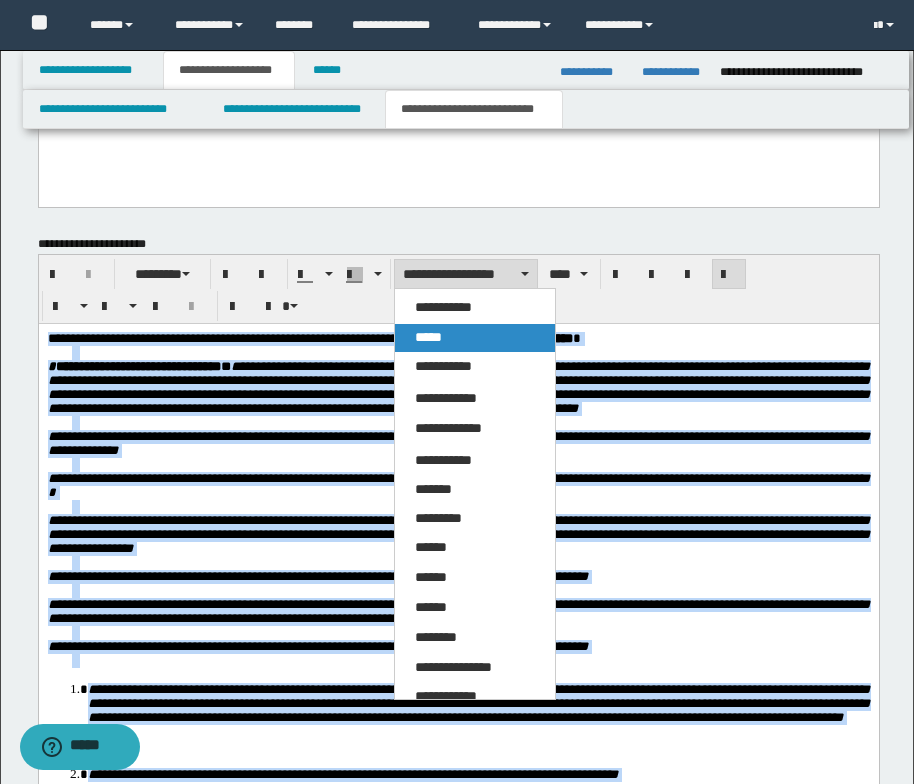 click on "*****" at bounding box center (428, 337) 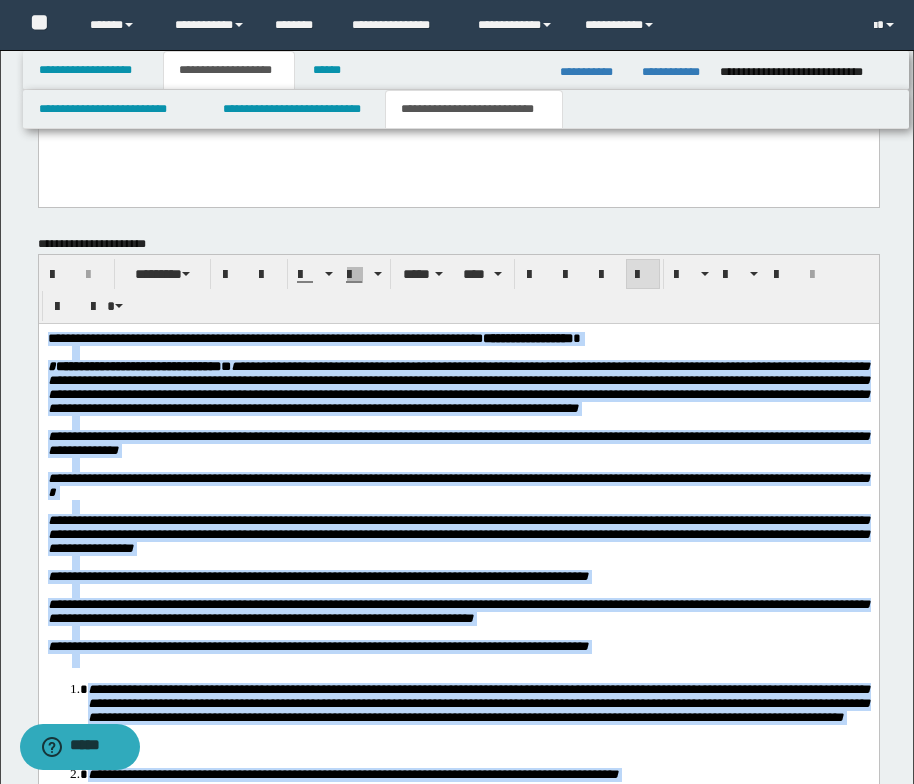 click on "**********" at bounding box center [458, 338] 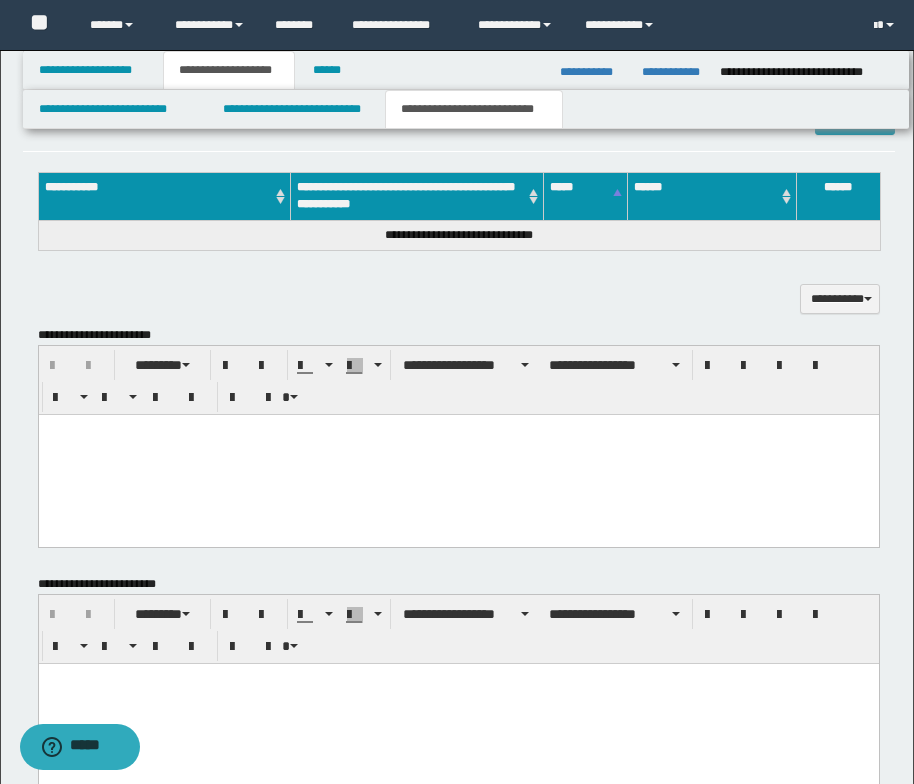 scroll, scrollTop: 1600, scrollLeft: 0, axis: vertical 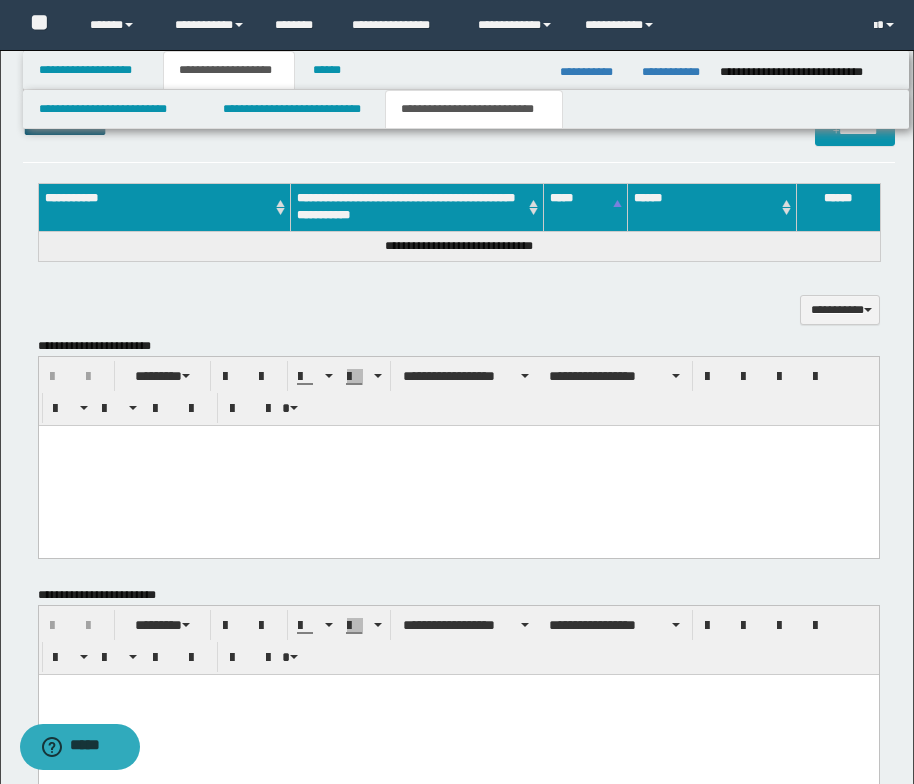 click at bounding box center [458, 441] 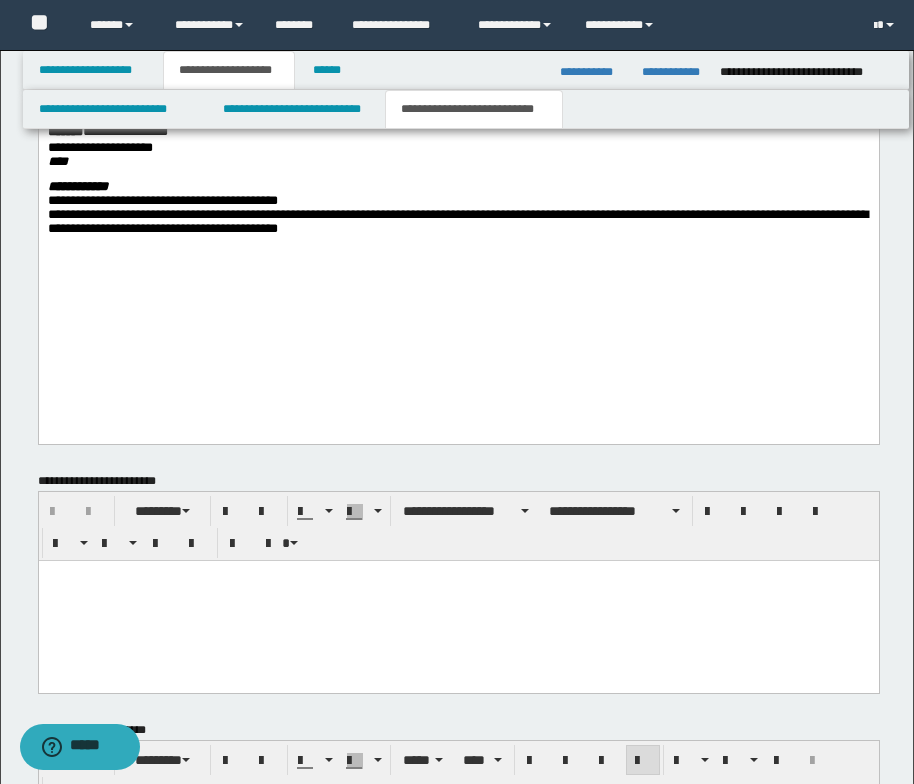 scroll, scrollTop: 2400, scrollLeft: 0, axis: vertical 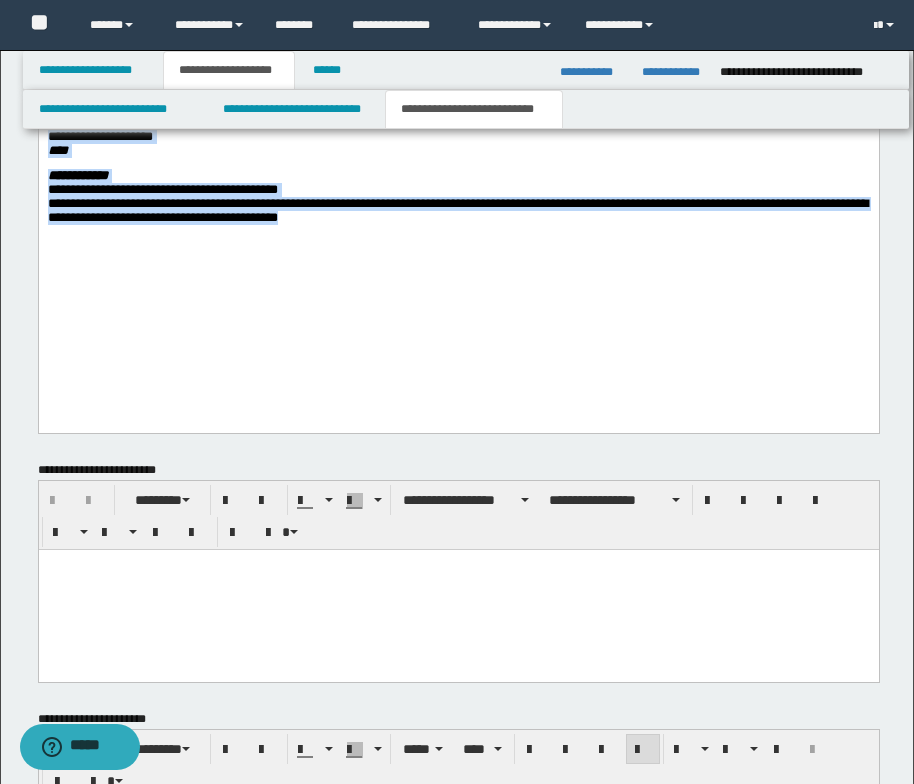drag, startPoint x: 48, startPoint y: -359, endPoint x: 537, endPoint y: 371, distance: 878.6473 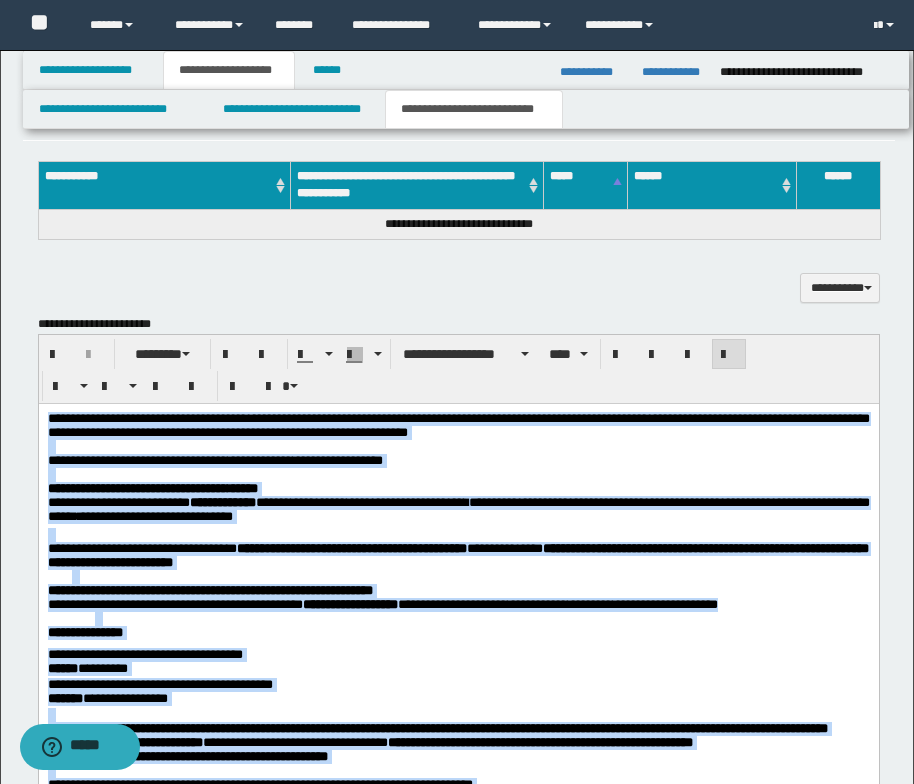 scroll, scrollTop: 1600, scrollLeft: 0, axis: vertical 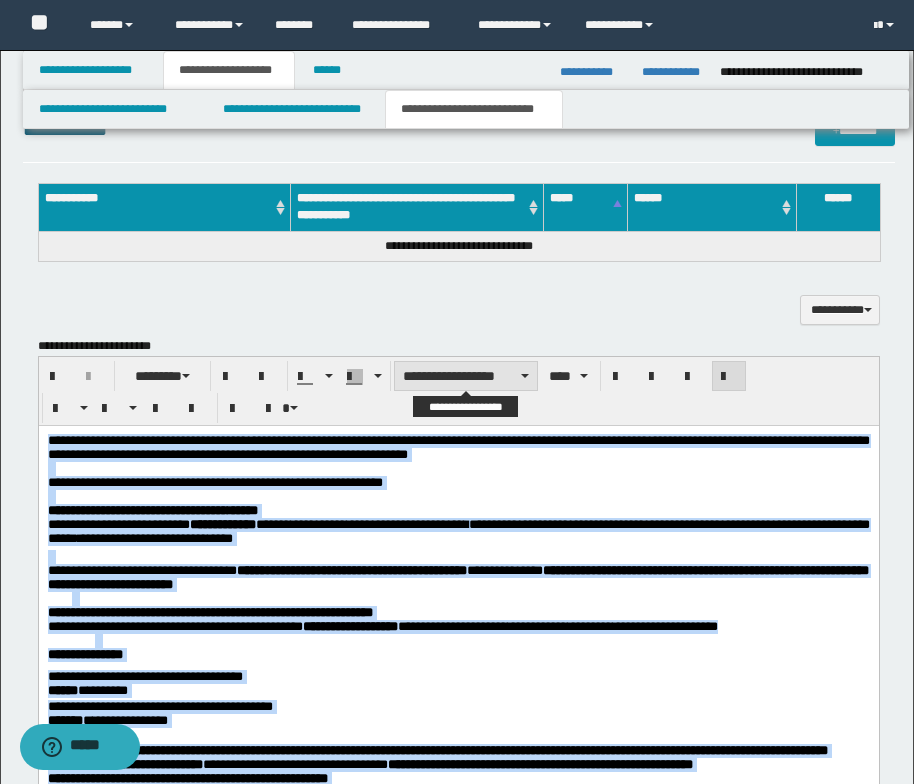 click on "**********" at bounding box center [466, 376] 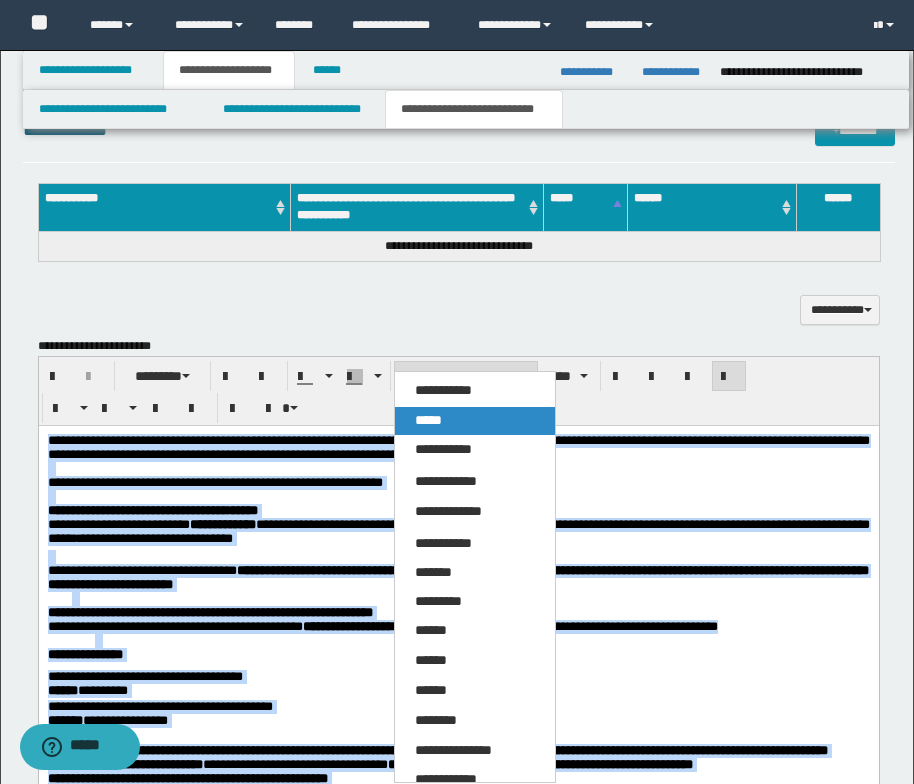 click on "*****" at bounding box center (475, 421) 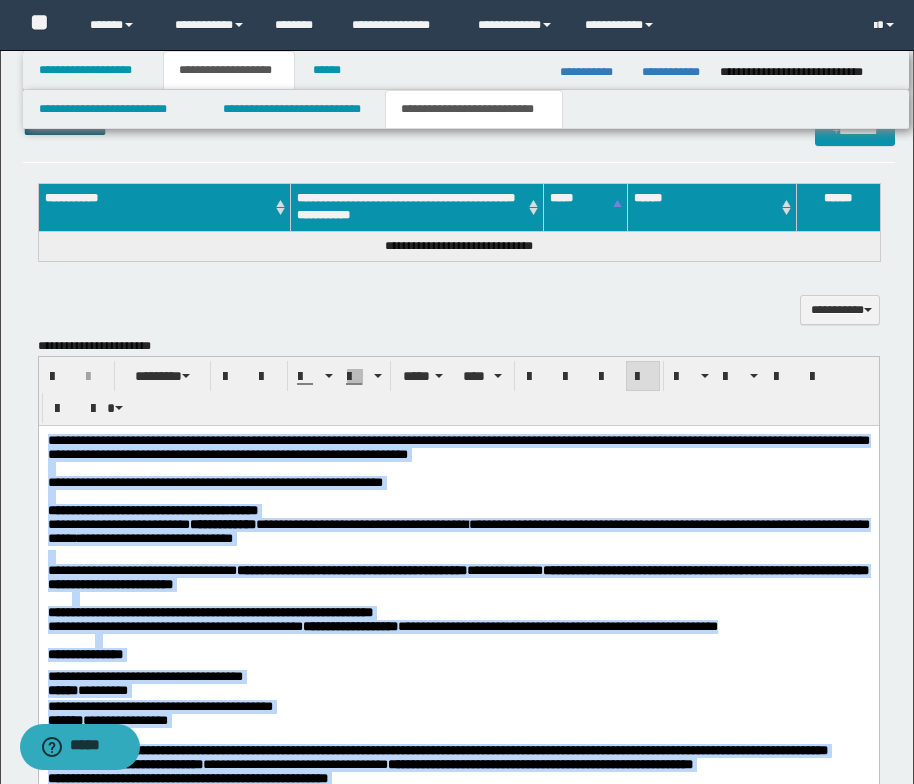 click on "**********" at bounding box center (458, 483) 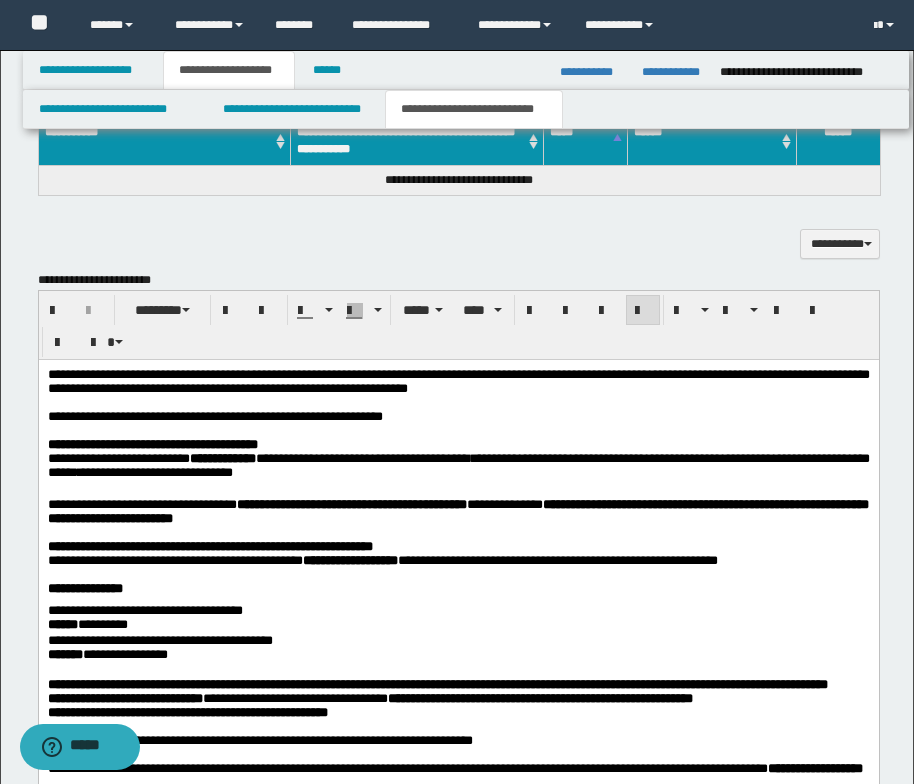 scroll, scrollTop: 1500, scrollLeft: 0, axis: vertical 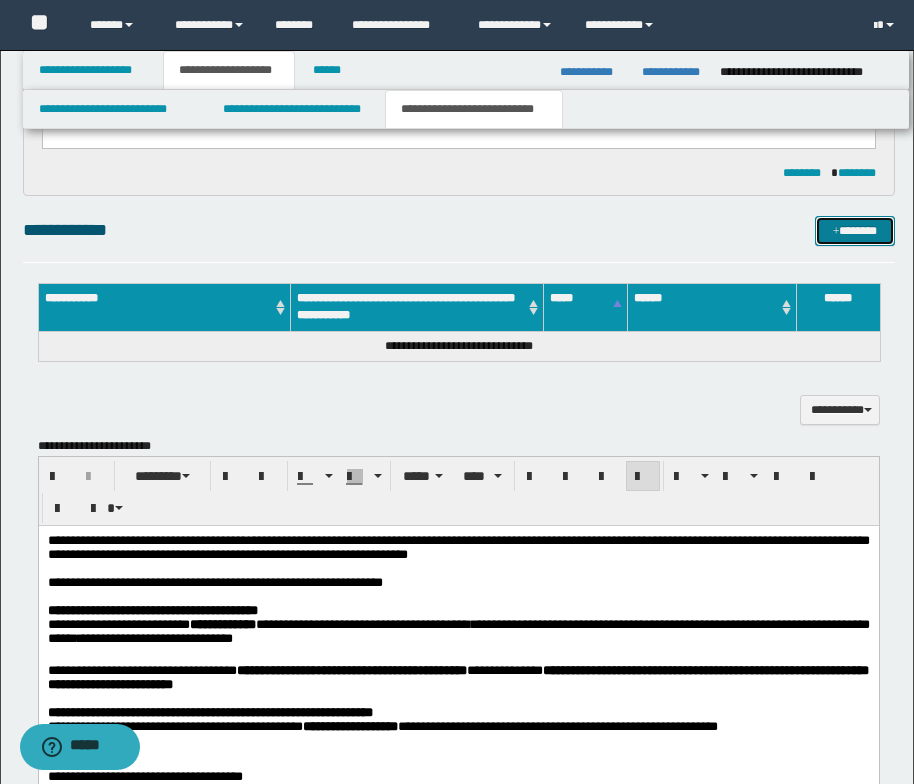 click at bounding box center [836, 232] 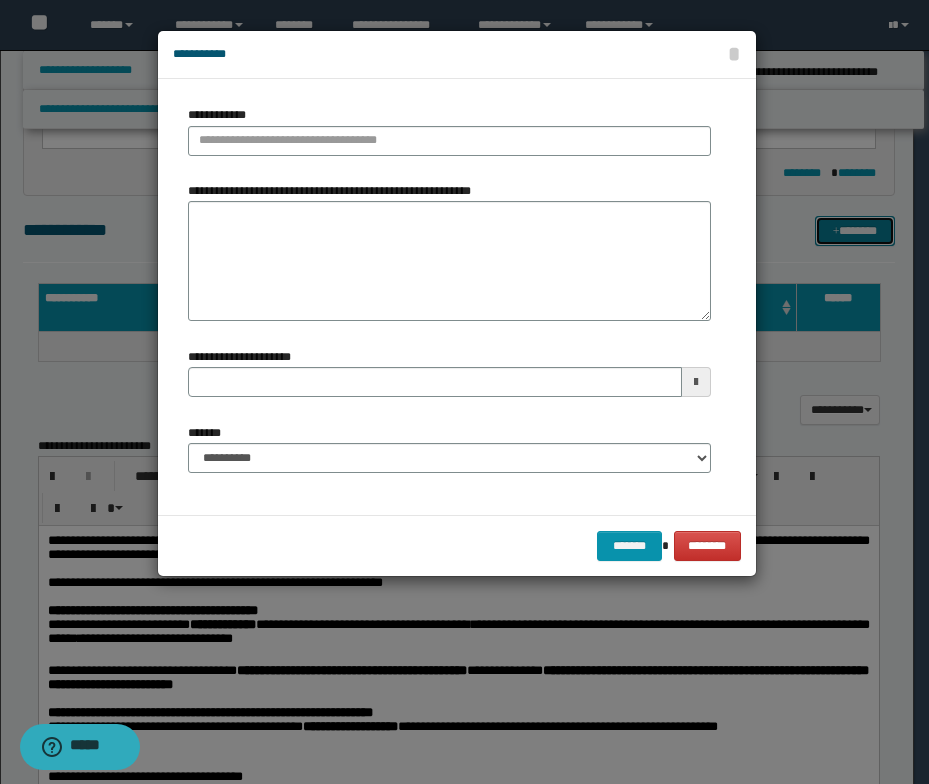 type 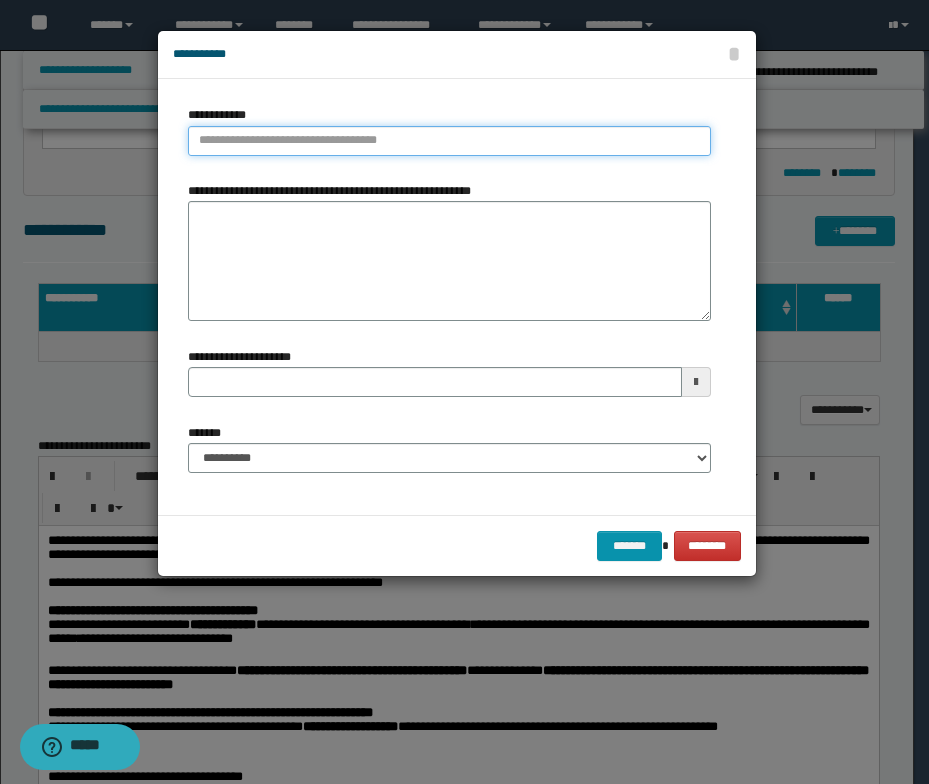 click on "**********" at bounding box center [449, 141] 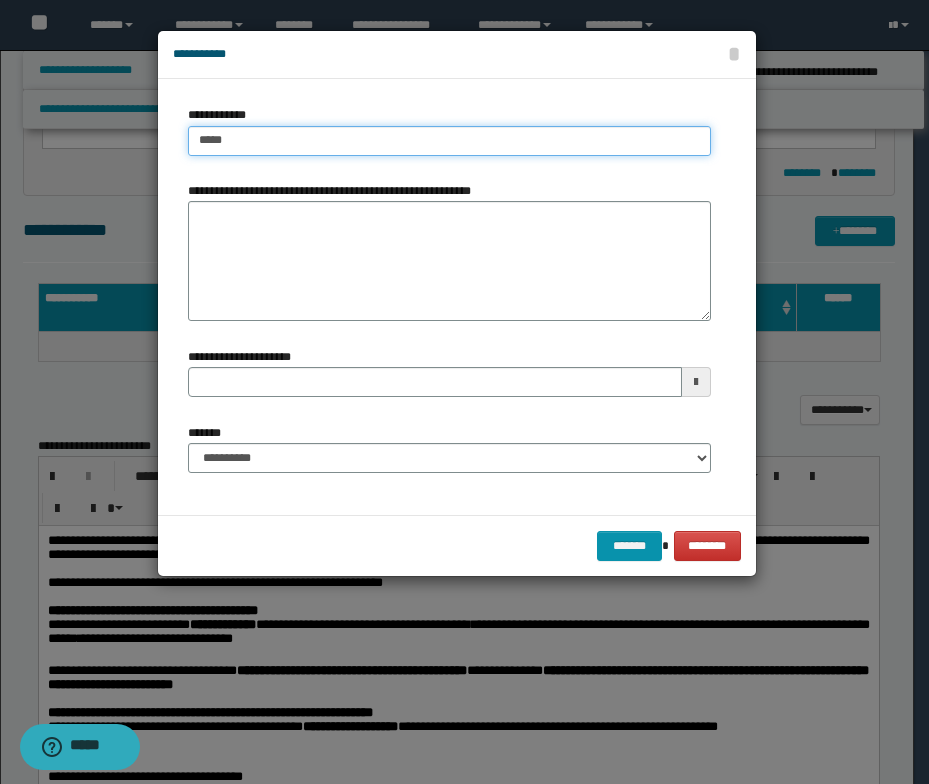 type on "****" 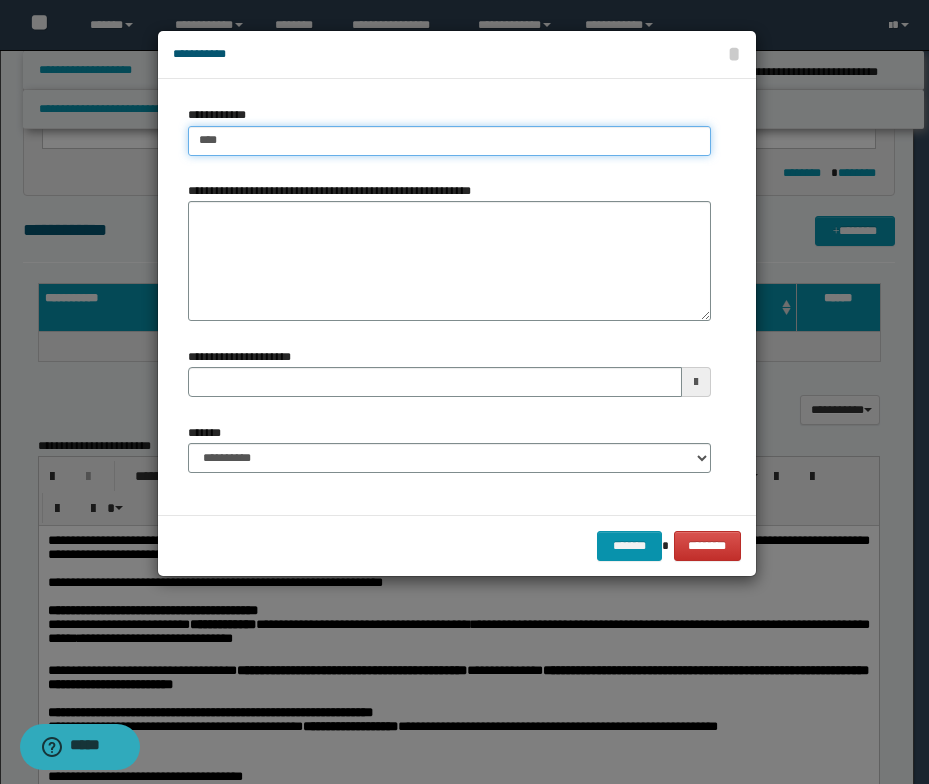 type on "****" 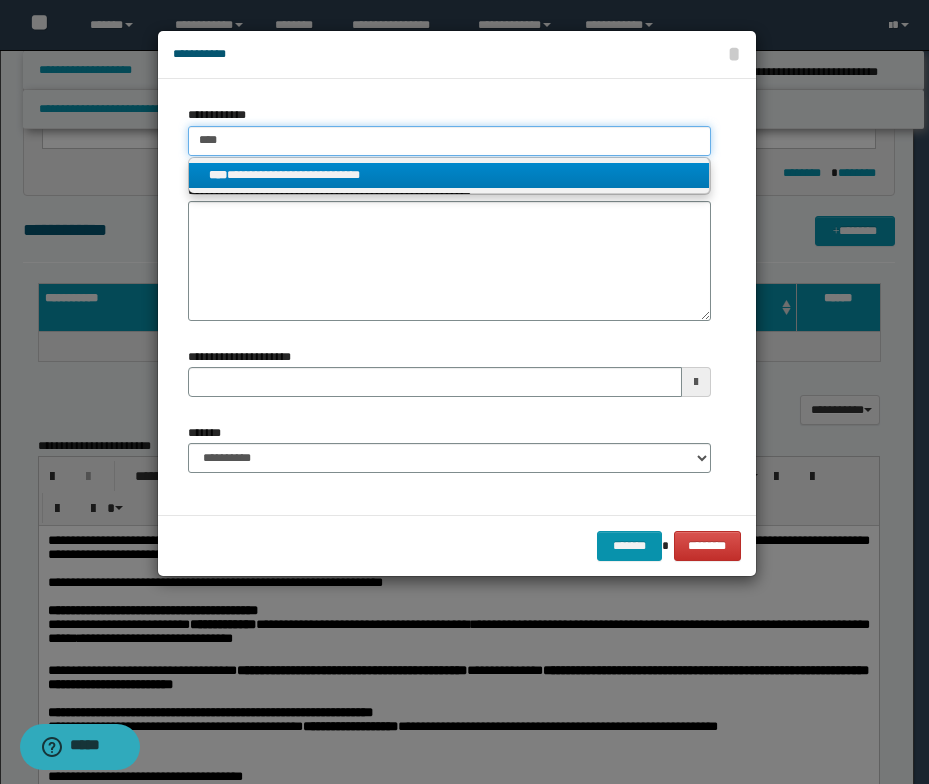 type on "****" 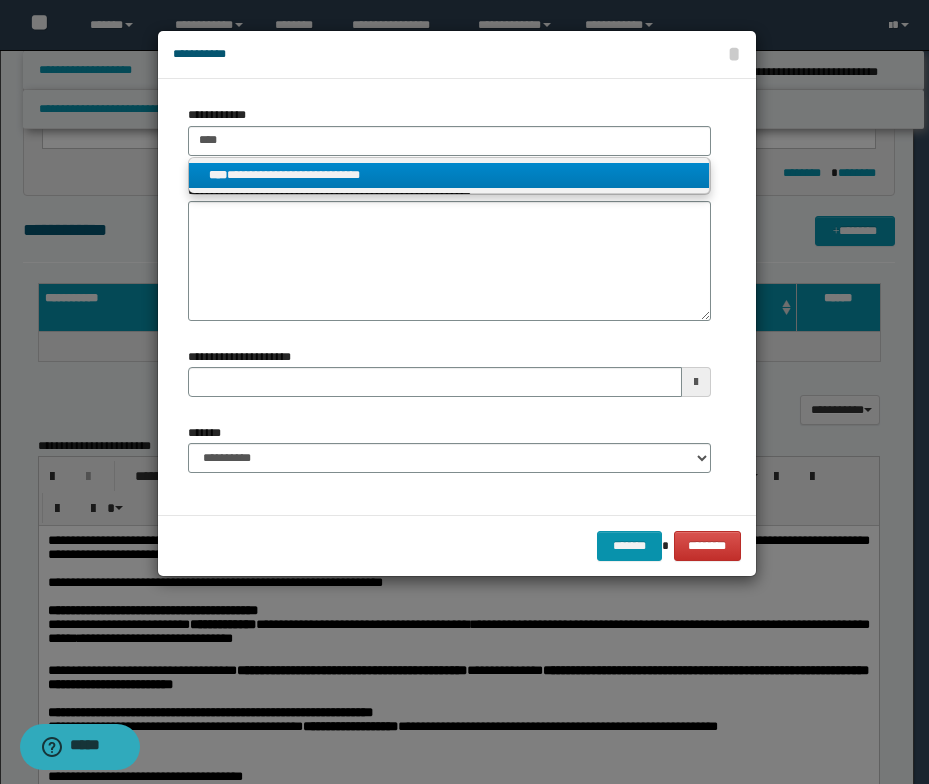 click on "**********" at bounding box center [449, 175] 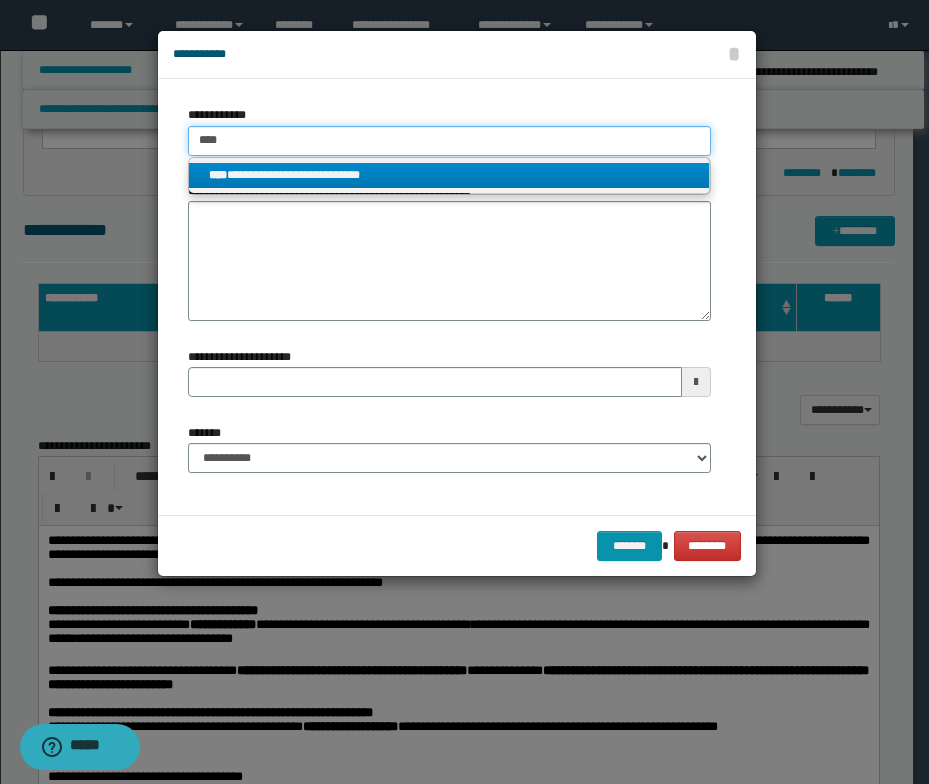 type 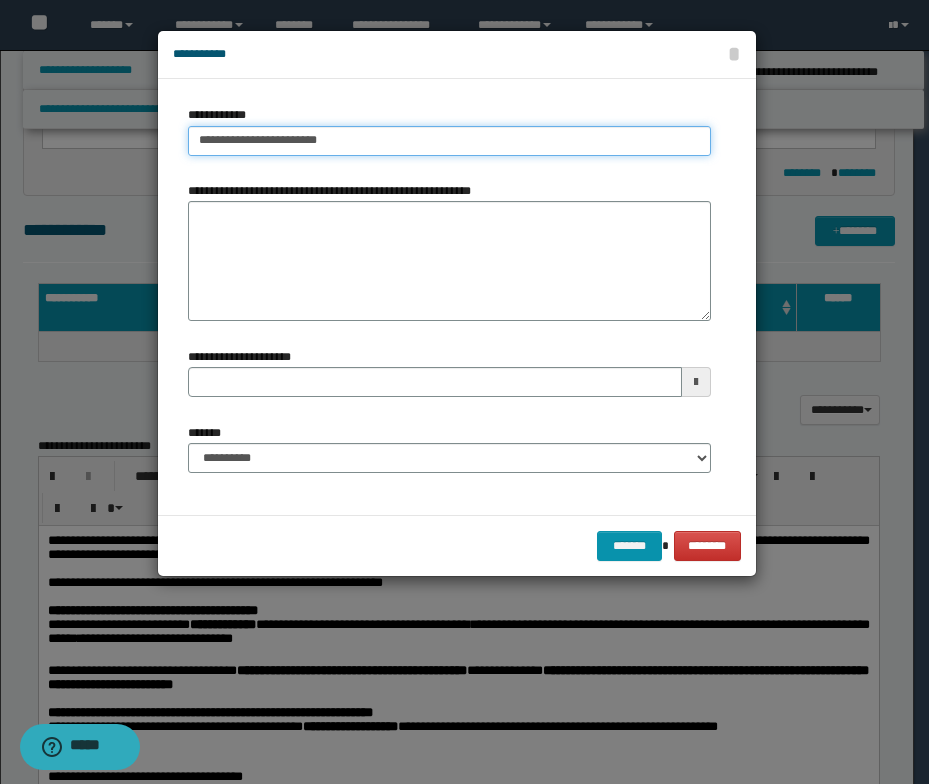 type 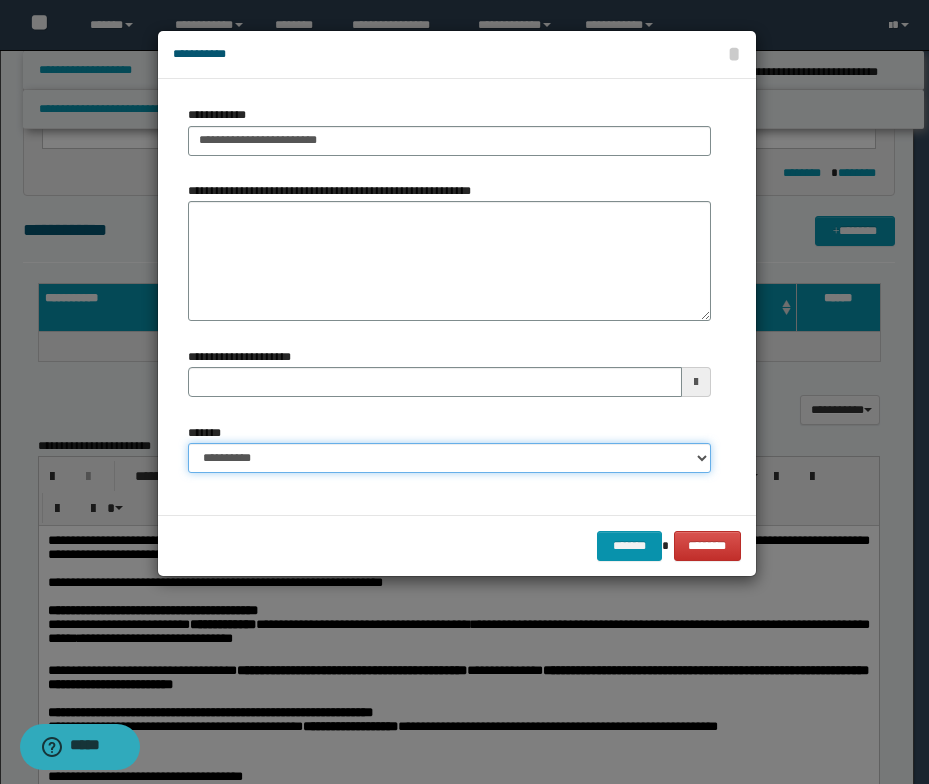 click on "**********" at bounding box center (449, 458) 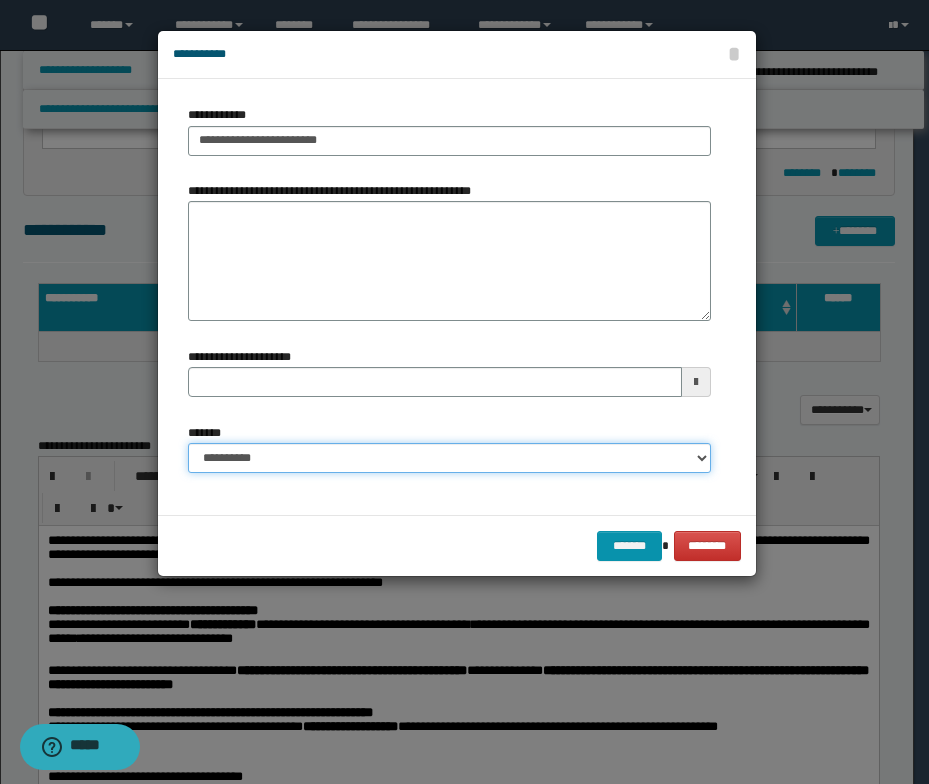 select on "*" 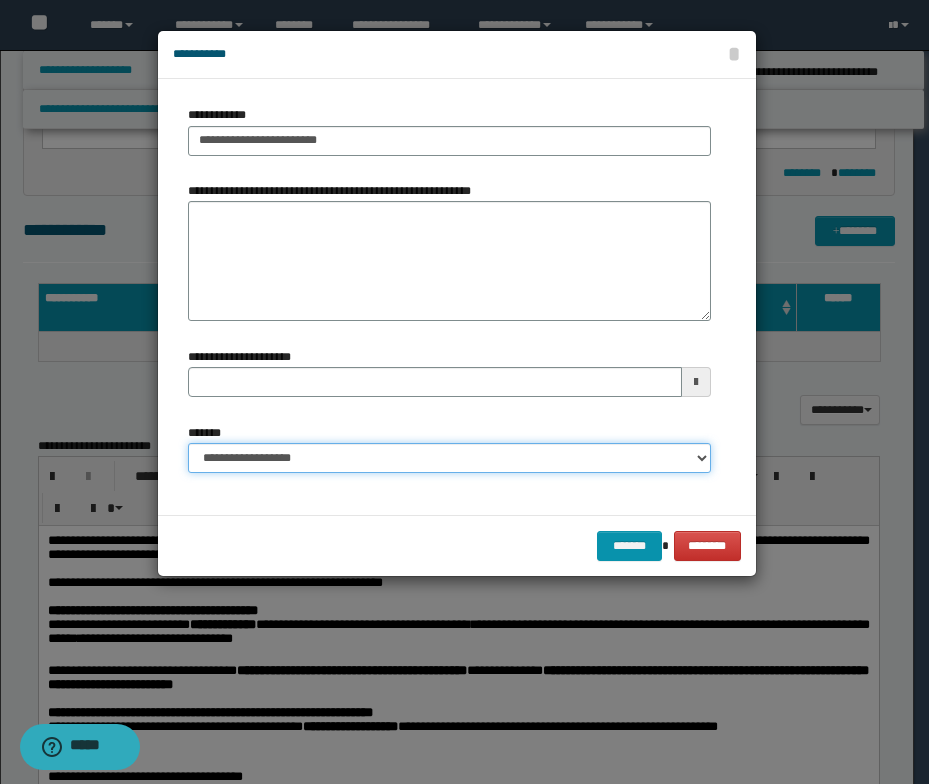 click on "**********" at bounding box center [449, 458] 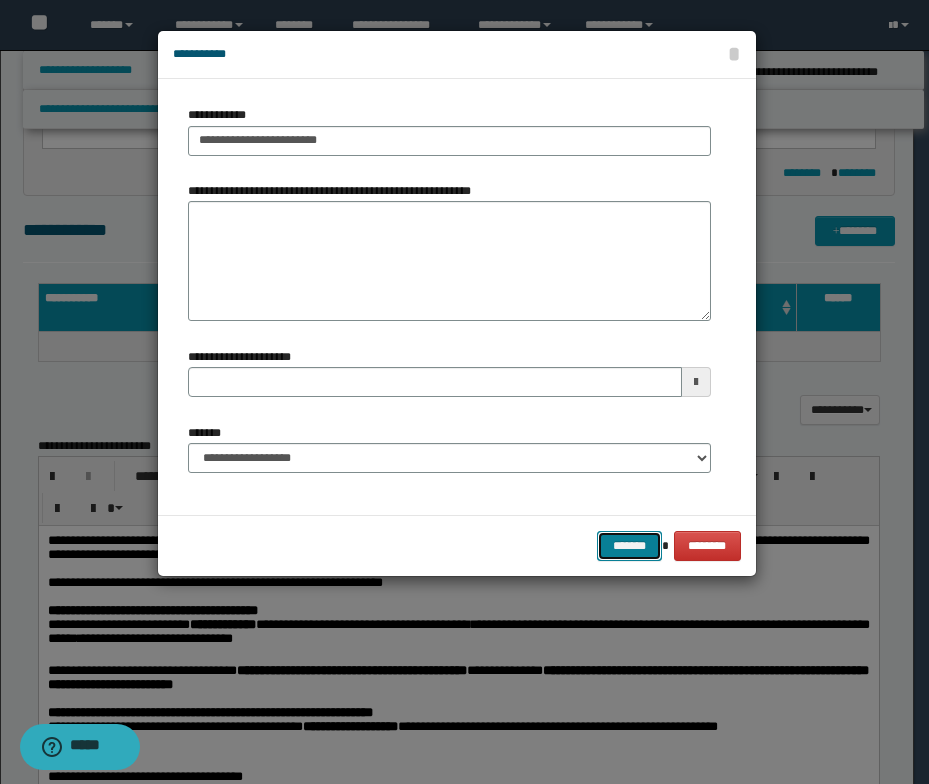 click on "*******" at bounding box center [629, 546] 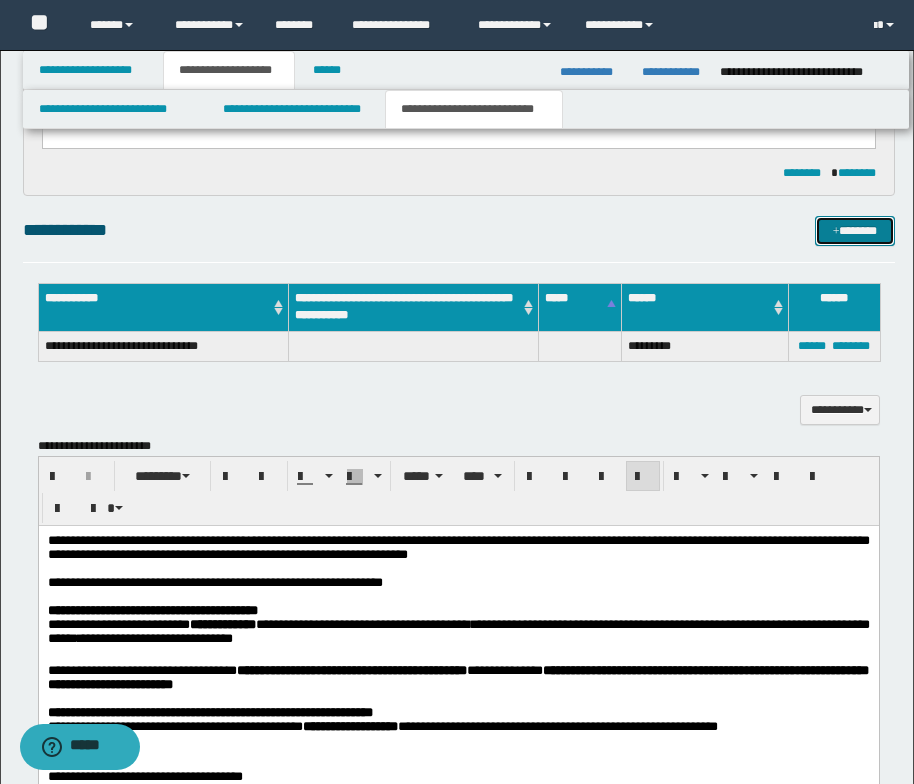 click at bounding box center [836, 232] 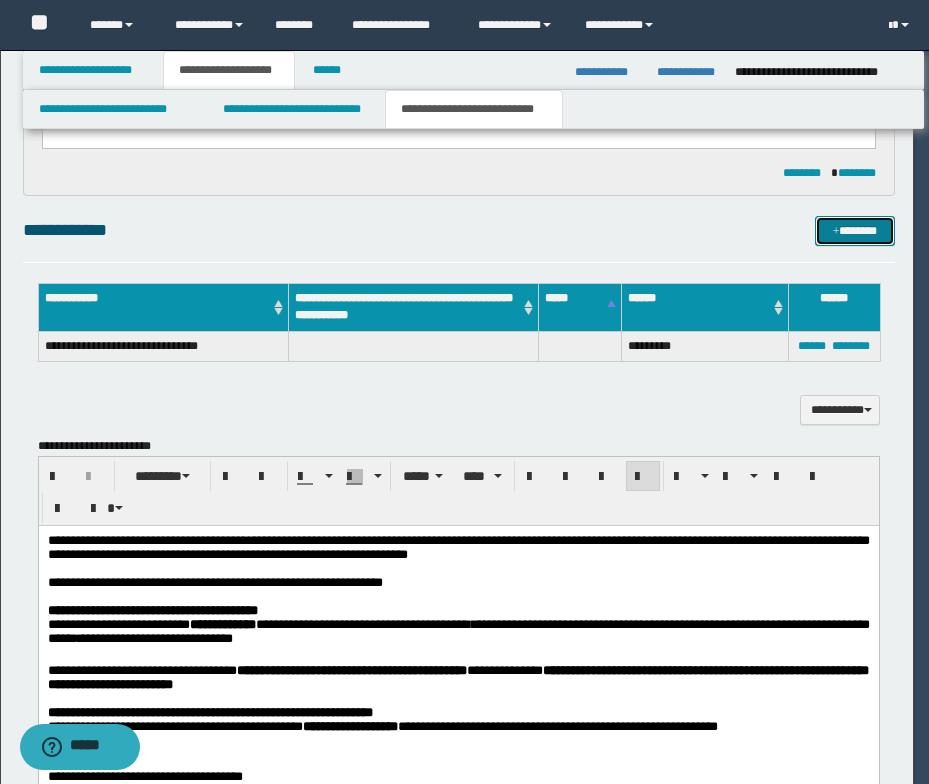 type 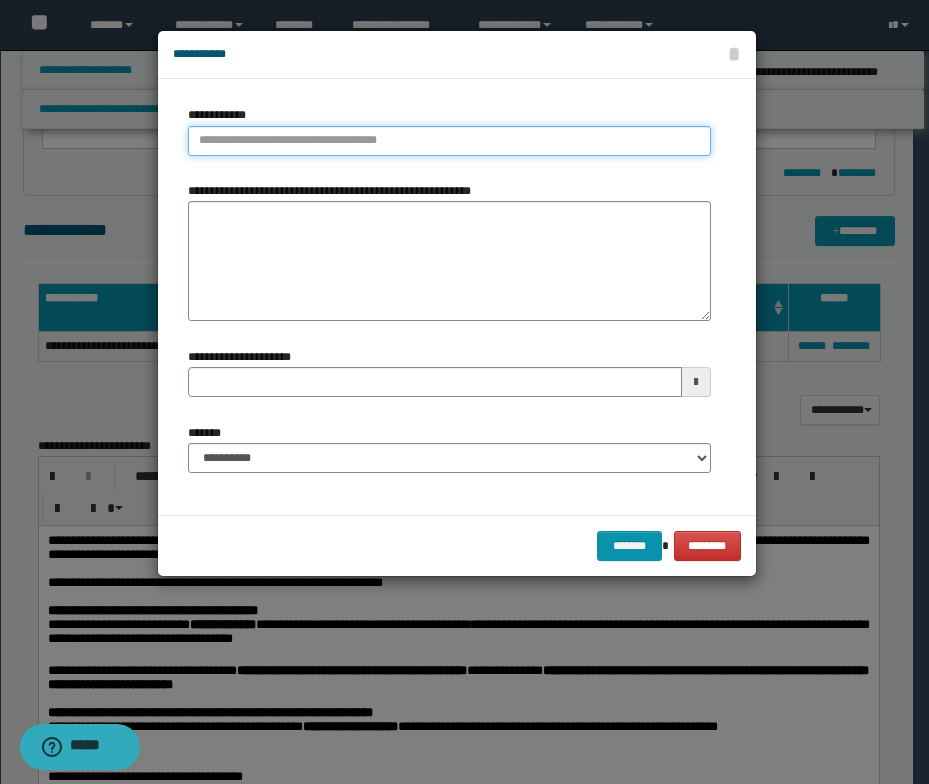 type on "**********" 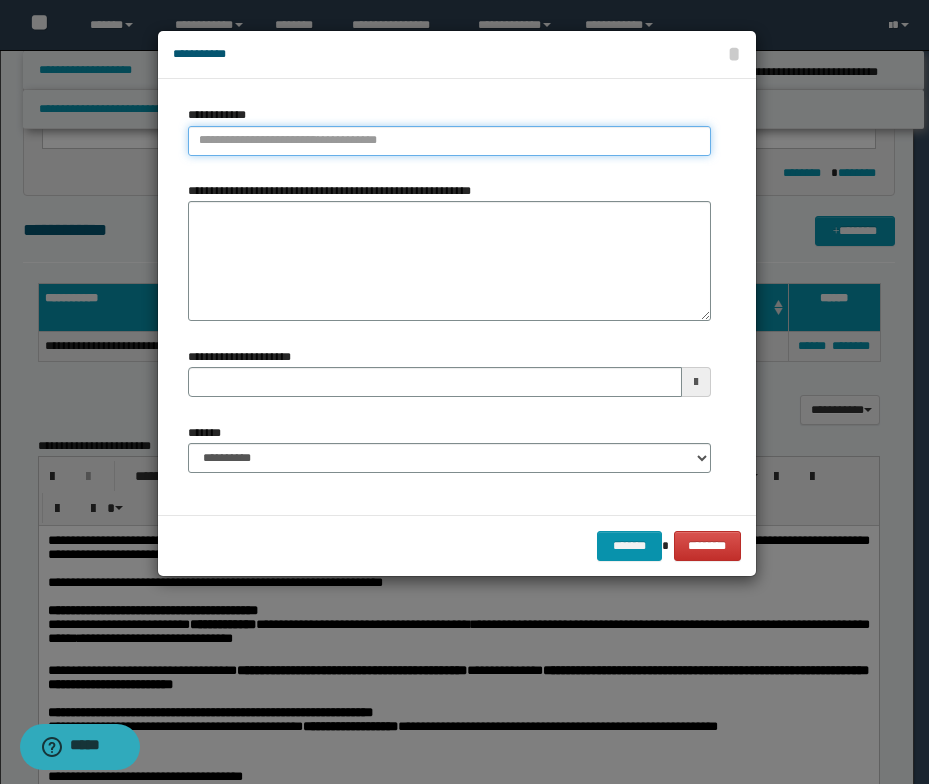 click on "**********" at bounding box center (449, 141) 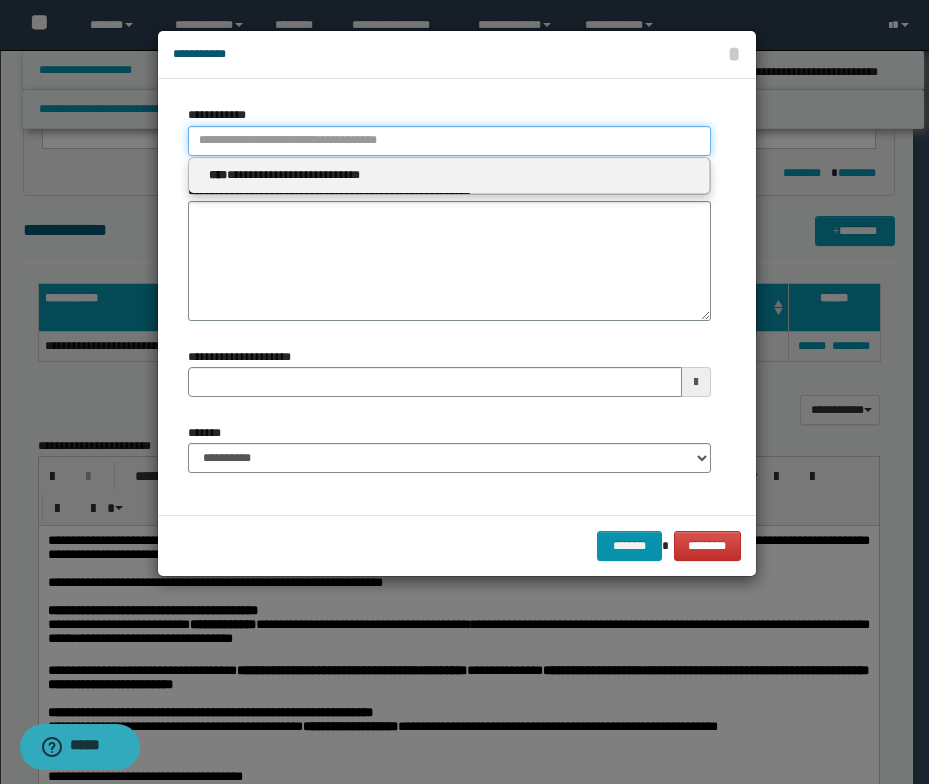 paste on "****" 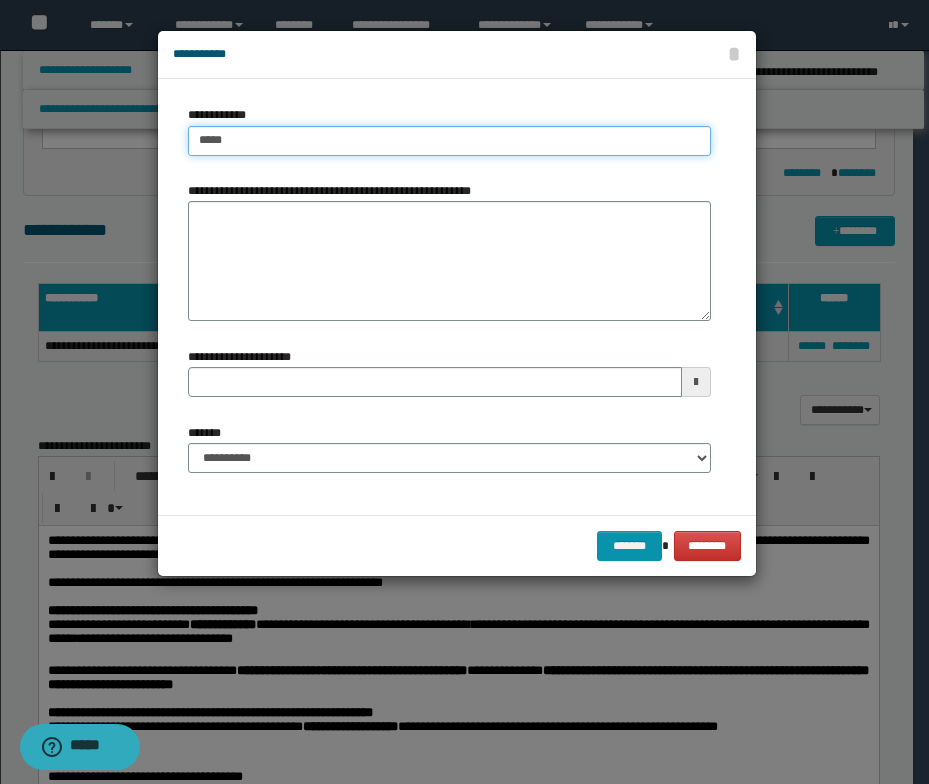 type on "****" 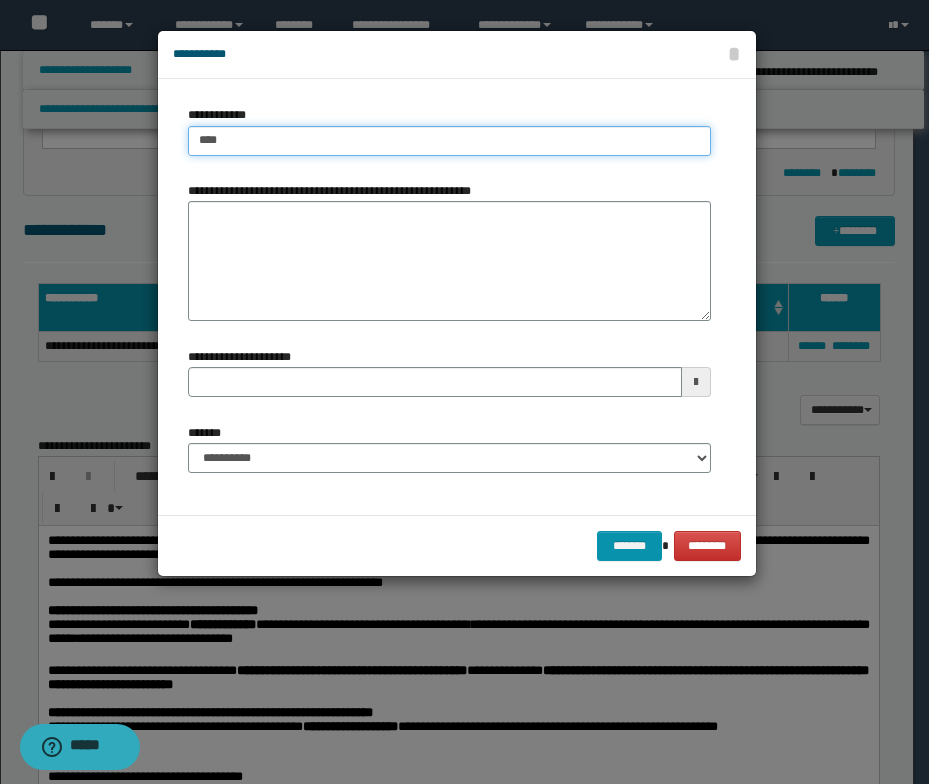 type on "****" 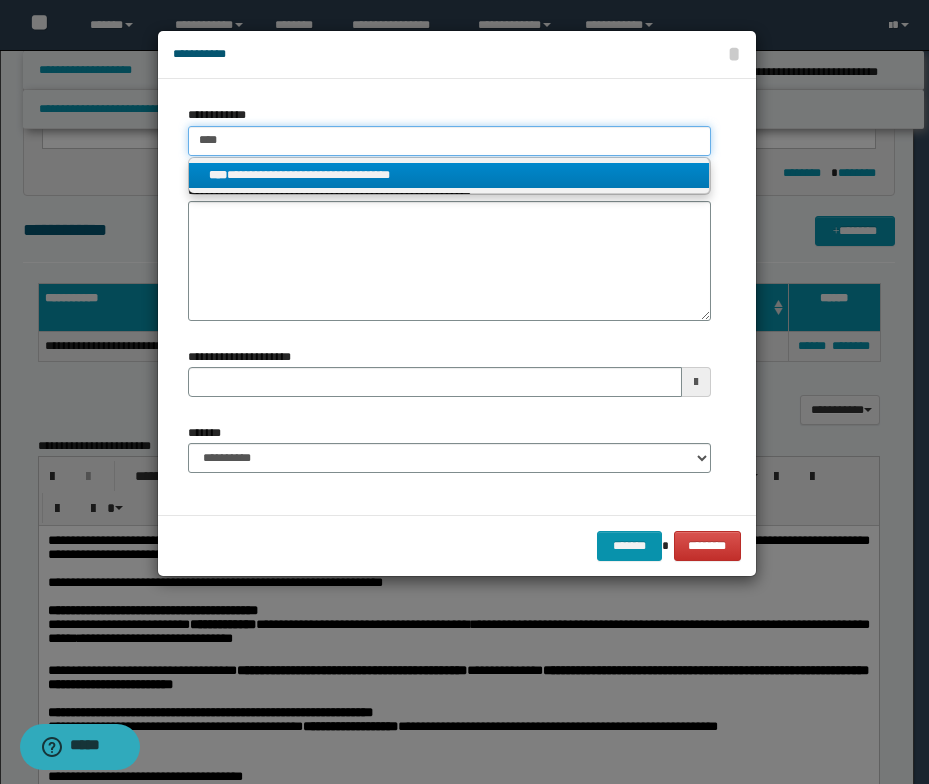 type on "****" 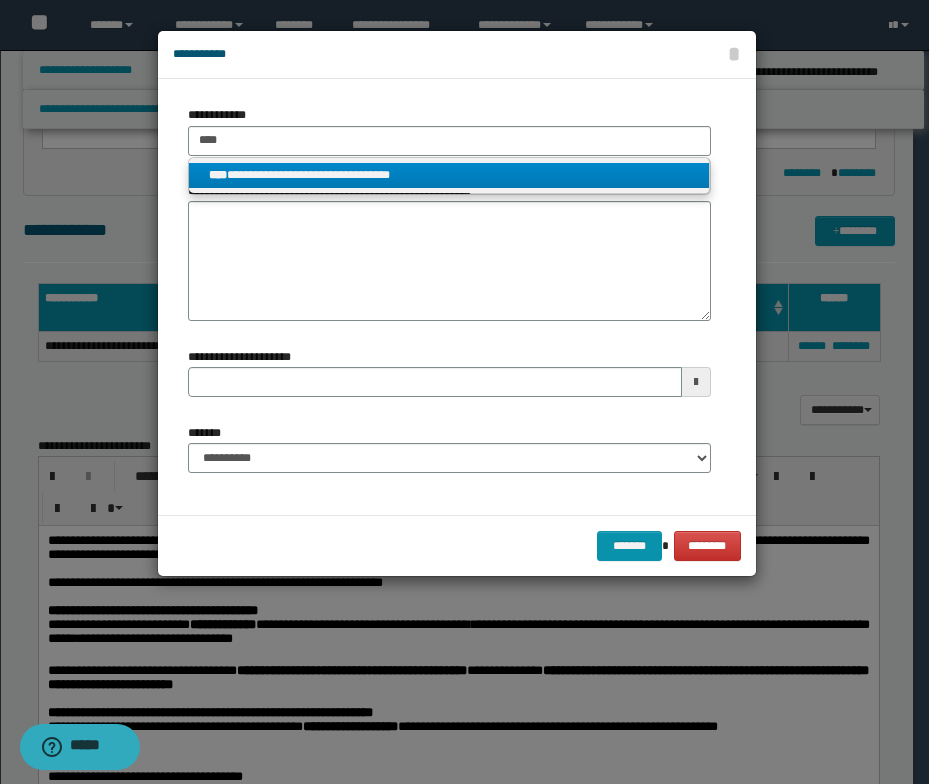 click on "**********" at bounding box center (449, 175) 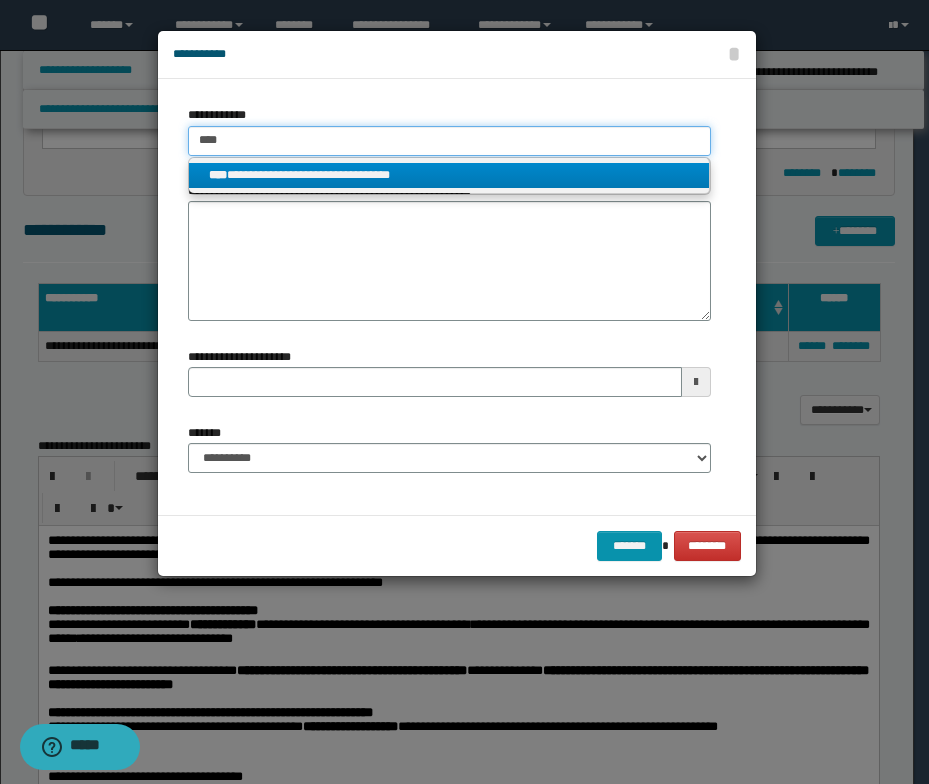 type 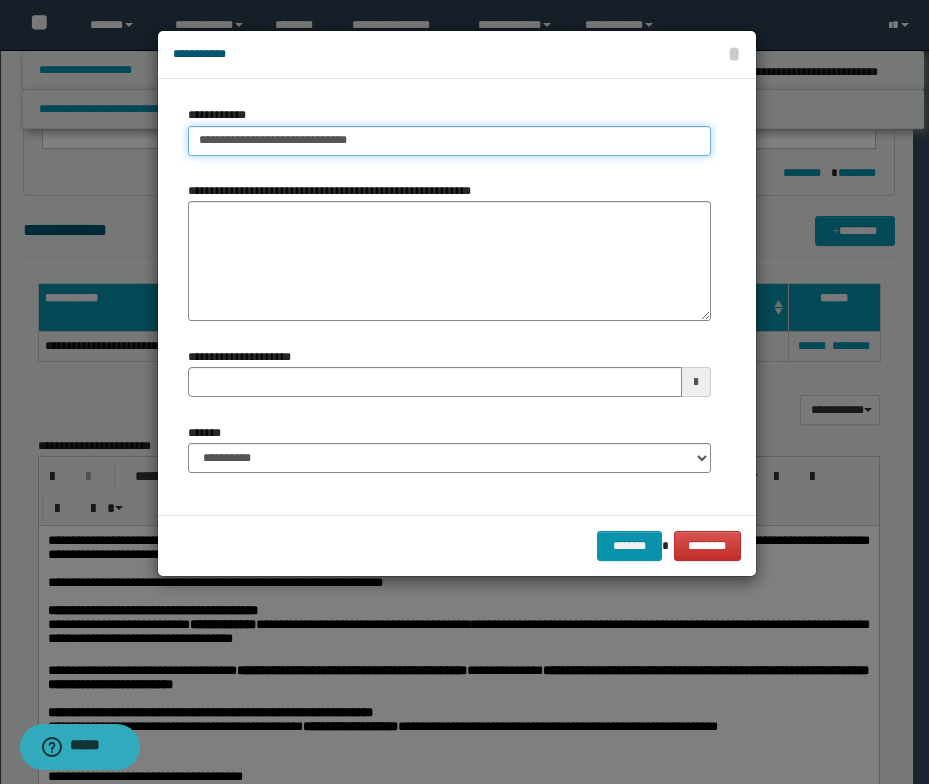 type on "**********" 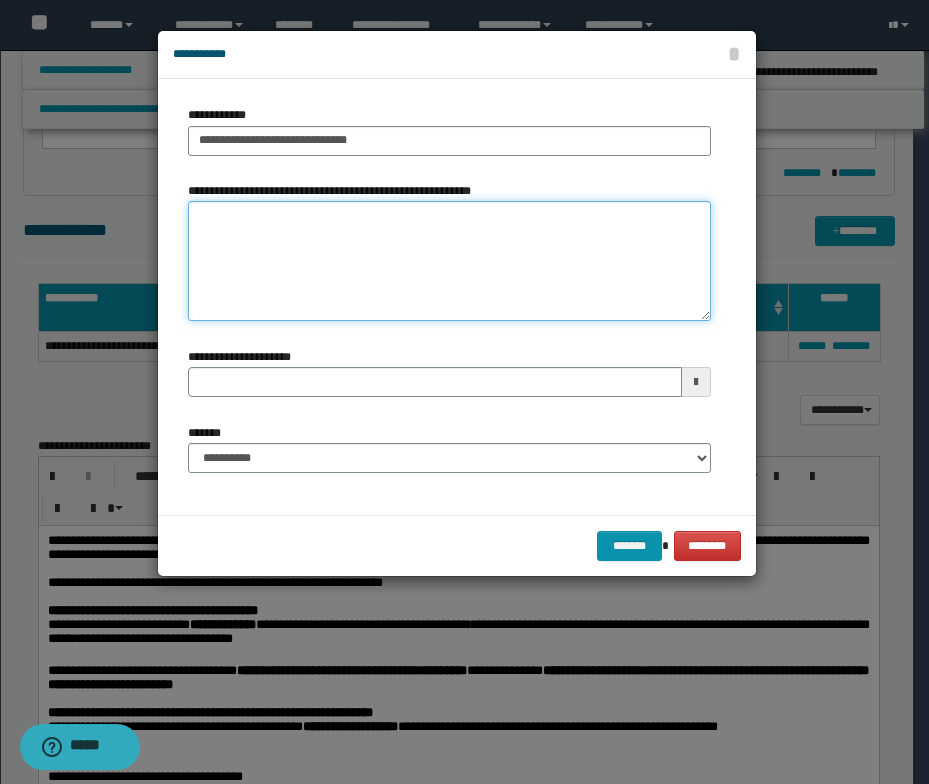 type 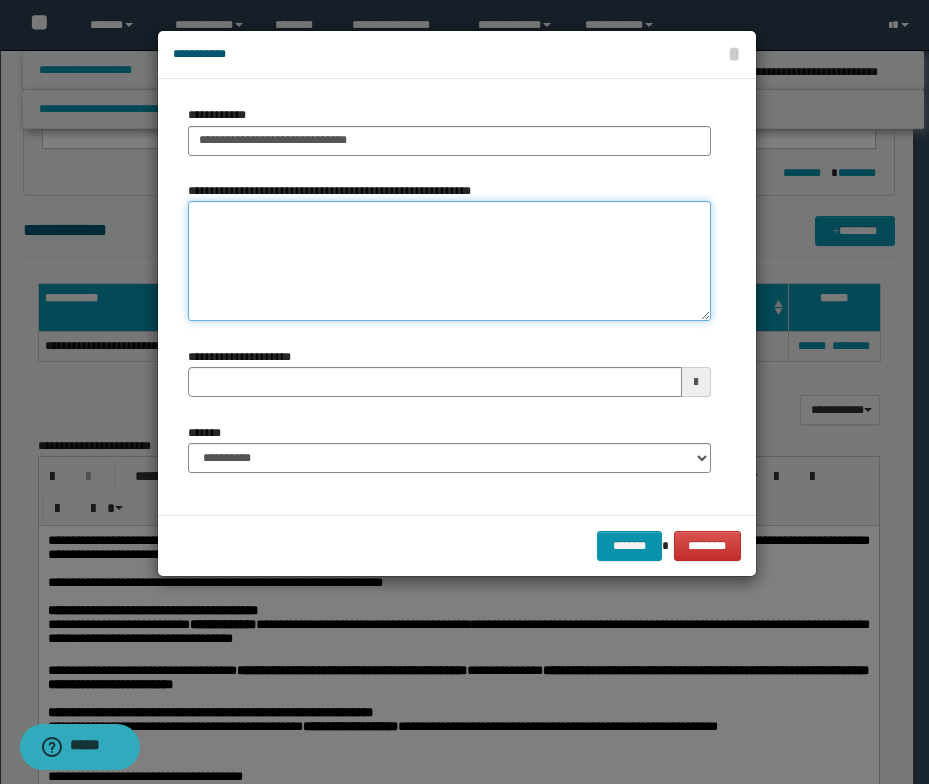 click on "**********" at bounding box center [449, 261] 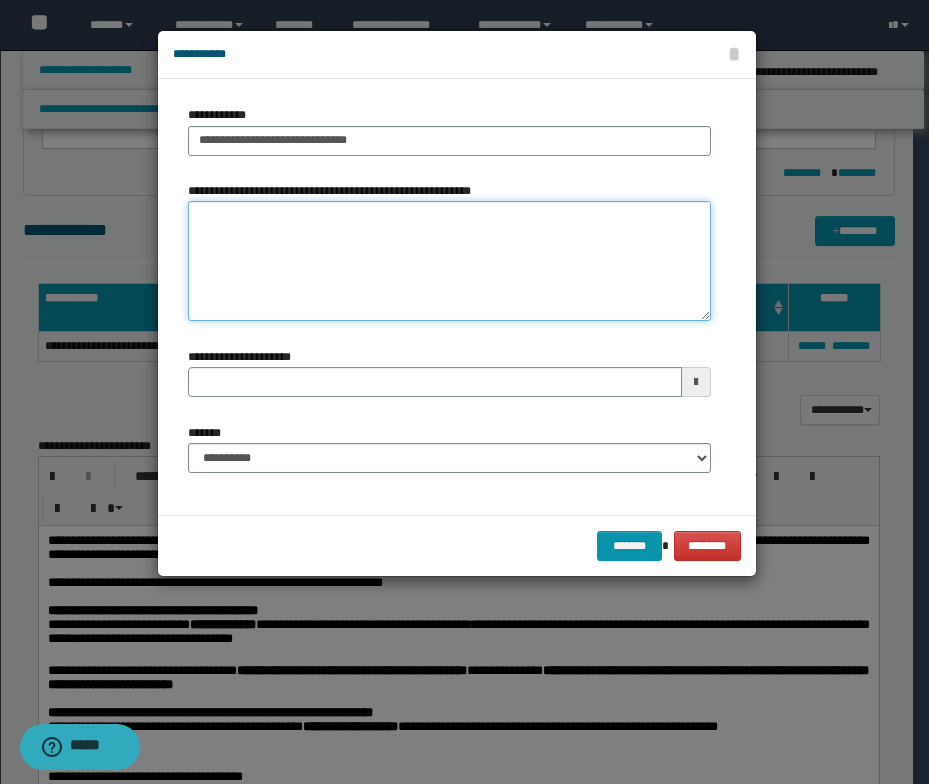 paste on "*********" 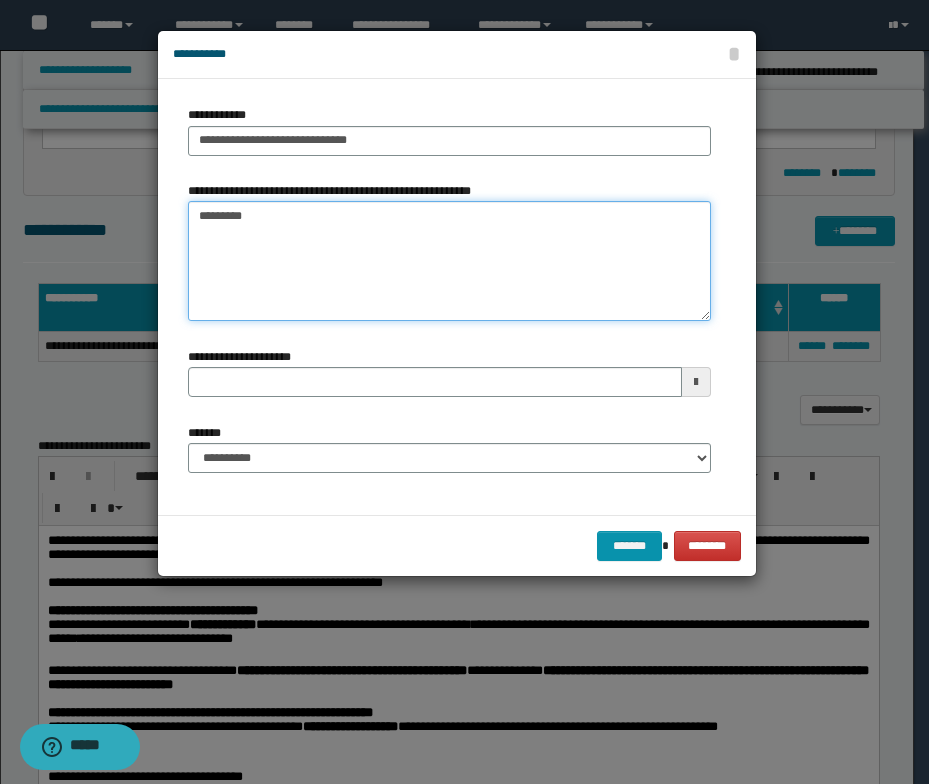 type on "*********" 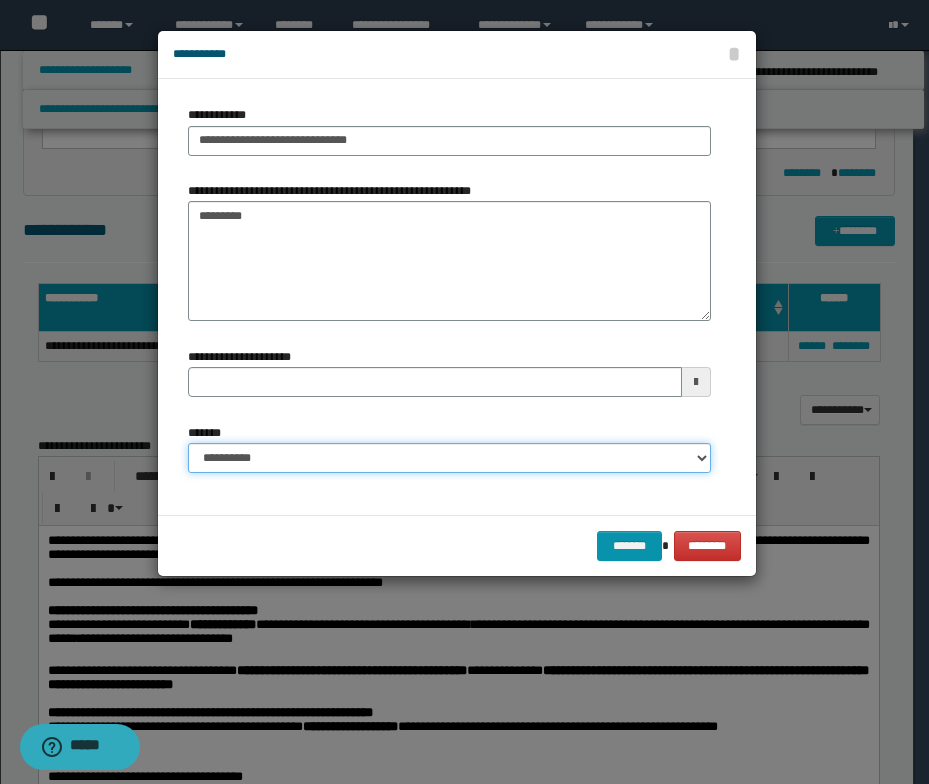 click on "**********" at bounding box center (449, 458) 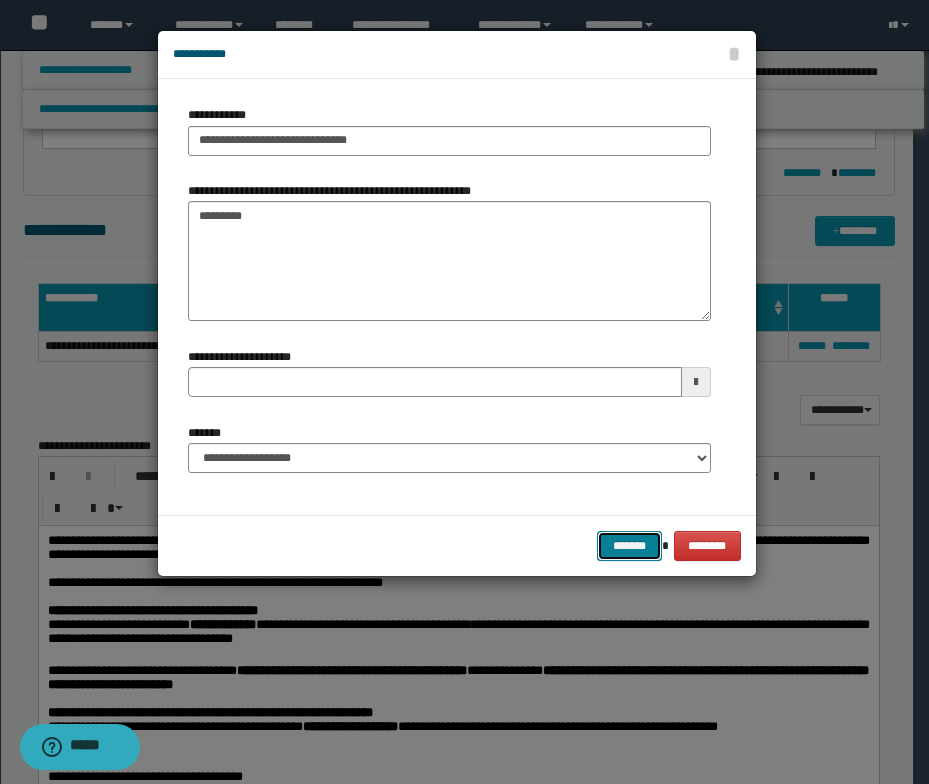 click on "*******" at bounding box center (629, 546) 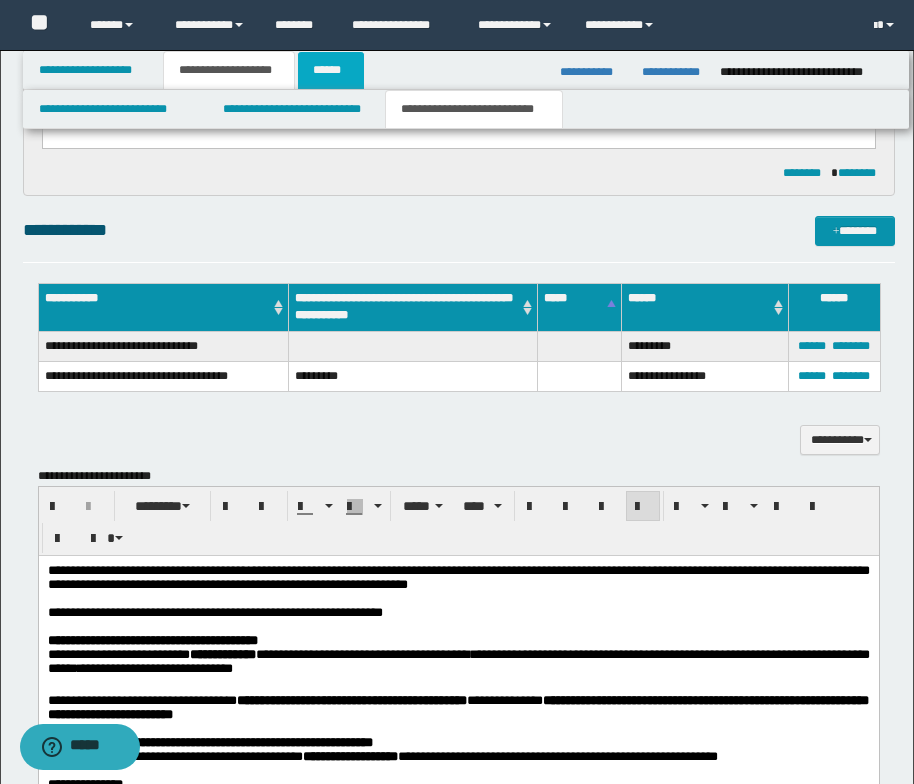 click on "******" at bounding box center [331, 70] 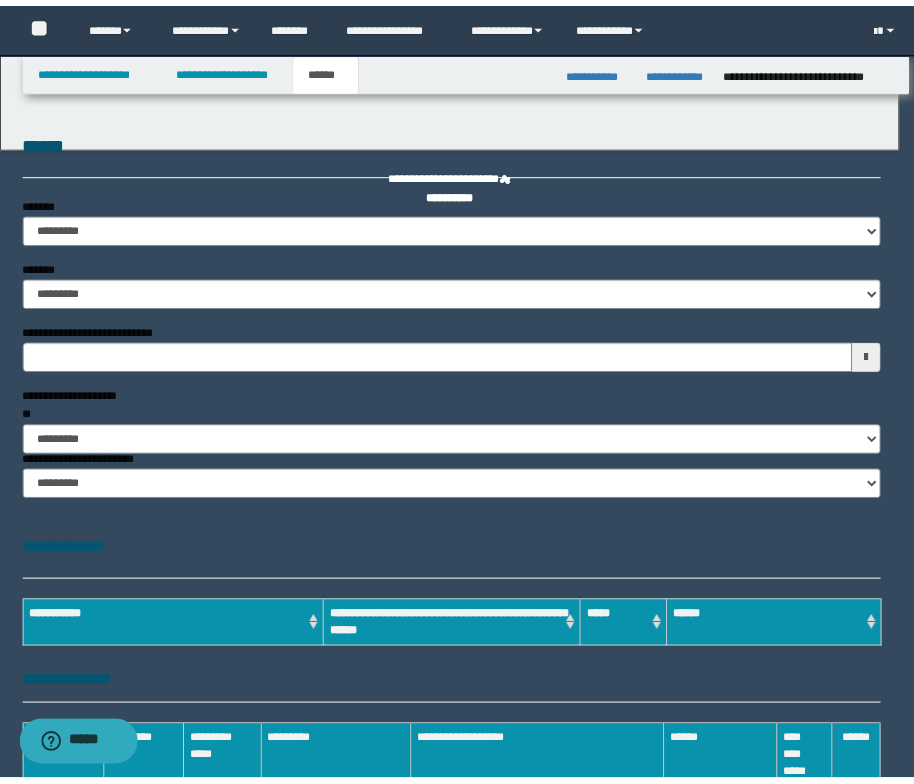 scroll, scrollTop: 0, scrollLeft: 0, axis: both 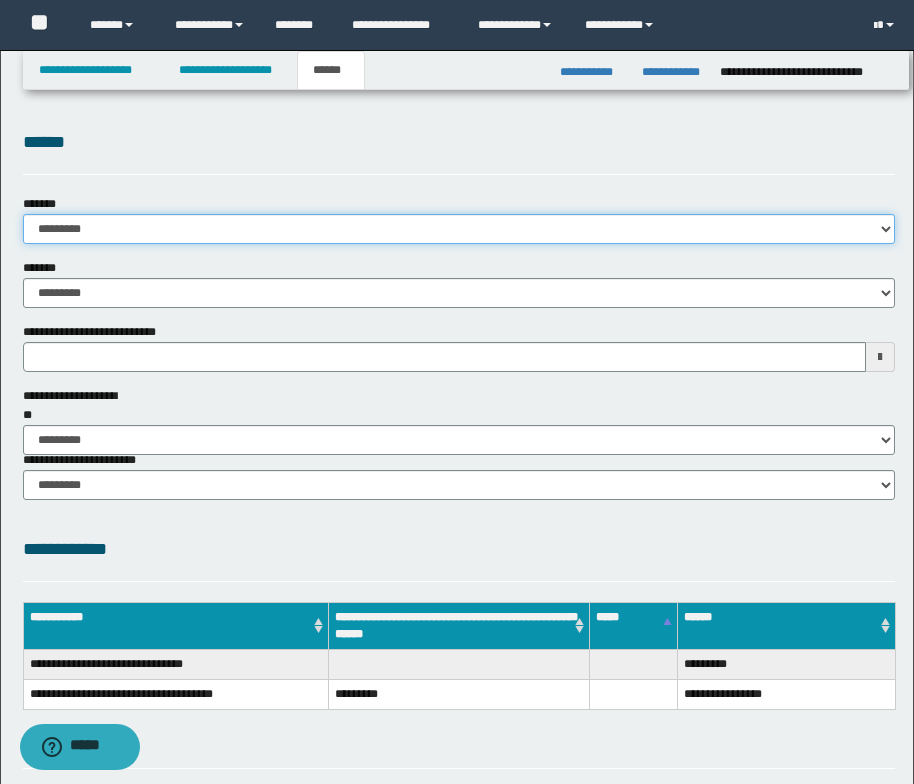 click on "**********" at bounding box center [459, 229] 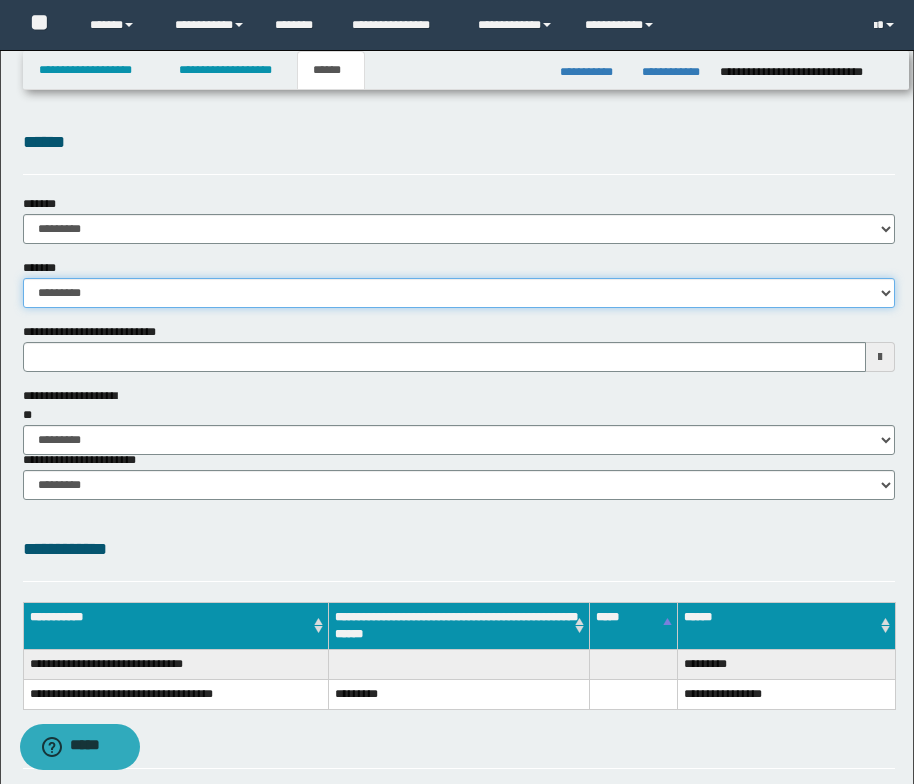 click on "**********" at bounding box center [459, 293] 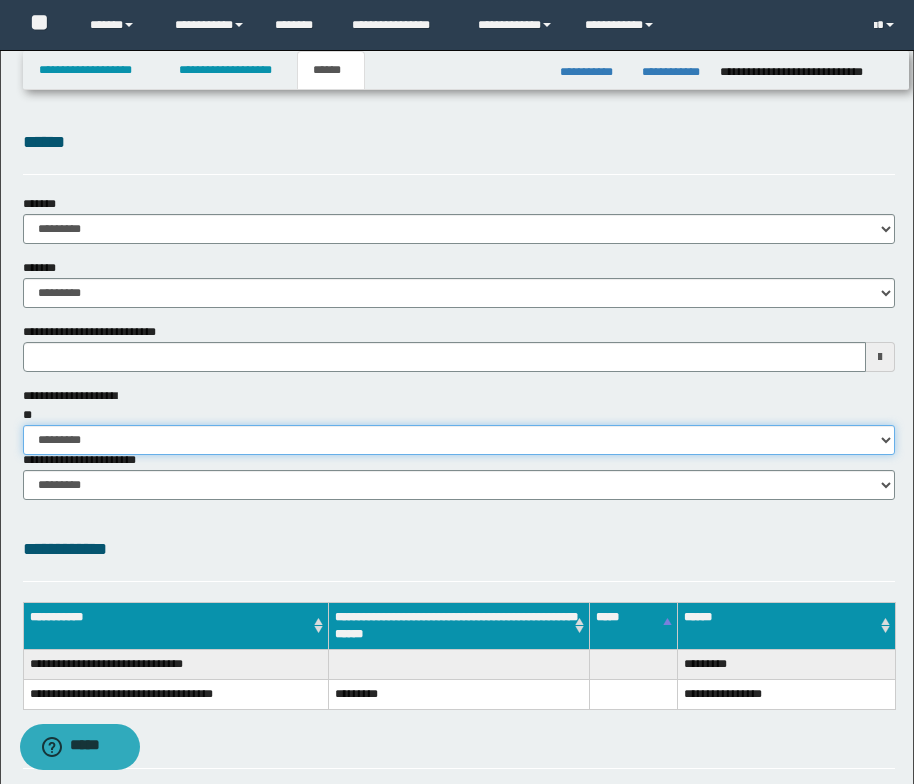 click on "*********
**
**" at bounding box center (459, 440) 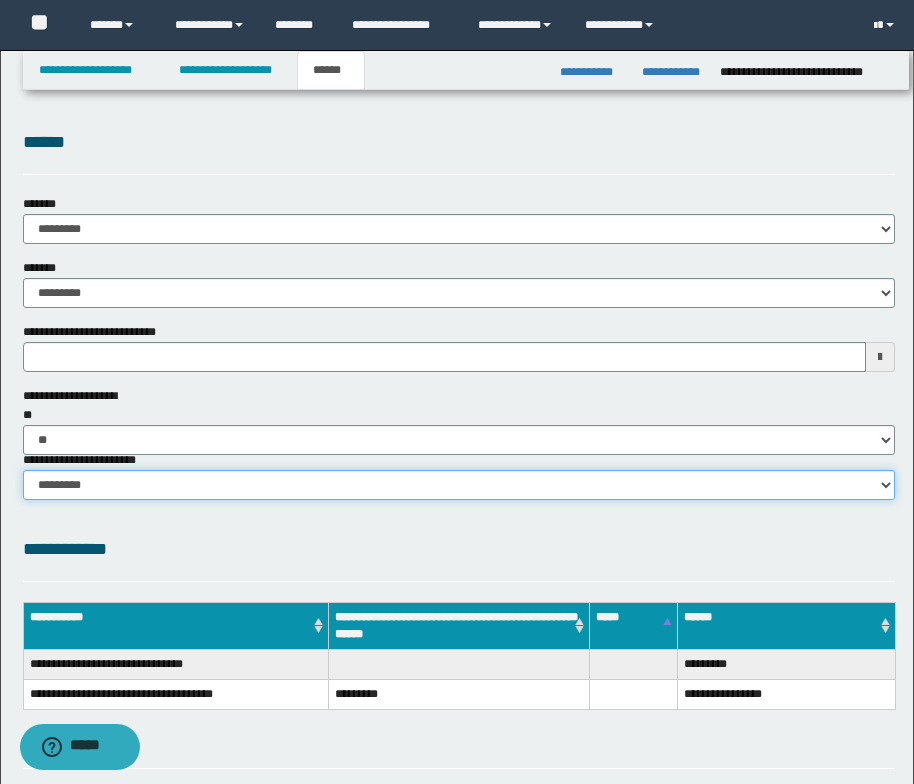 click on "*********
*********
*********" at bounding box center [459, 485] 